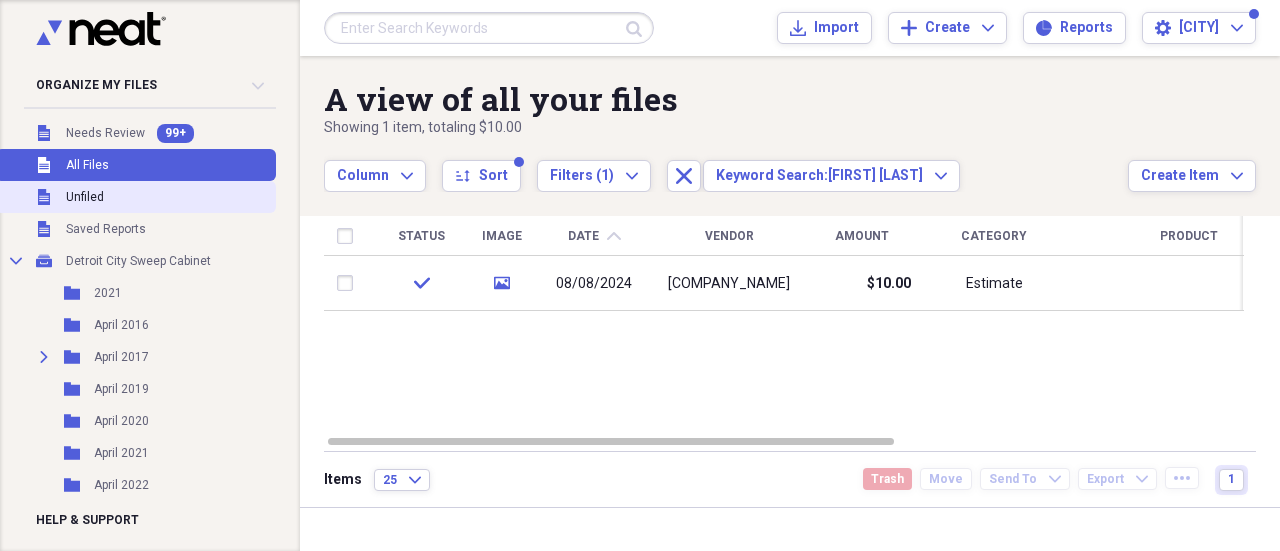scroll, scrollTop: 0, scrollLeft: 0, axis: both 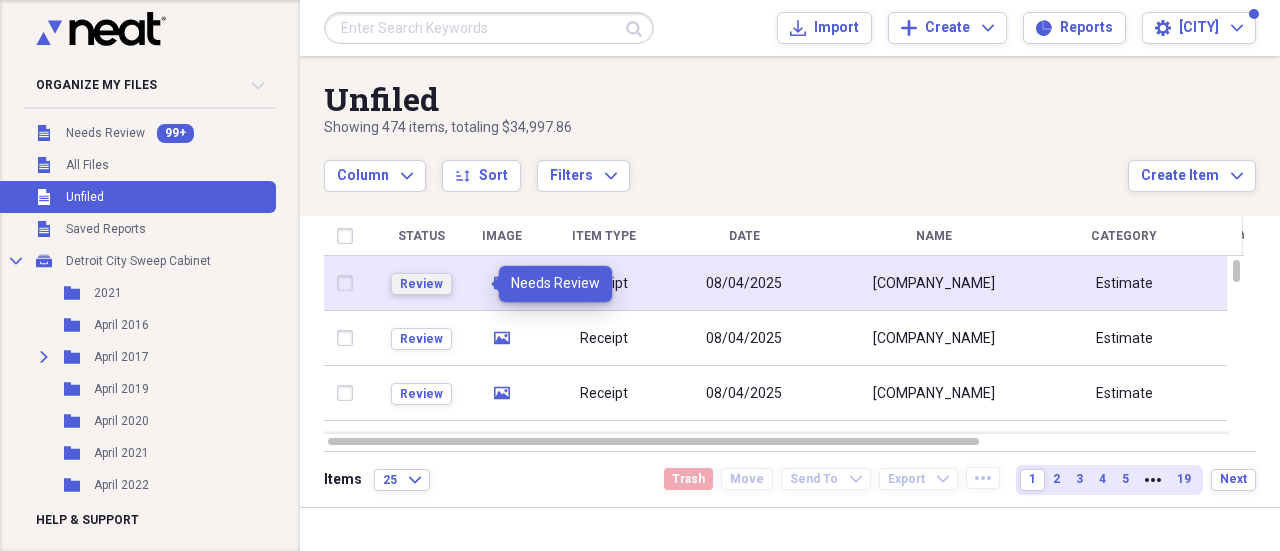 click on "Review" at bounding box center [421, 284] 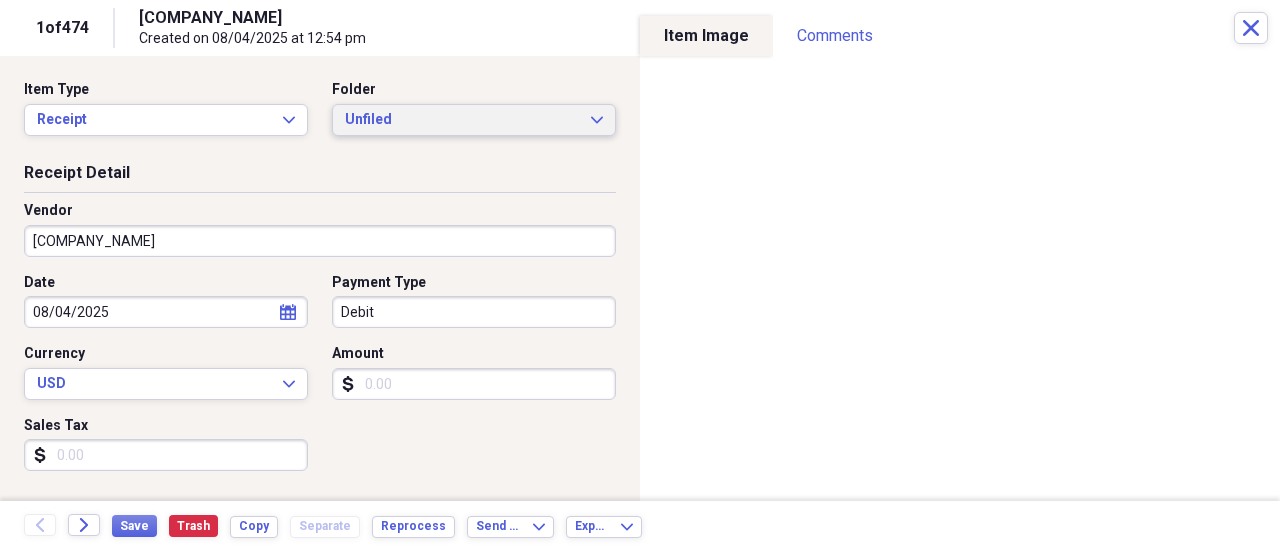 click on "Unfiled" at bounding box center (462, 120) 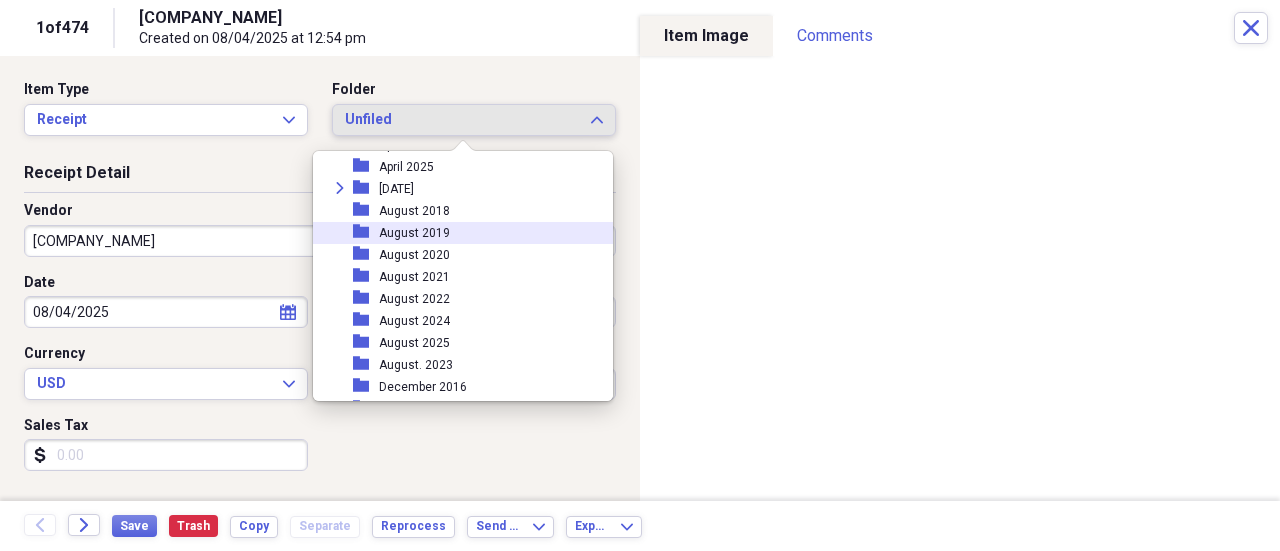 scroll, scrollTop: 400, scrollLeft: 0, axis: vertical 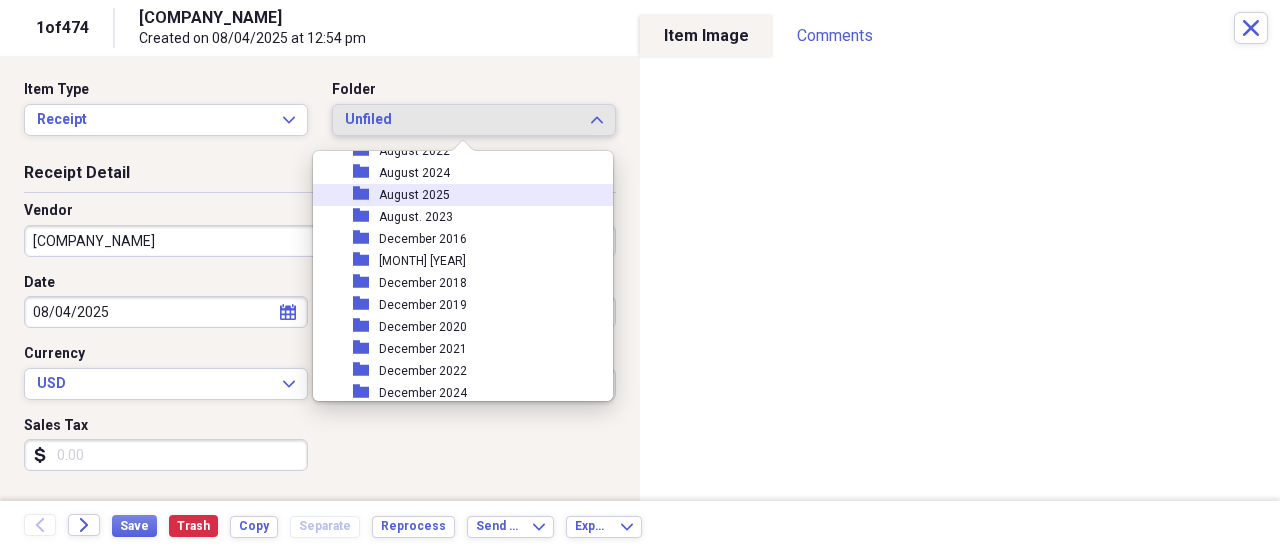 click on "folder August 2025" at bounding box center (455, 195) 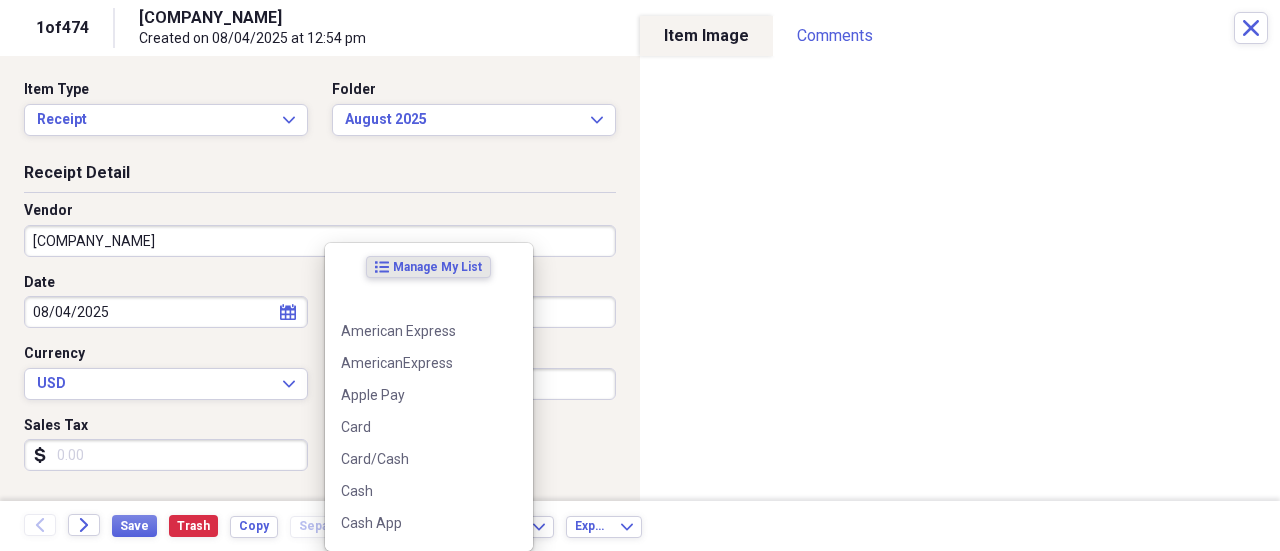 click on "Organize My Files 99+ Collapse Unfiled Needs Review 99+ Unfiled All Files Unfiled Unfiled Unfiled Saved Reports Collapse My Cabinet [CITY] Sweep Cabinet Add Folder Folder 2021 Add Folder Folder April 2016 Add Folder Expand Folder April 2017 Add Folder Folder April 2019 Add Folder Folder April 2020 Add Folder Folder April 2021 Add Folder Folder April 2022 Add Folder Folder April 2023 Add Folder Folder April 2024 Add Folder Folder April 2025 Add Folder Expand Folder August 2017 Add Folder Folder August 2018 Add Folder Folder August 2019 Add Folder Folder August 2020 Add Folder Folder August 2021 Add Folder Folder August 2022 Add Folder Folder August 2024 Add Folder Folder August 2025 Folder August. 2023 Add Folder Folder December 2016 Add Folder Folder December 2017 Add Folder Folder December 2018 Add Folder Folder December 2019 Add Folder Folder December 2020 Add Folder Folder December 2021 Add Folder Folder December 2022 Add Folder Folder December 2024 Add Folder Folder December 2025 Folder 1" at bounding box center (640, 275) 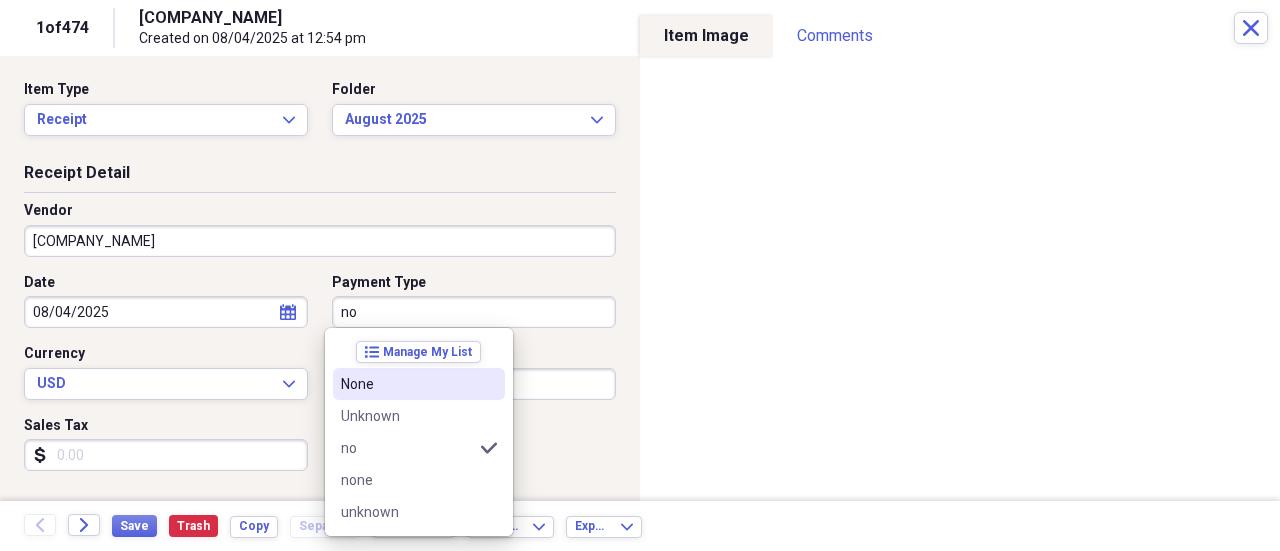 click on "None" at bounding box center [419, 384] 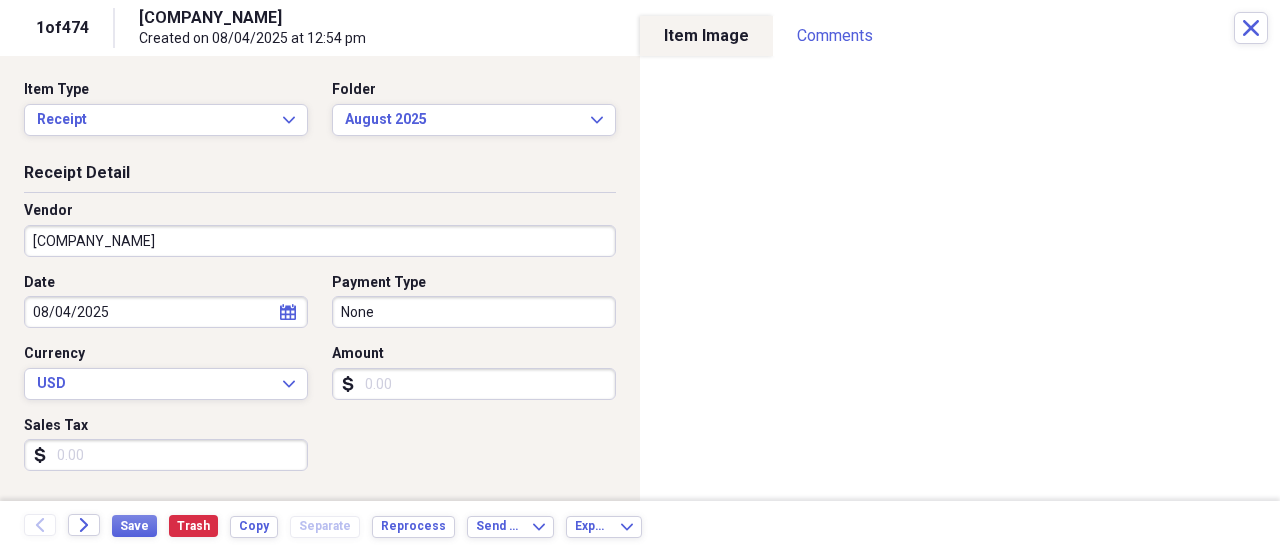 click on "Amount" at bounding box center [474, 384] 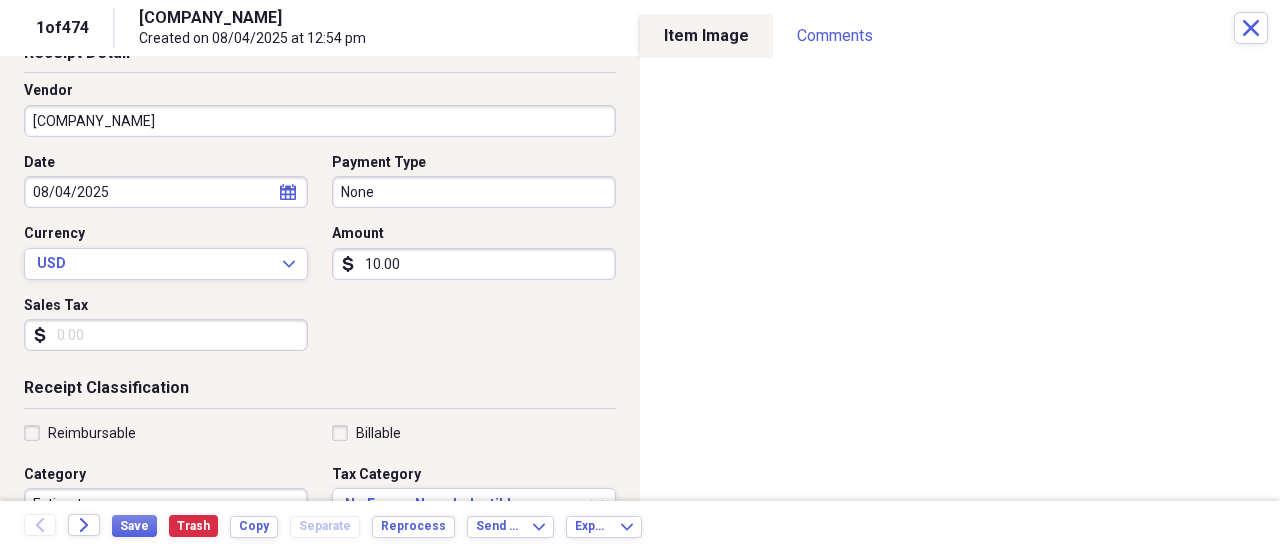scroll, scrollTop: 300, scrollLeft: 0, axis: vertical 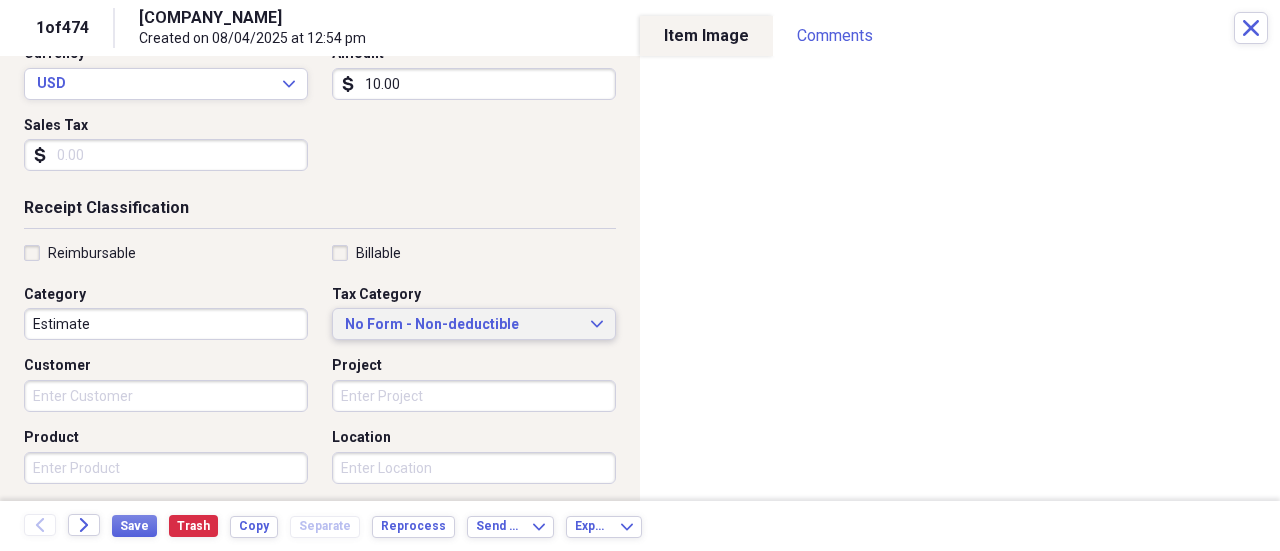 type on "10.00" 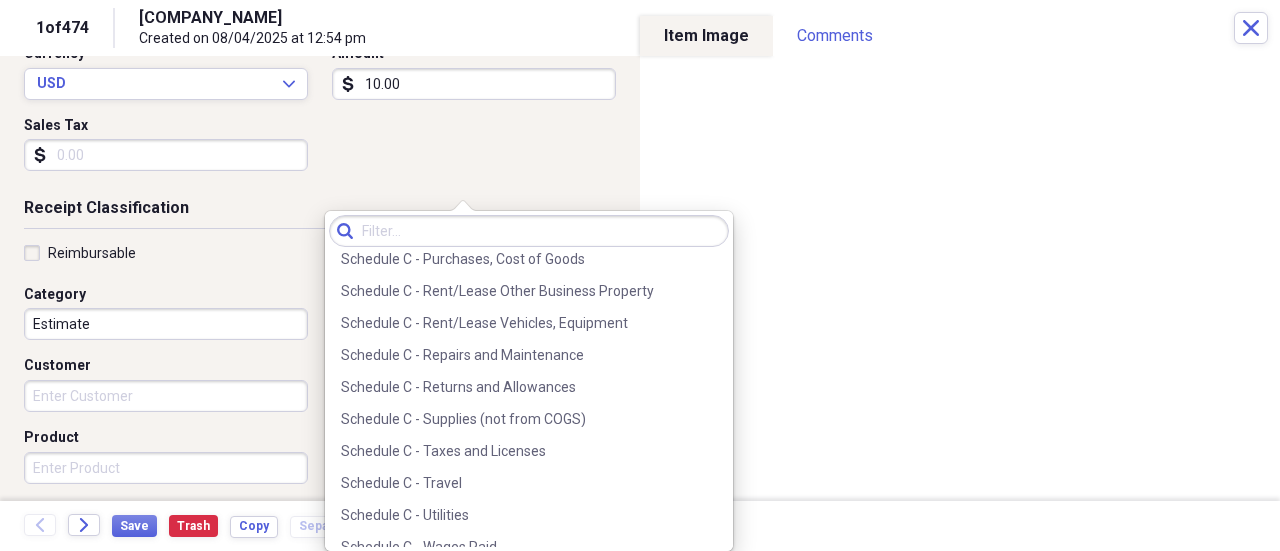 scroll, scrollTop: 4300, scrollLeft: 0, axis: vertical 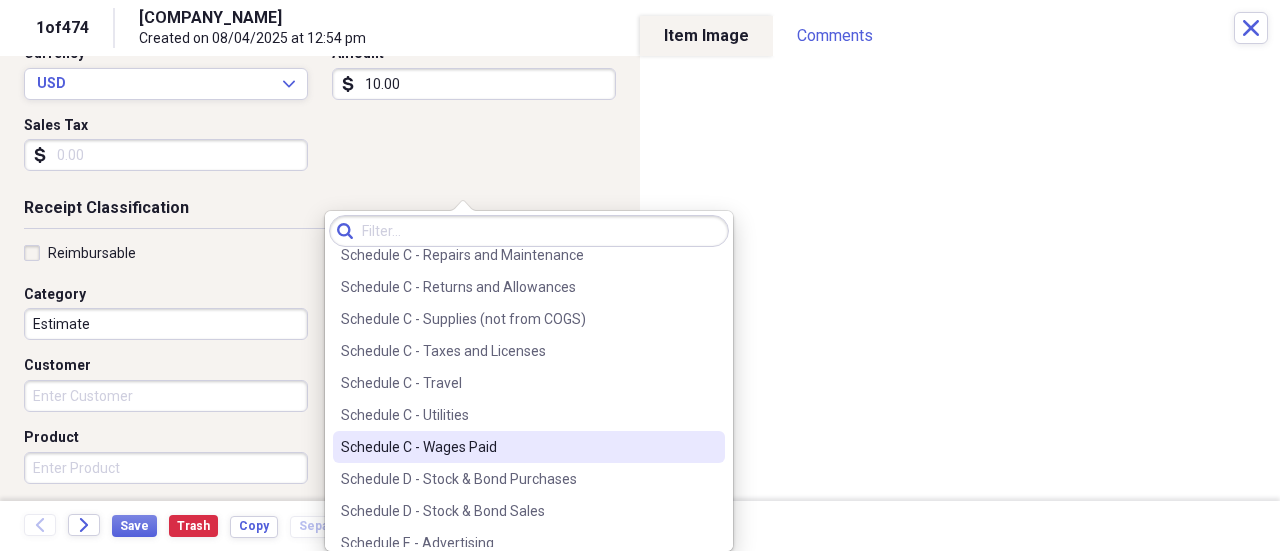 click on "Schedule C - Wages Paid" at bounding box center [517, 447] 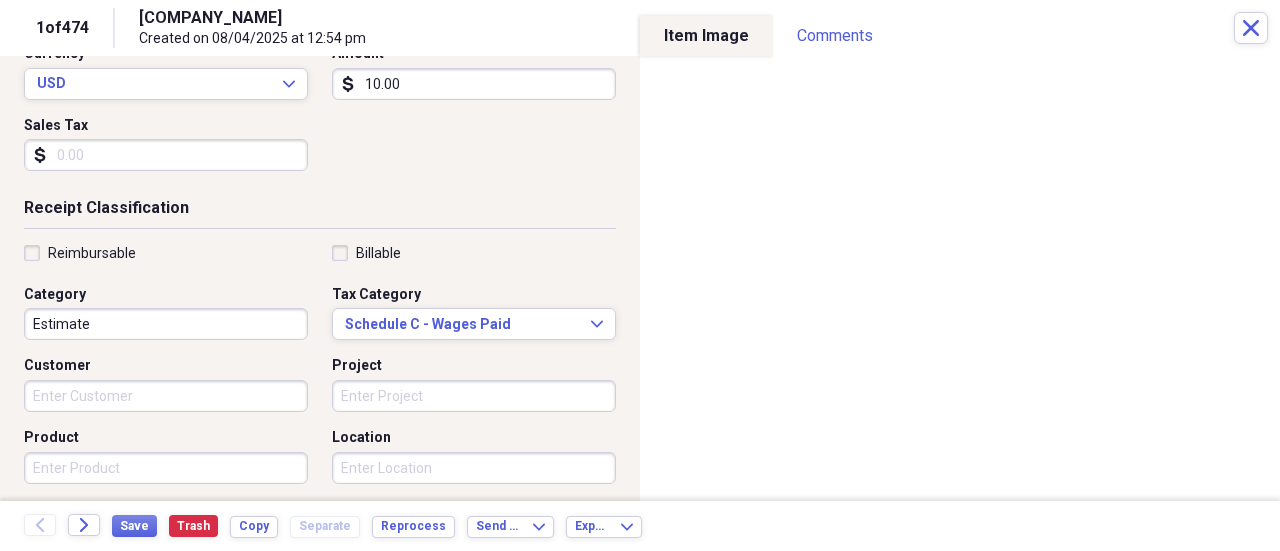 click on "Customer" at bounding box center (166, 396) 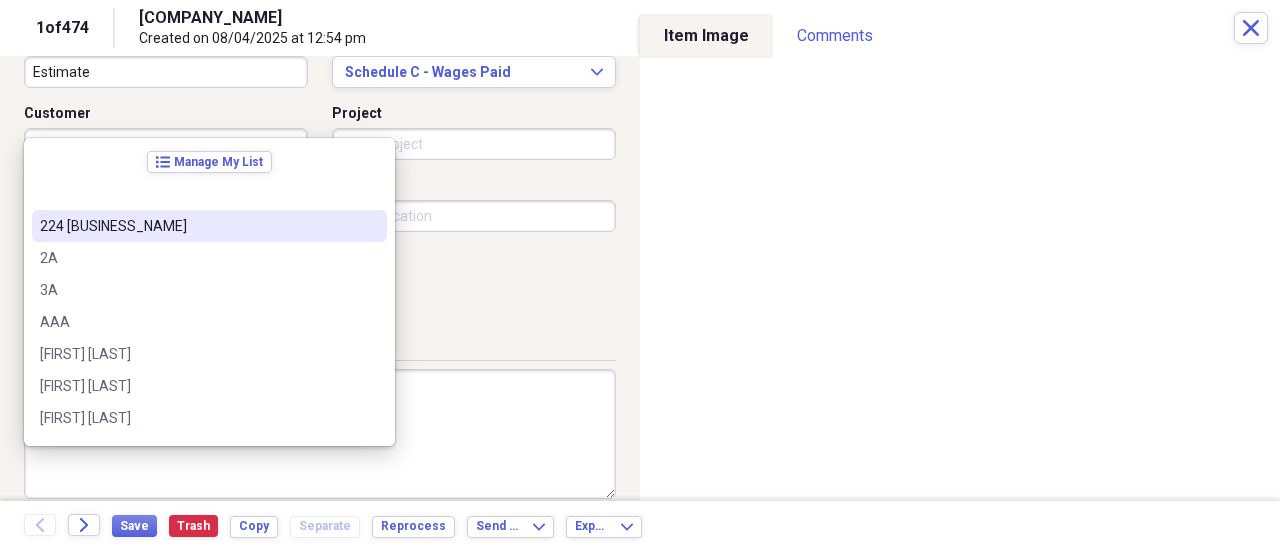 scroll, scrollTop: 573, scrollLeft: 0, axis: vertical 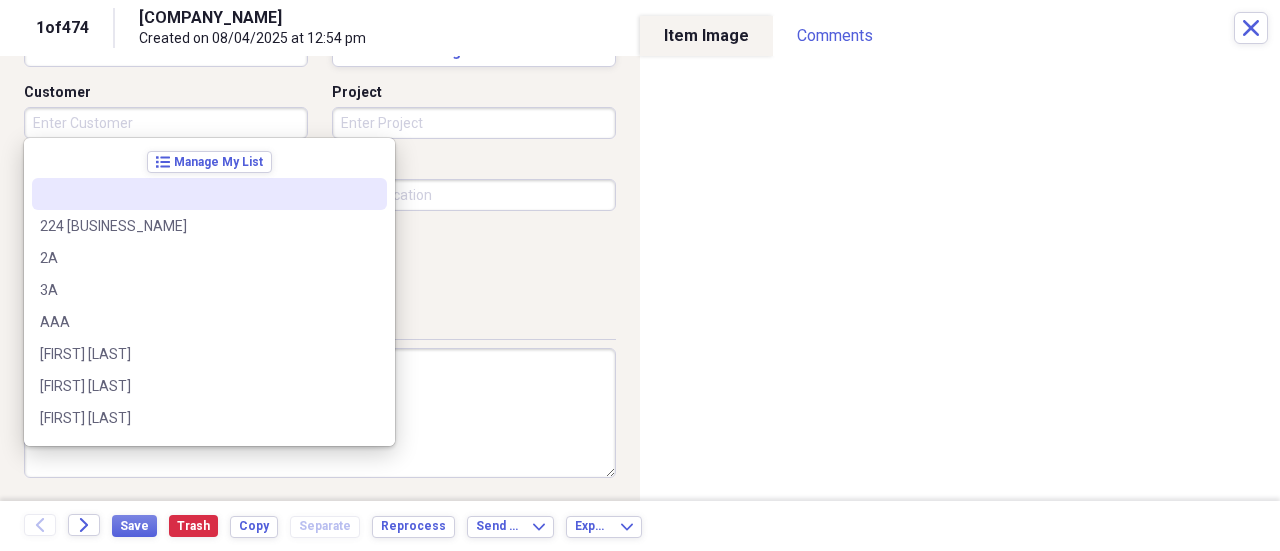 paste on "[FIRST] [LAST]" 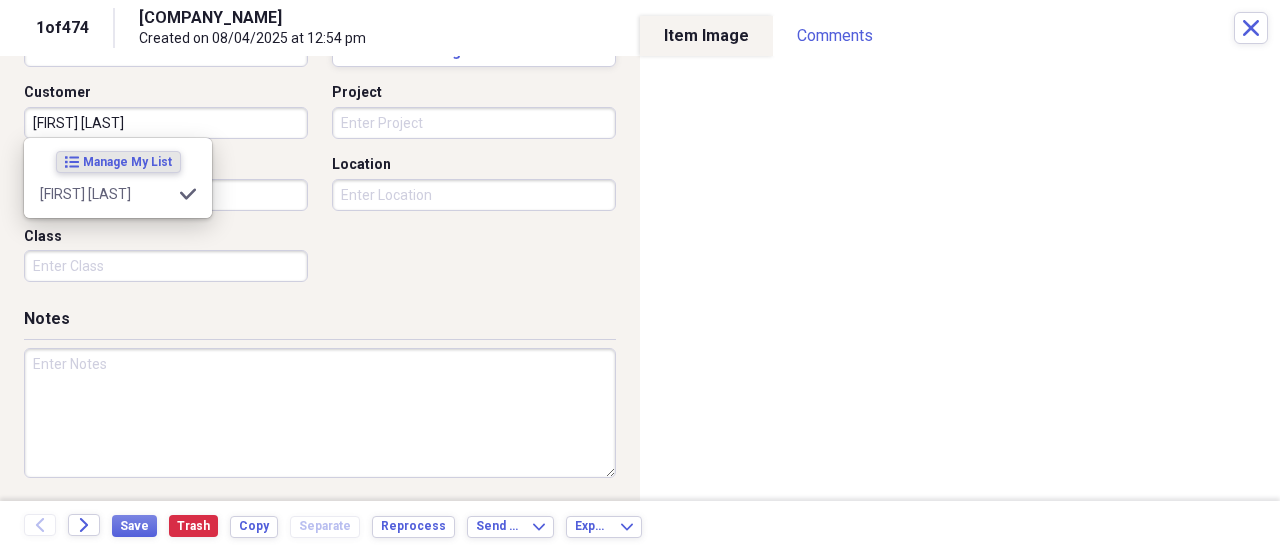 type on "[FIRST] [LAST]" 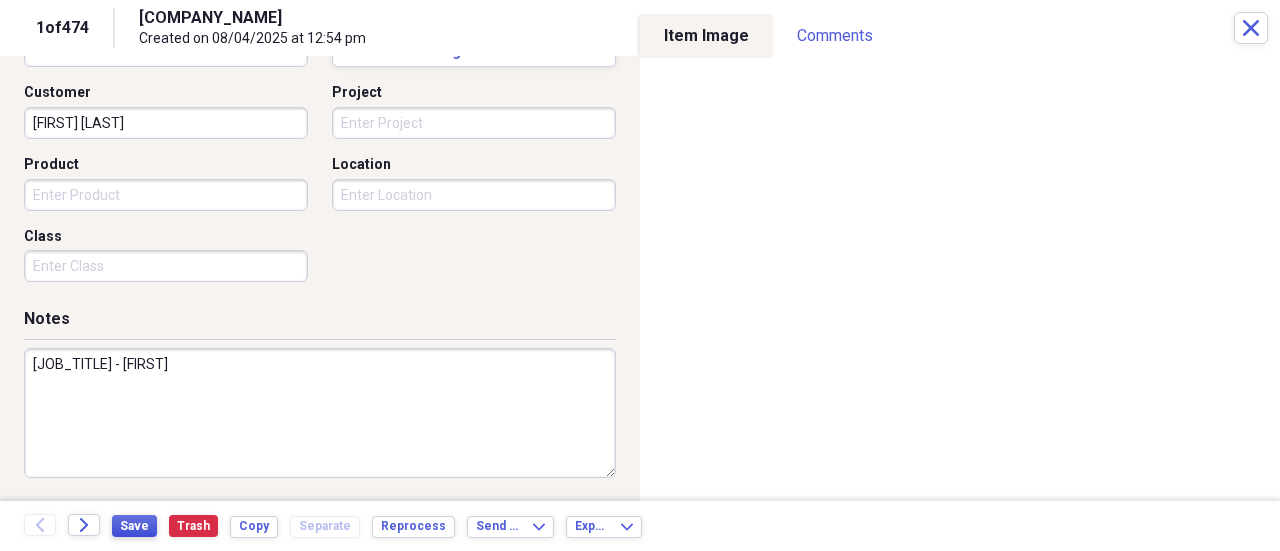 type on "[JOB_TITLE] - [FIRST]" 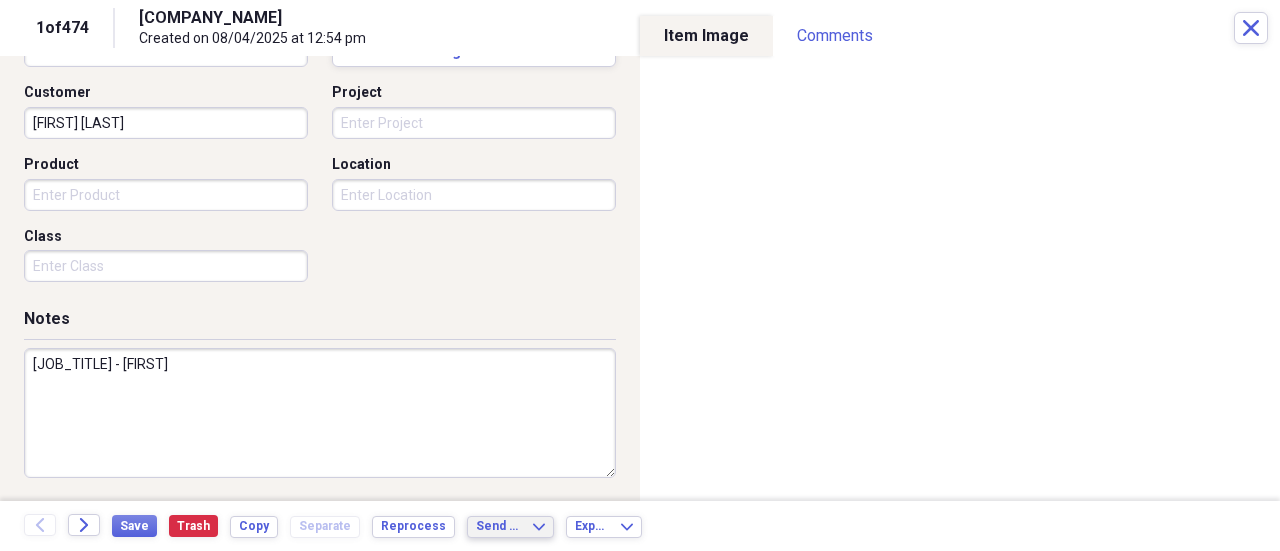 click on "Send To" at bounding box center [498, 526] 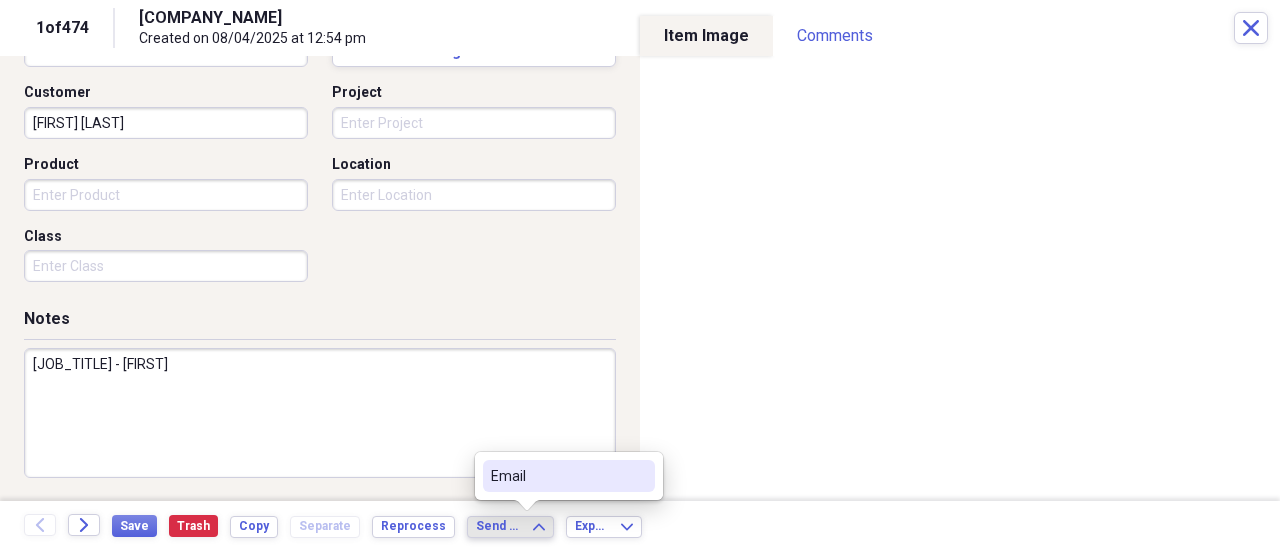 click on "Email" at bounding box center [557, 476] 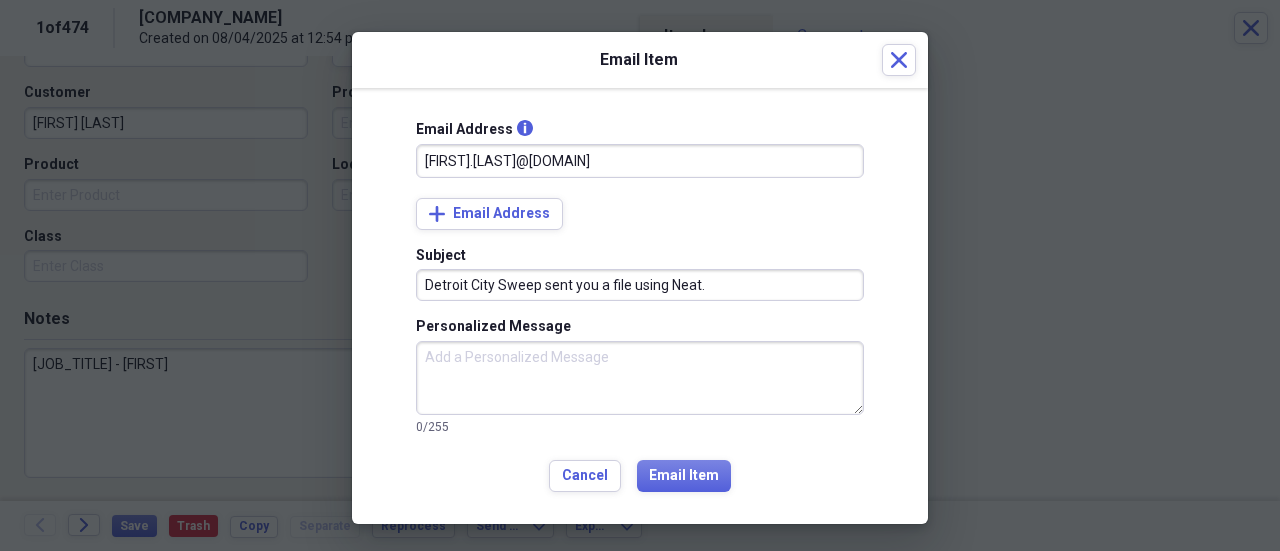 type on "[FIRST].[LAST]@[DOMAIN]" 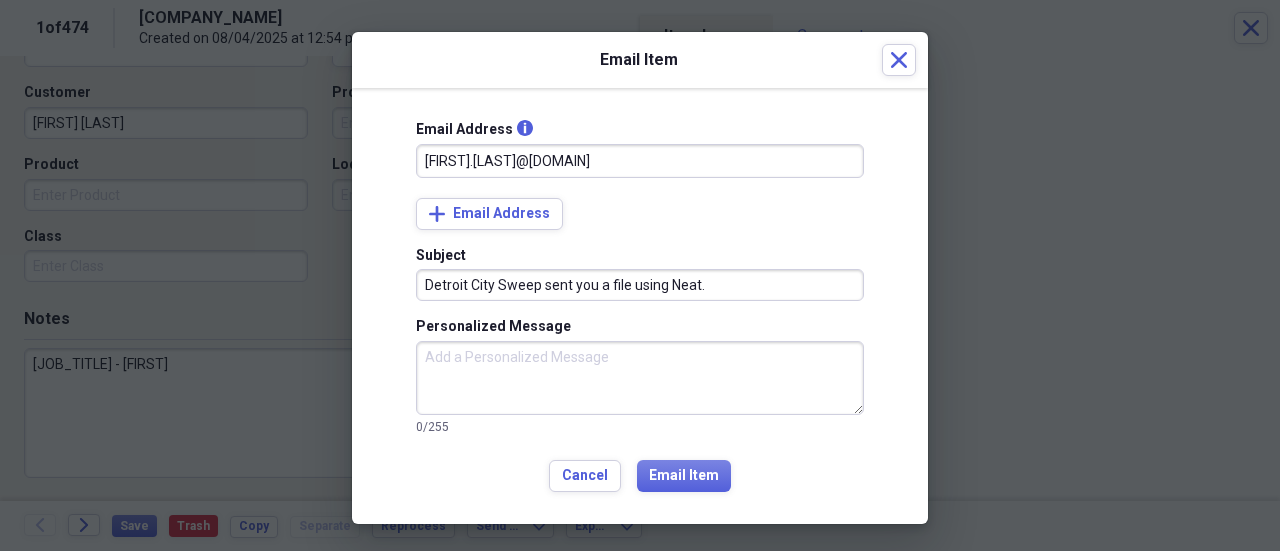 drag, startPoint x: 704, startPoint y: 283, endPoint x: 536, endPoint y: 282, distance: 168.00298 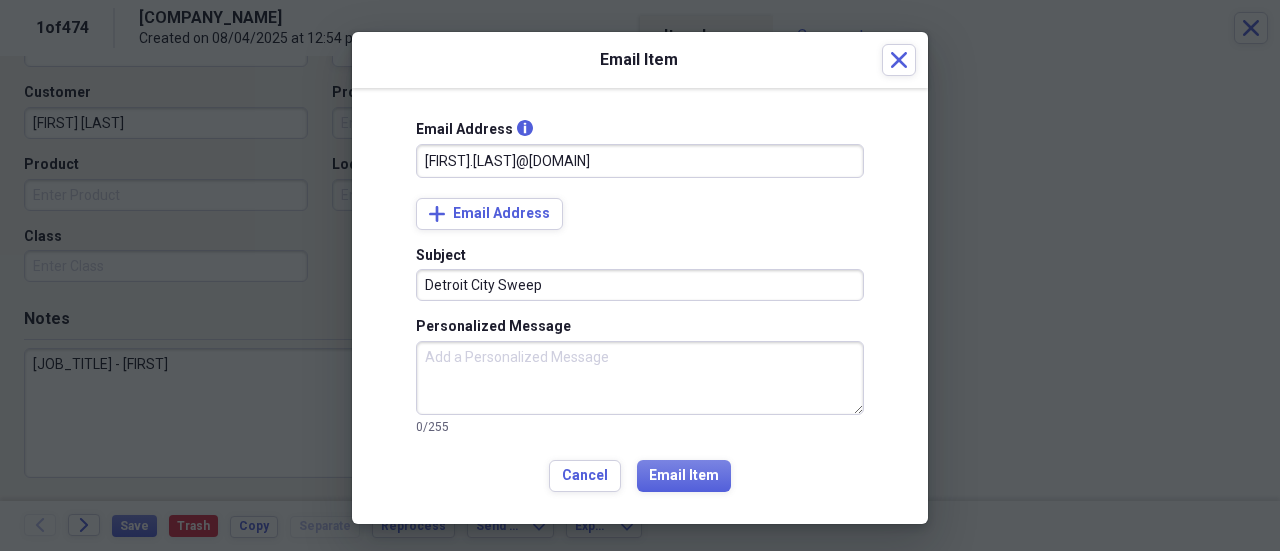 type on "Detroit City Sweep" 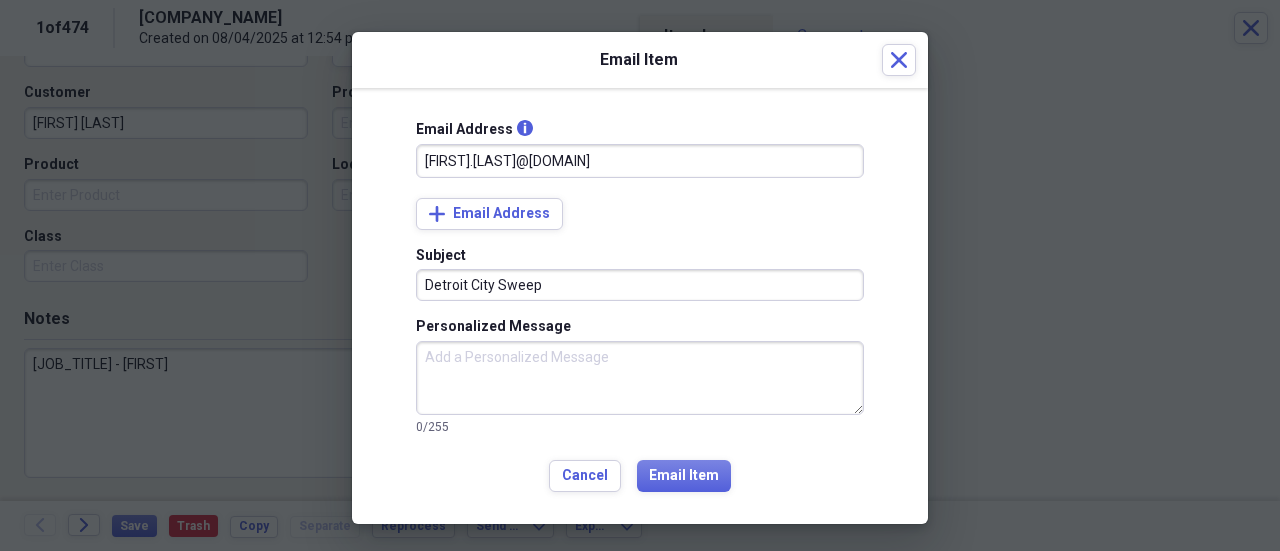 click on "Personalized Message" at bounding box center [640, 378] 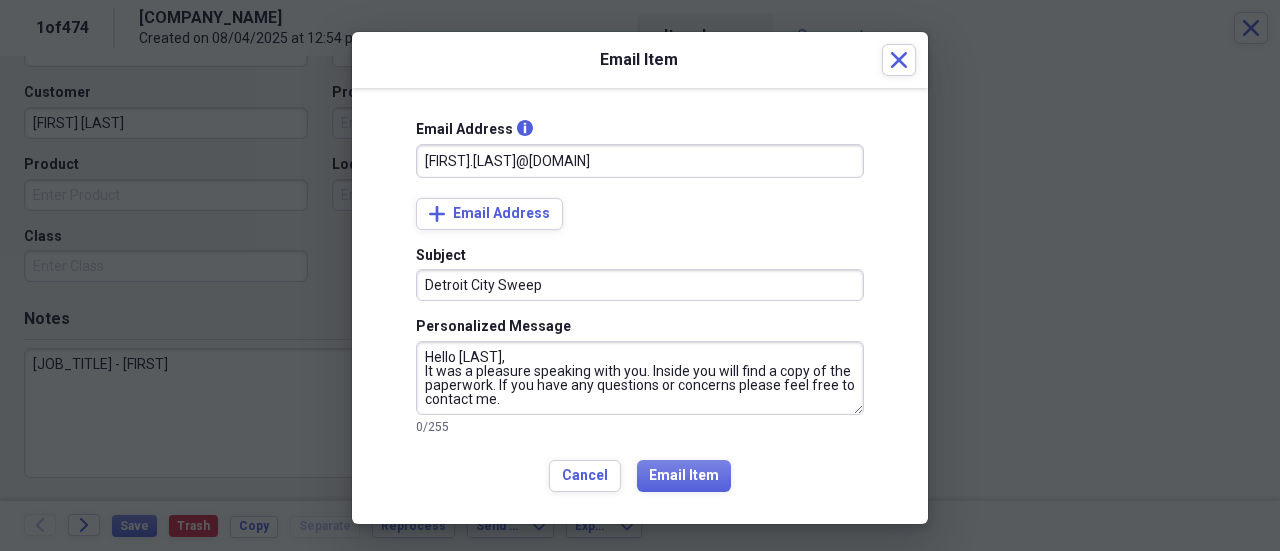 scroll, scrollTop: 78, scrollLeft: 0, axis: vertical 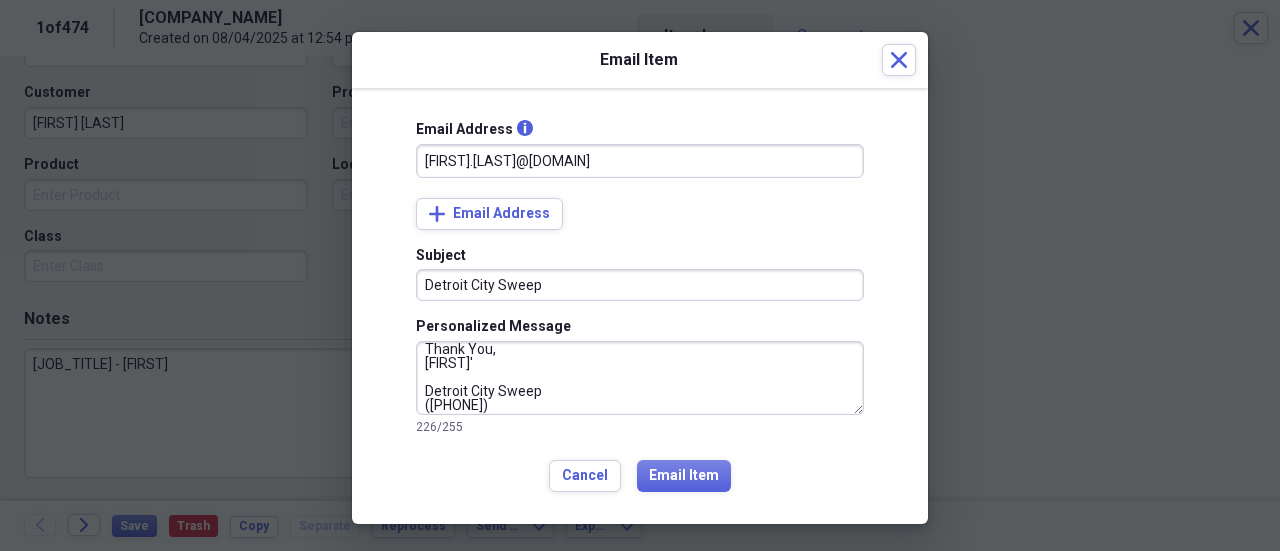 click on "Hello [LAST],
It was a pleasure speaking with you. Inside you will find a copy of the paperwork. If you have any questions or concerns please feel free to contact me.
Thank You,
[FIRST]'
Detroit City Sweep
([PHONE])" at bounding box center [640, 378] 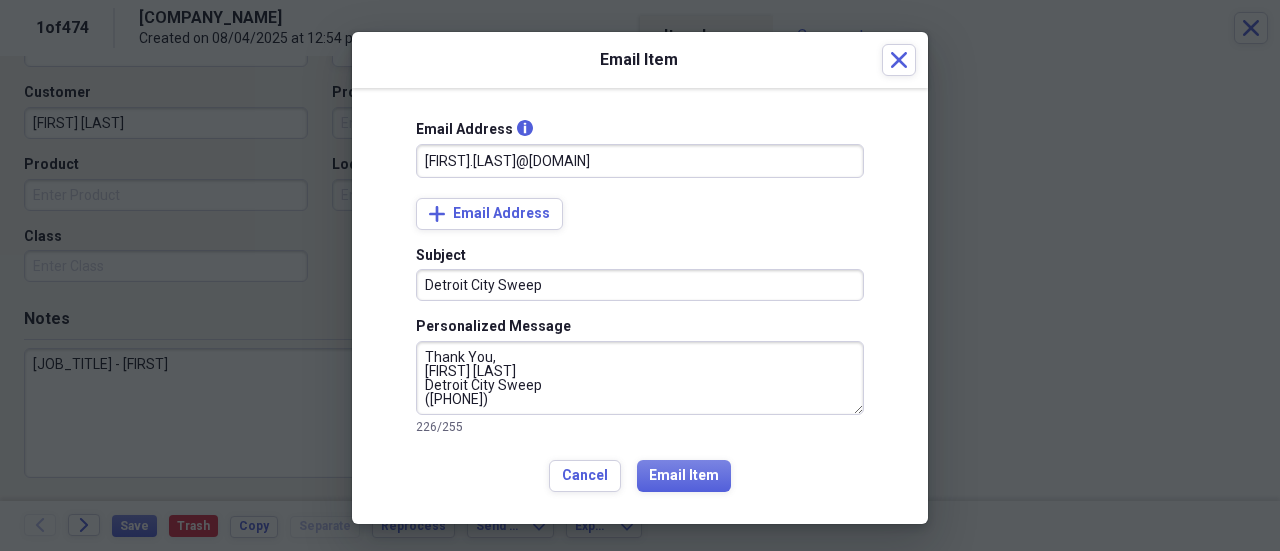 scroll, scrollTop: 70, scrollLeft: 0, axis: vertical 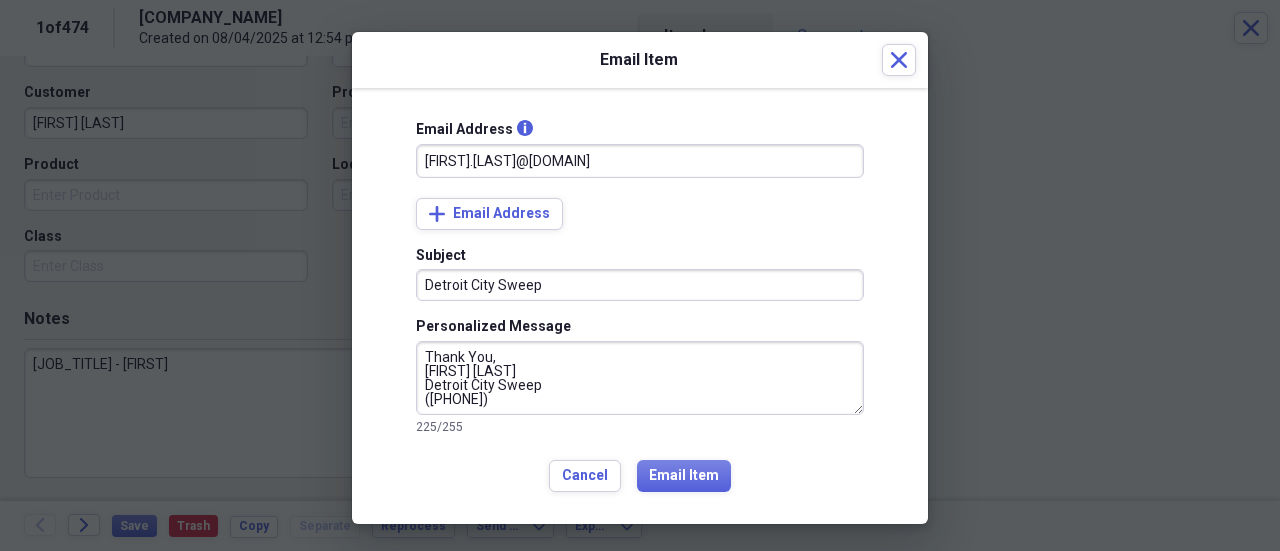drag, startPoint x: 472, startPoint y: 370, endPoint x: 388, endPoint y: 387, distance: 85.70297 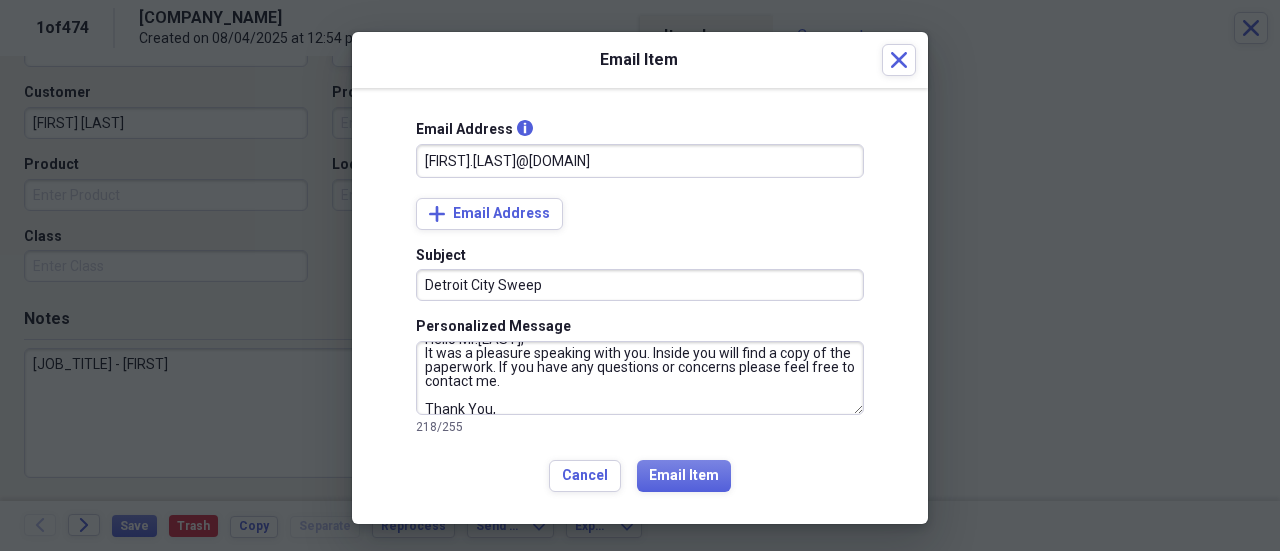 scroll, scrollTop: 0, scrollLeft: 0, axis: both 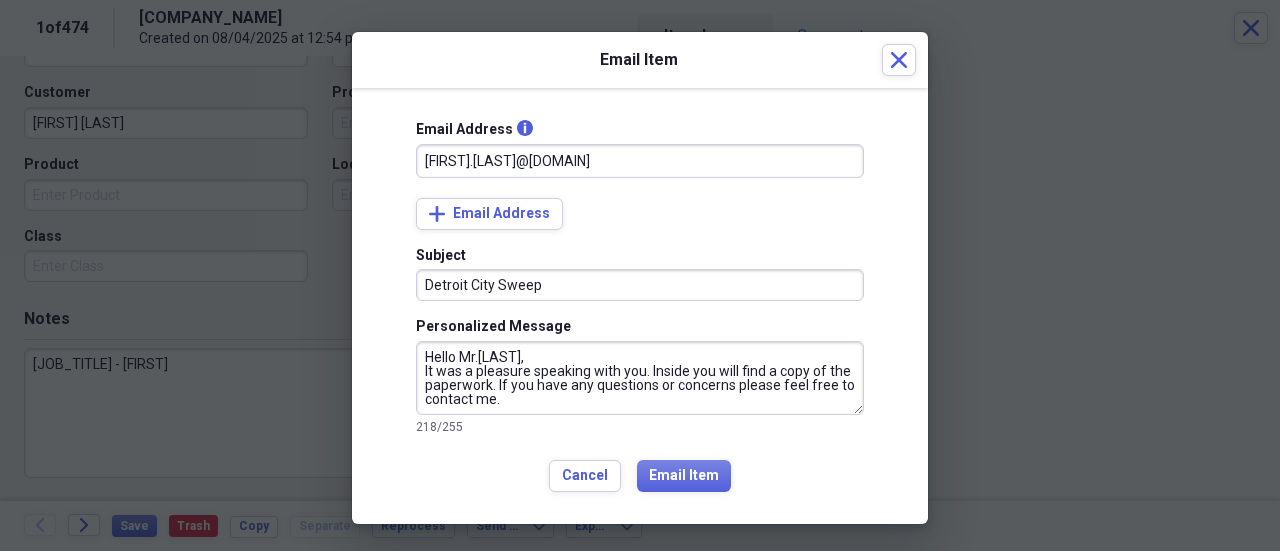 drag, startPoint x: 438, startPoint y: 389, endPoint x: 400, endPoint y: 389, distance: 38 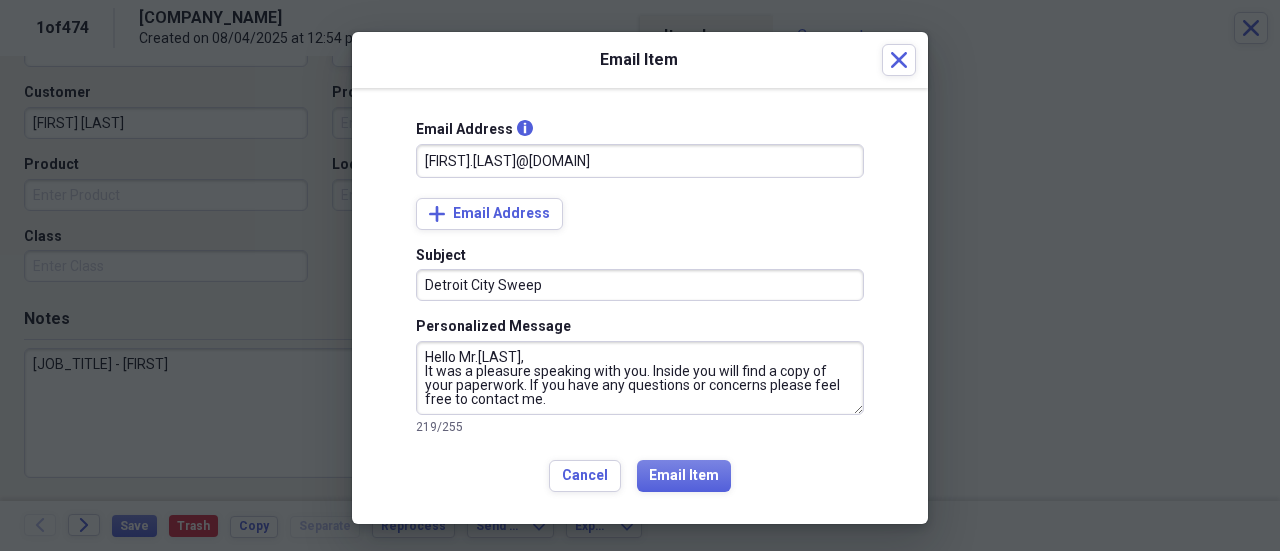 drag, startPoint x: 552, startPoint y: 361, endPoint x: 474, endPoint y: 360, distance: 78.00641 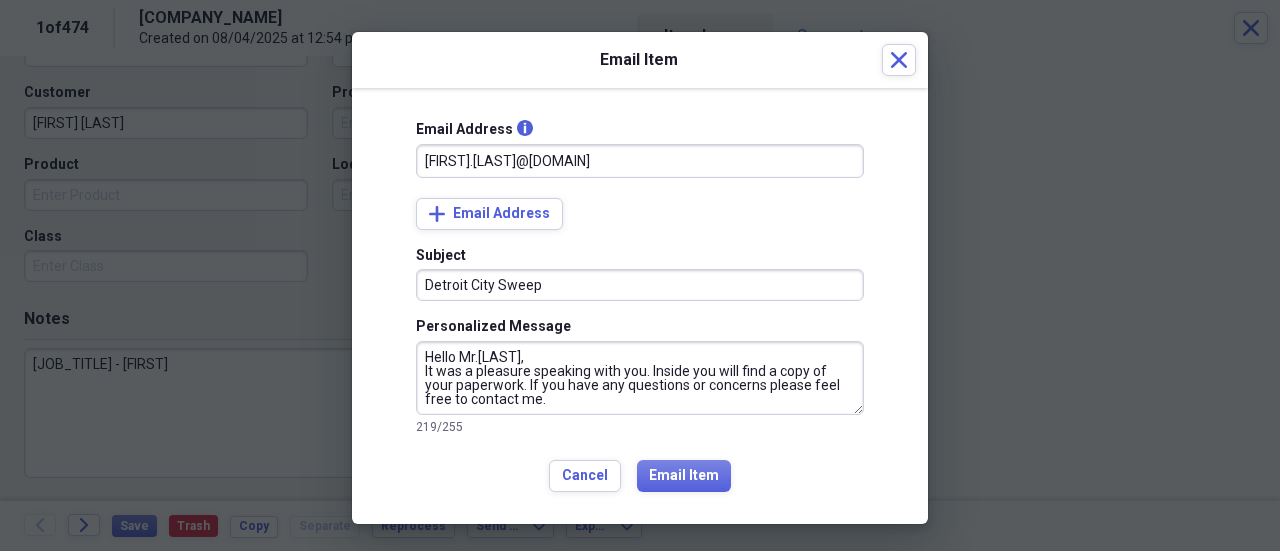 paste on "Thornton" 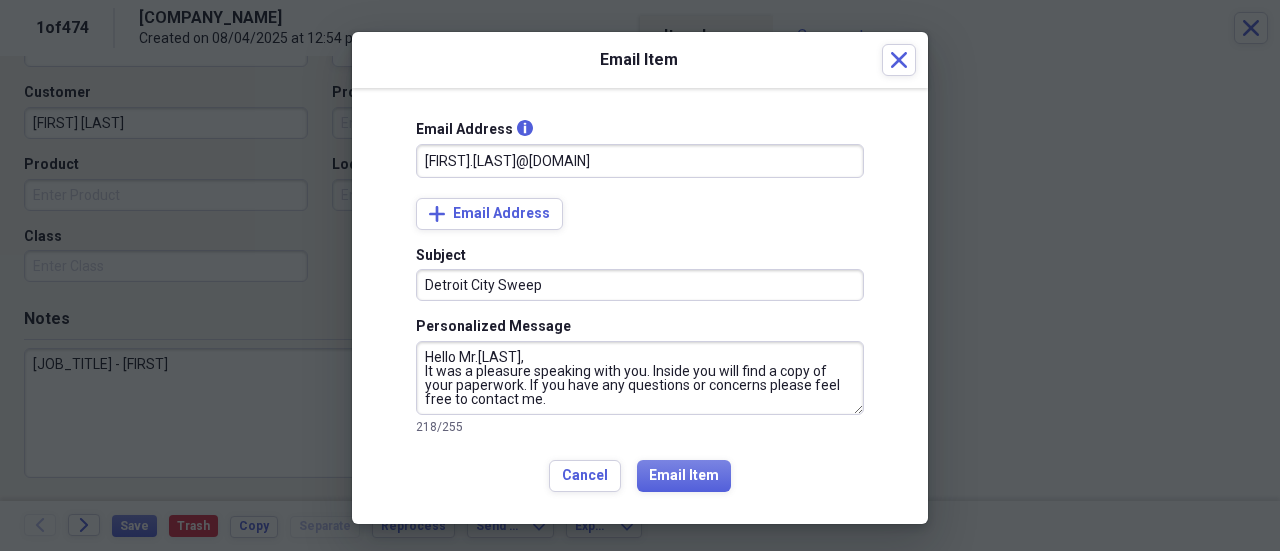 scroll, scrollTop: 6, scrollLeft: 0, axis: vertical 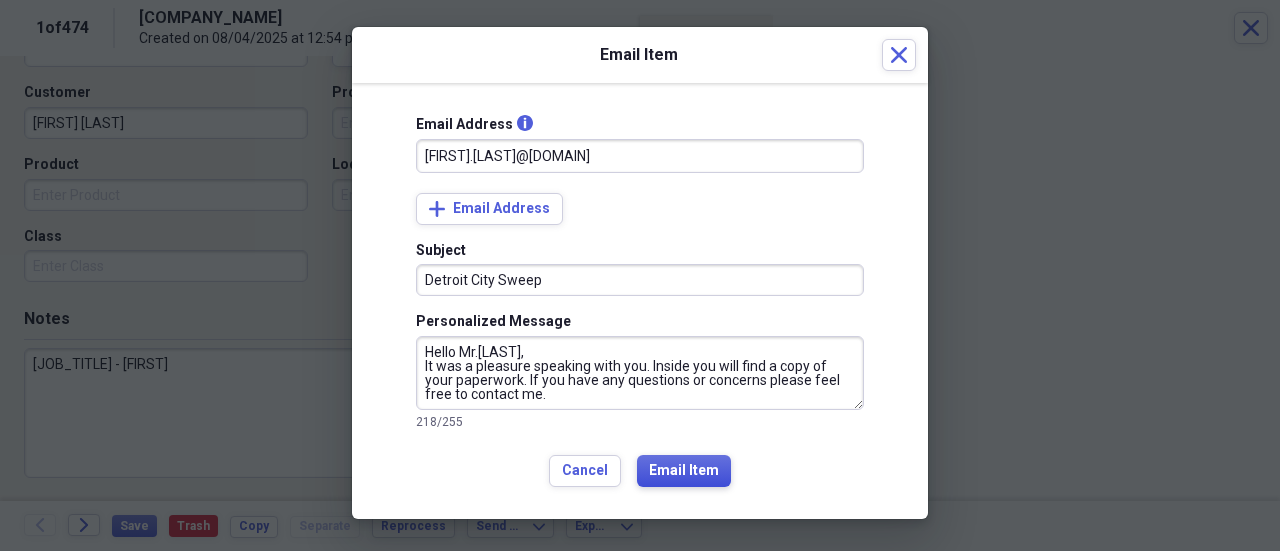 type on "Hello Mr.[LAST],
It was a pleasure speaking with you. Inside you will find a copy of your paperwork. If you have any questions or concerns please feel free to contact me.
Thank You,
Detroit City Sweep
([PHONE])" 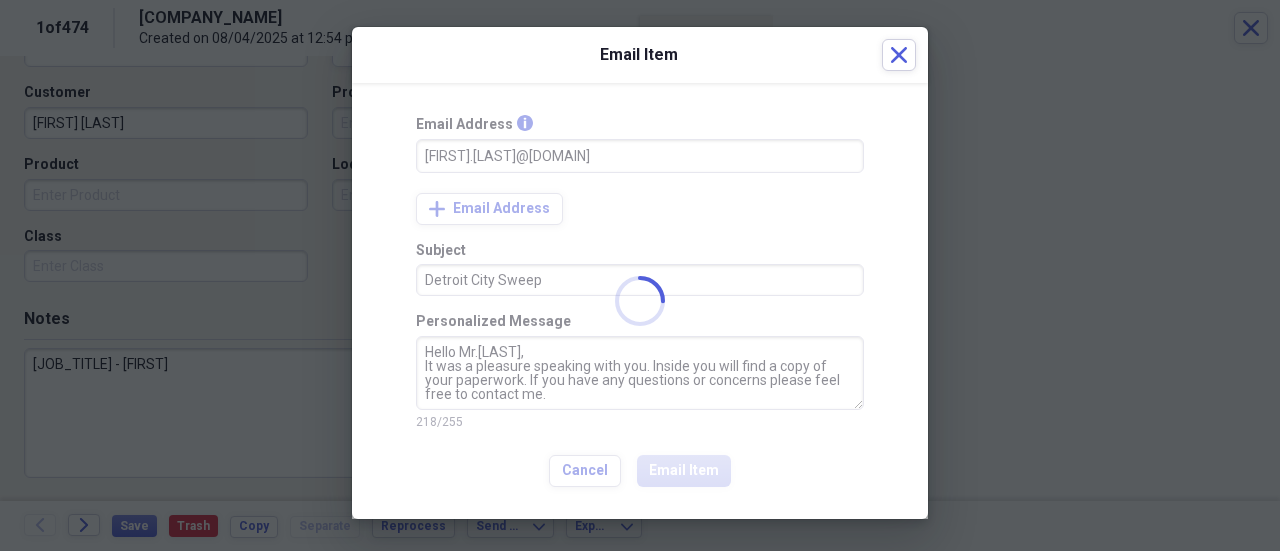 scroll, scrollTop: 0, scrollLeft: 0, axis: both 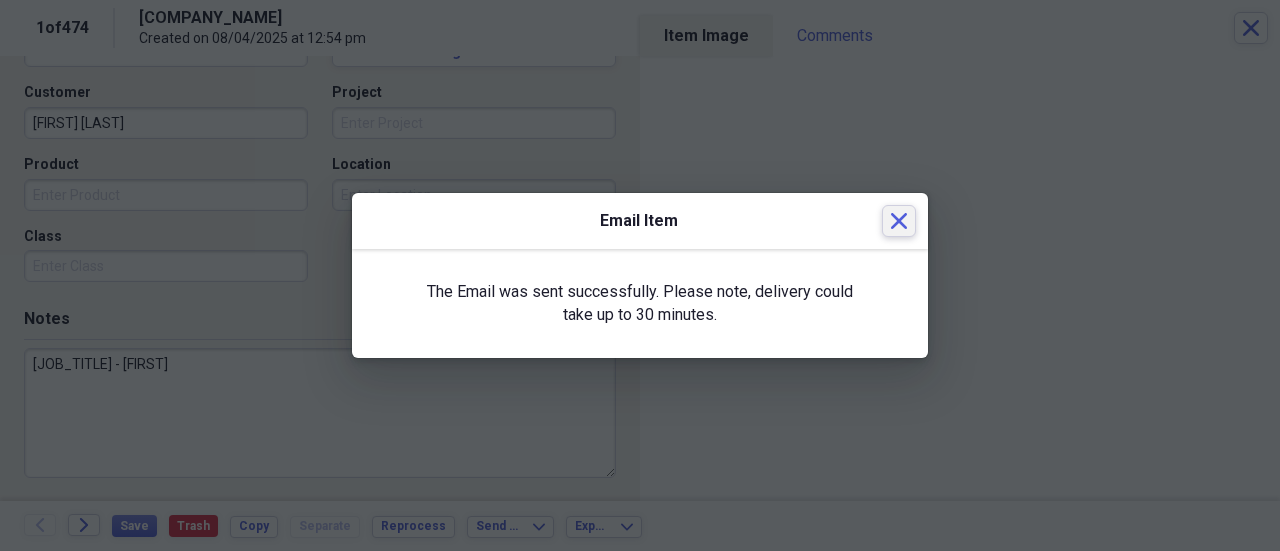 click 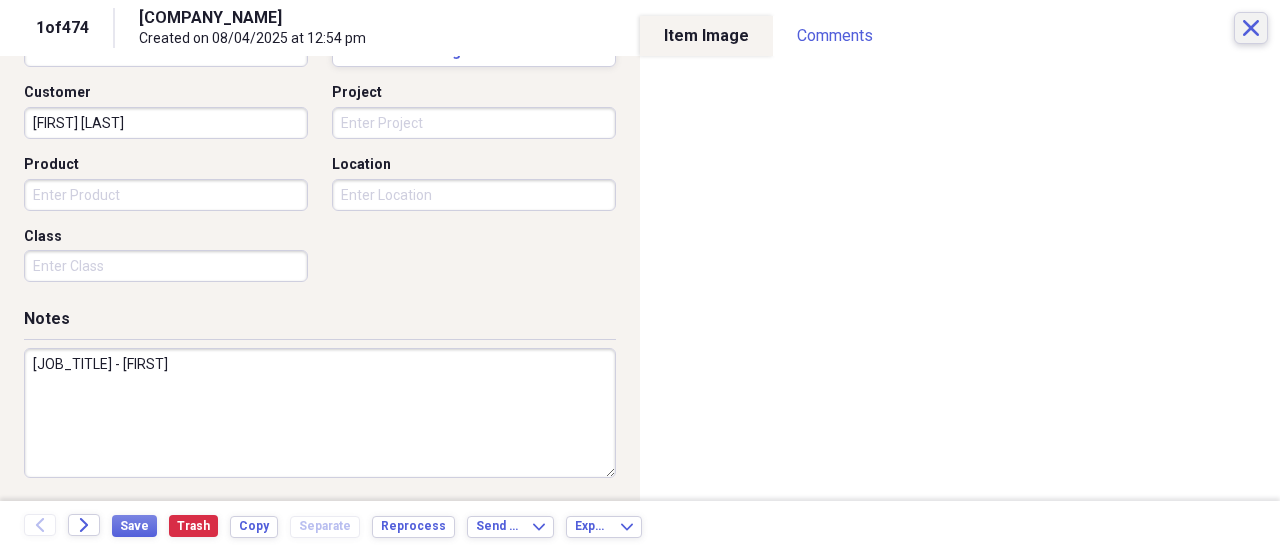 click on "Close" 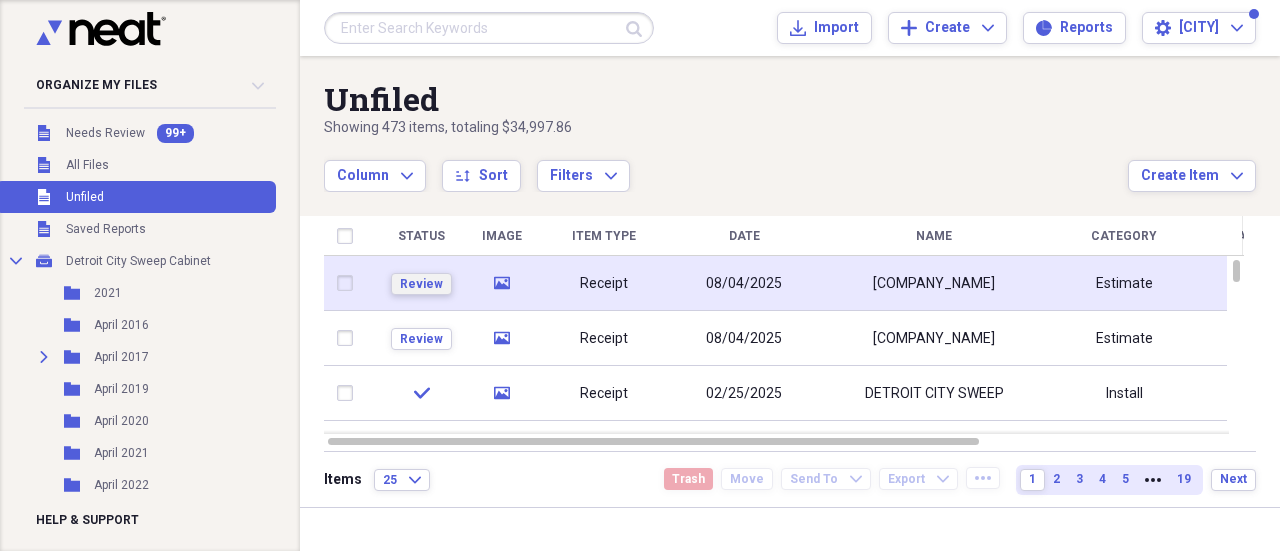 click on "Review" at bounding box center (421, 284) 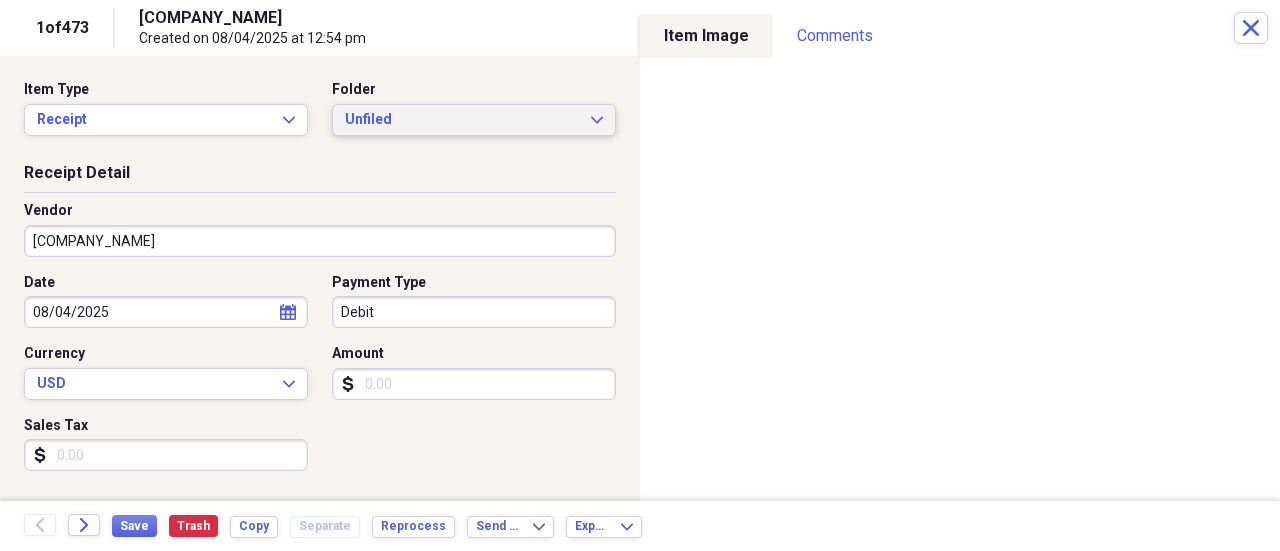 click on "Unfiled" at bounding box center [462, 120] 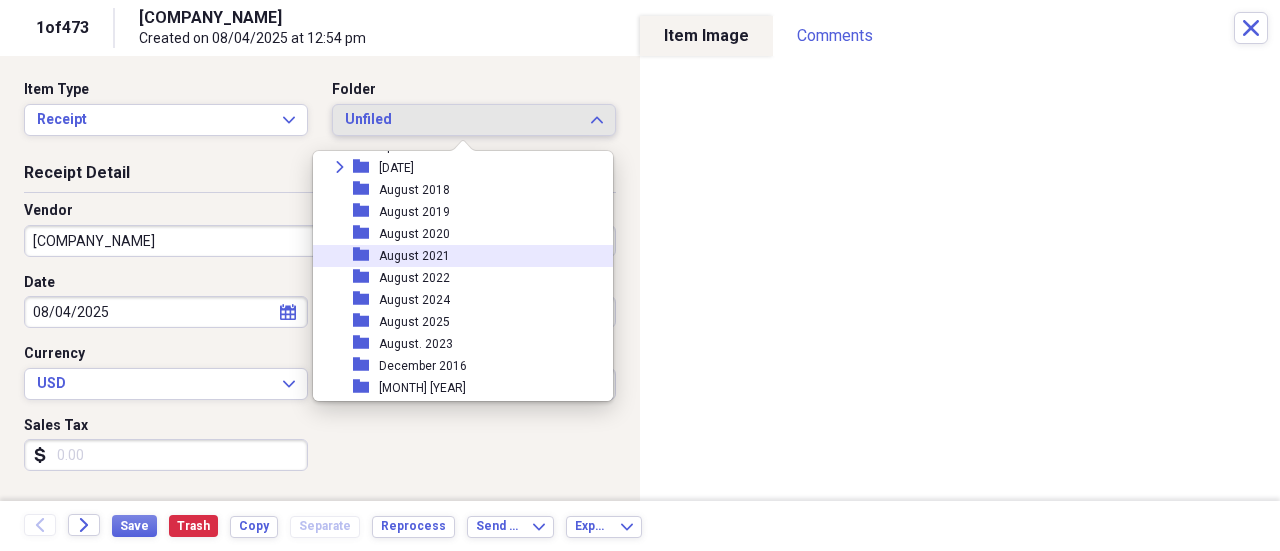 scroll, scrollTop: 300, scrollLeft: 0, axis: vertical 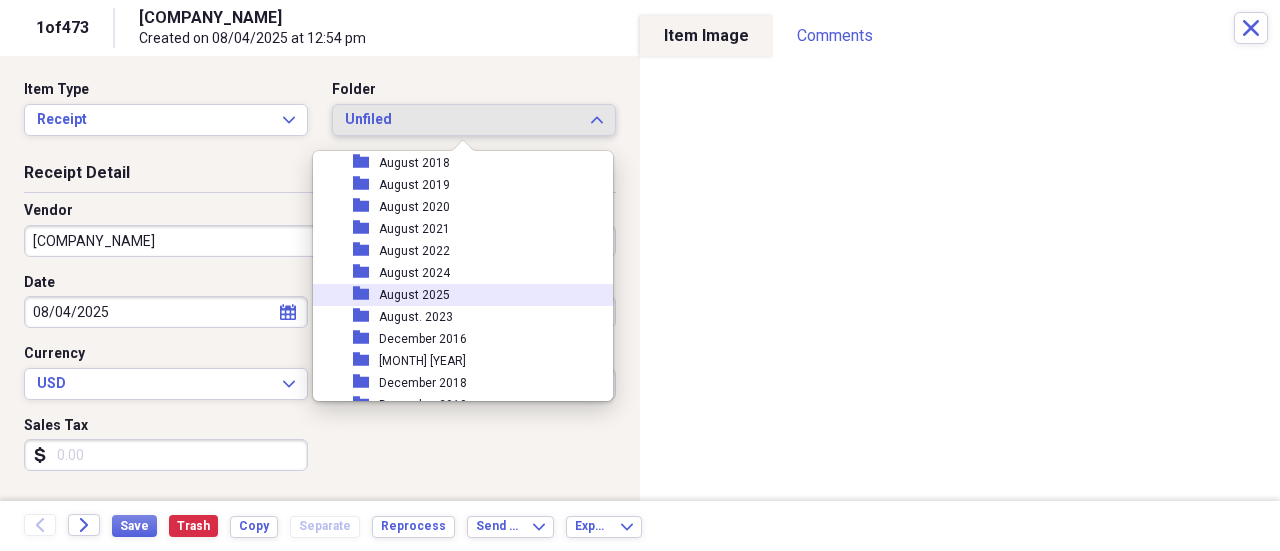 click on "folder August 2025" at bounding box center (455, 295) 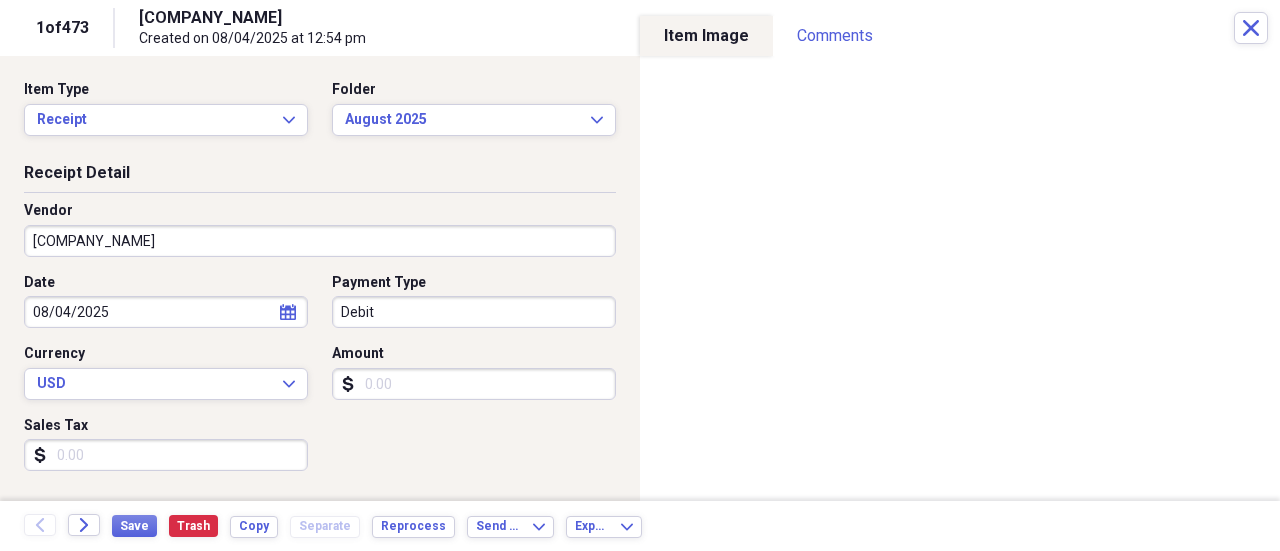 select on "7" 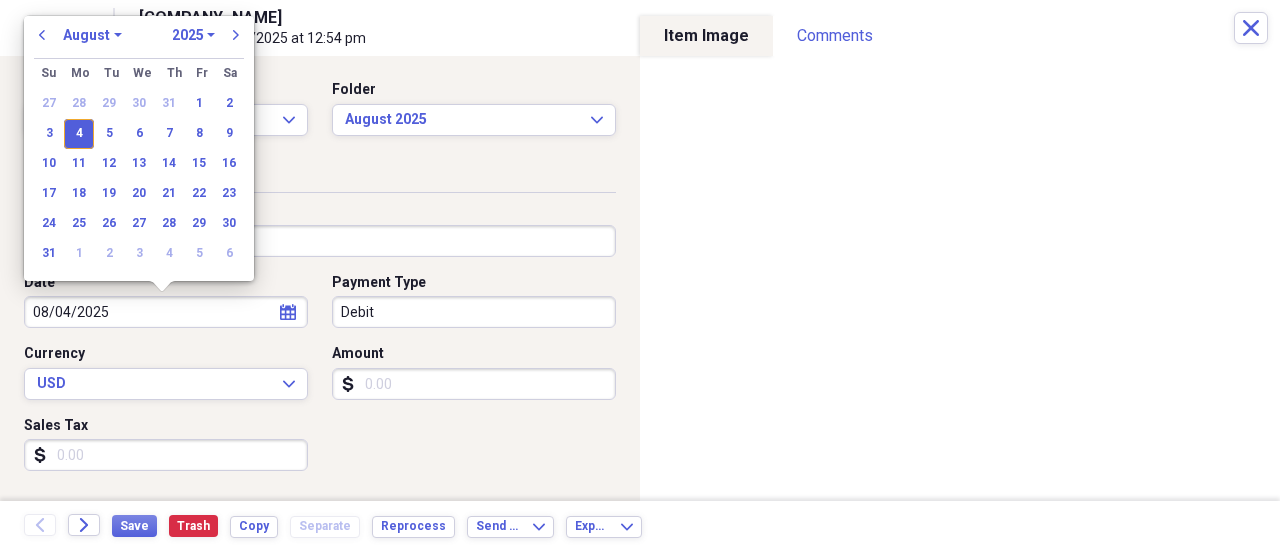 click on "08/04/2025" at bounding box center [166, 312] 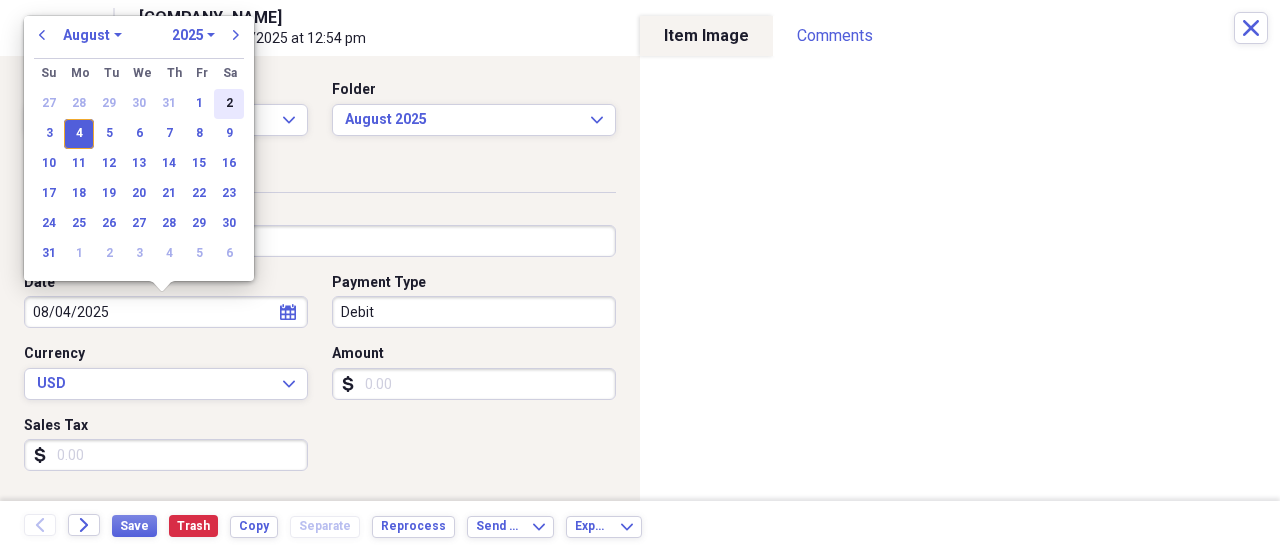 click on "2" at bounding box center [229, 104] 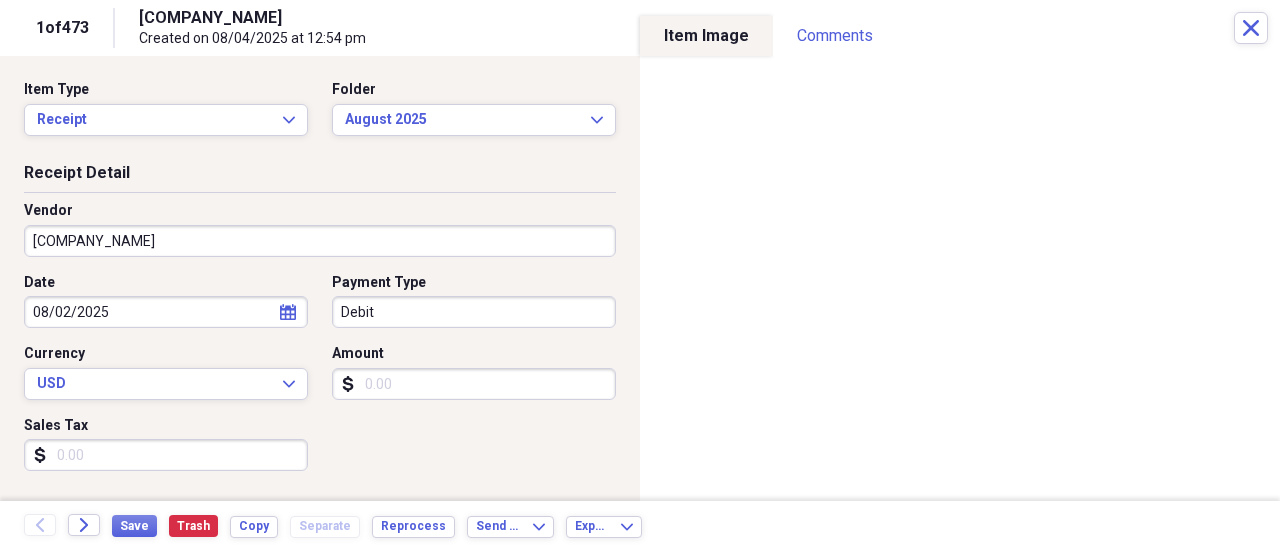 click on "Organize My Files 99+ Collapse Unfiled Needs Review 99+ Unfiled All Files Unfiled Unfiled Unfiled Saved Reports Collapse My Cabinet [CITY] Sweep Cabinet Add Folder Folder 2021 Add Folder Folder April 2016 Add Folder Expand Folder April 2017 Add Folder Folder April 2019 Add Folder Folder April 2020 Add Folder Folder April 2021 Add Folder Folder April 2022 Add Folder Folder April 2023 Add Folder Folder April 2024 Add Folder Folder April 2025 Add Folder Expand Folder August 2017 Add Folder Folder August 2018 Add Folder Folder August 2019 Add Folder Folder August 2020 Add Folder Folder August 2021 Add Folder Folder August 2022 Add Folder Folder August 2024 Add Folder Folder August 2025 Folder August. 2023 Add Folder Folder December 2016 Add Folder Folder December 2017 Add Folder Folder December 2018 Add Folder Folder December 2019 Add Folder Folder December 2020 Add Folder Folder December 2021 Add Folder Folder December 2022 Add Folder Folder December 2024 Add Folder Folder December 2025 Folder 1" at bounding box center (640, 275) 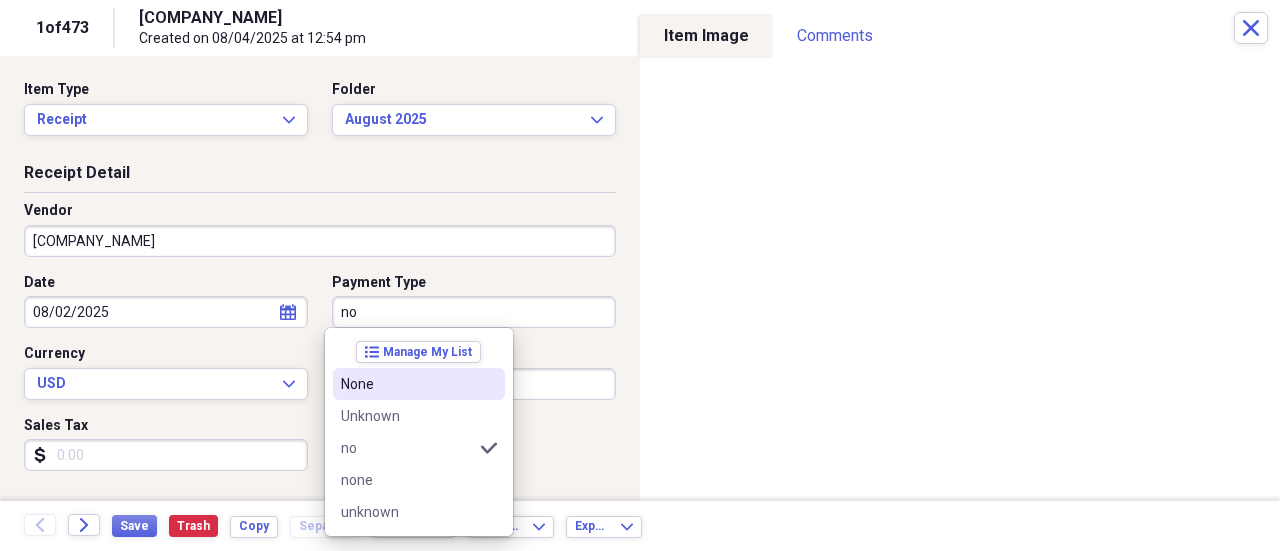 drag, startPoint x: 366, startPoint y: 382, endPoint x: 456, endPoint y: 392, distance: 90.55385 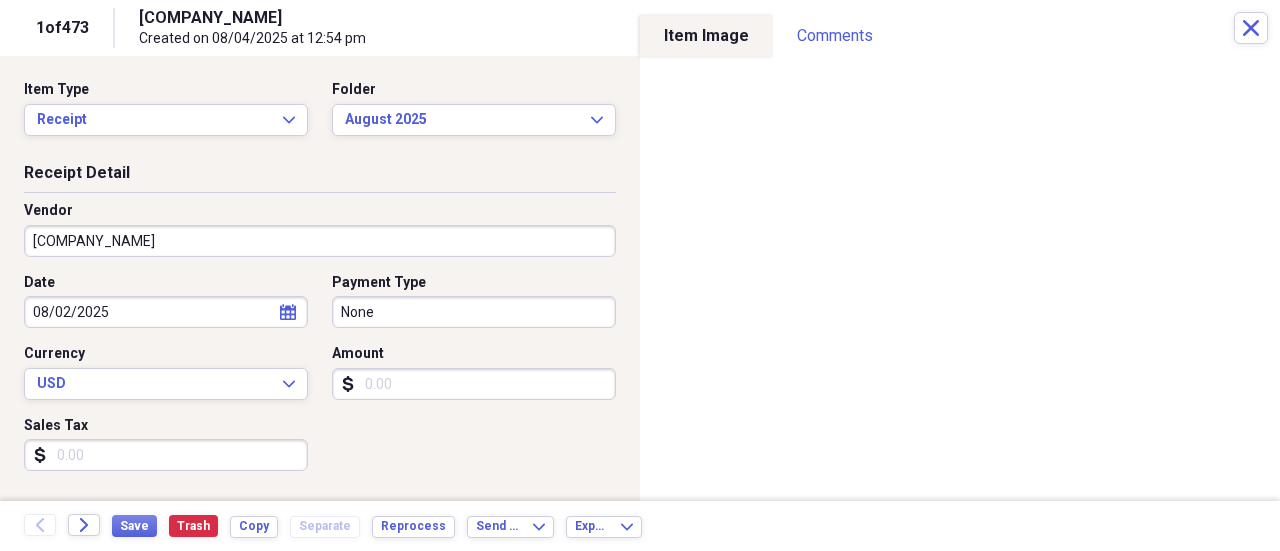 click on "Amount" at bounding box center [474, 384] 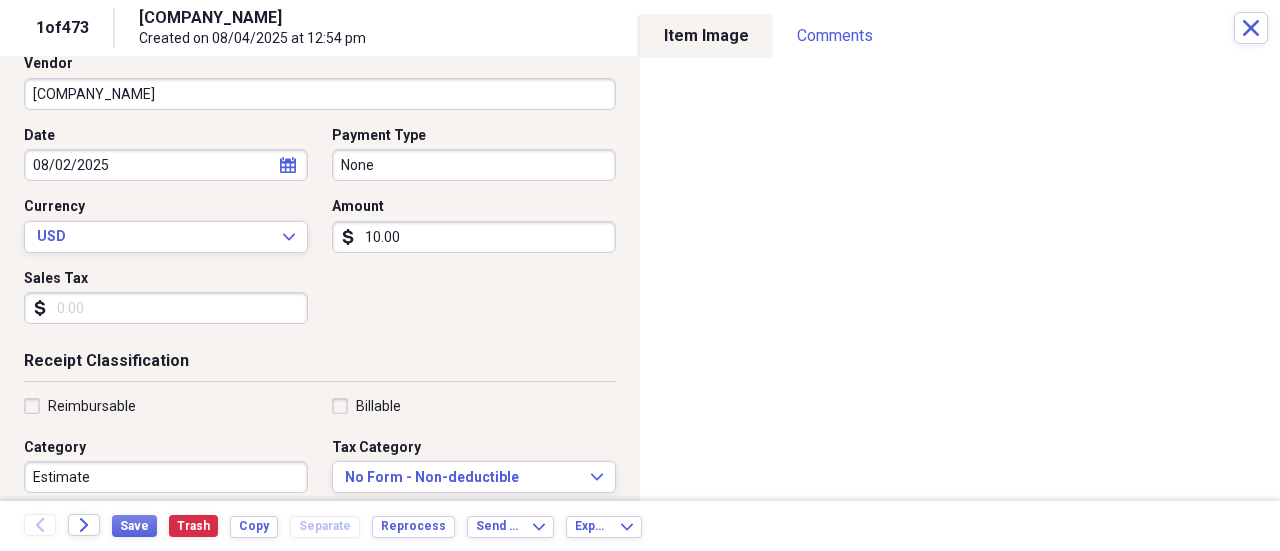 scroll, scrollTop: 500, scrollLeft: 0, axis: vertical 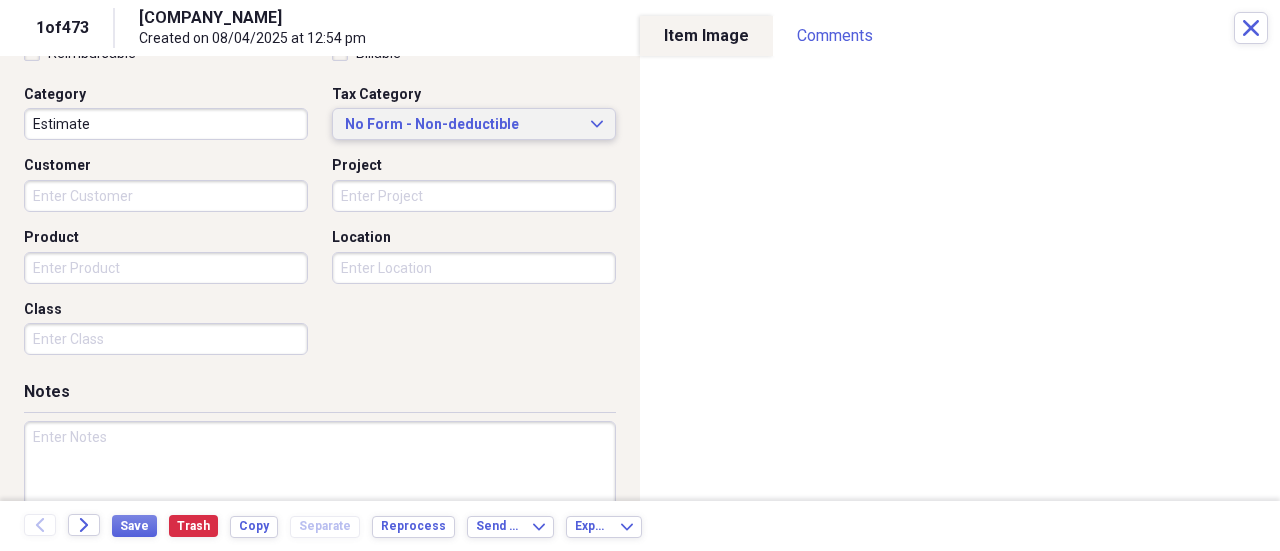 type on "10.00" 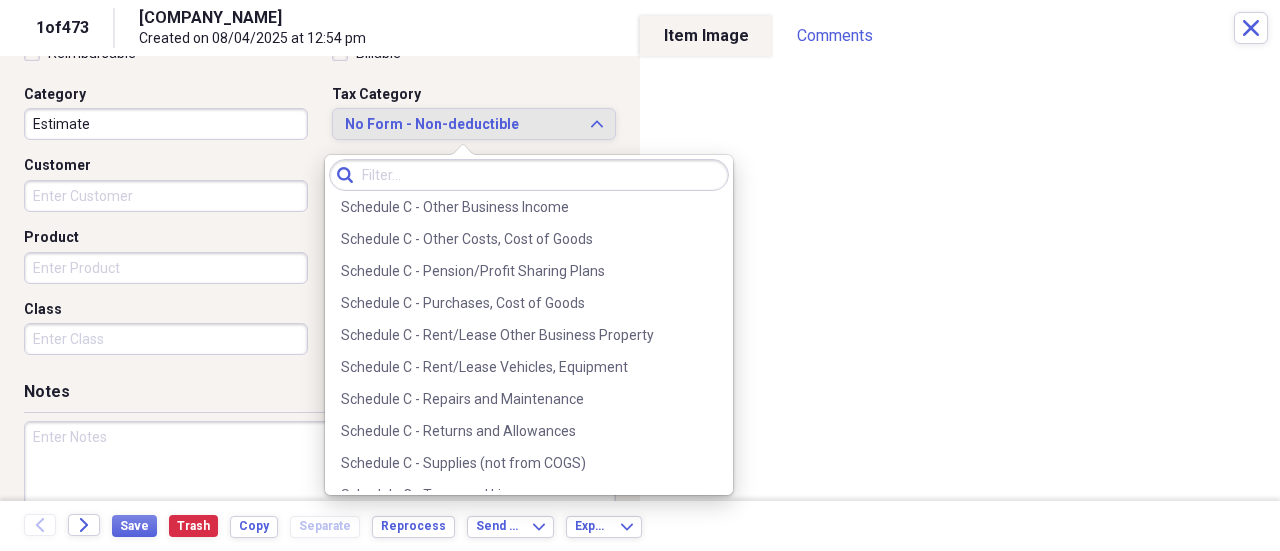 scroll, scrollTop: 4400, scrollLeft: 0, axis: vertical 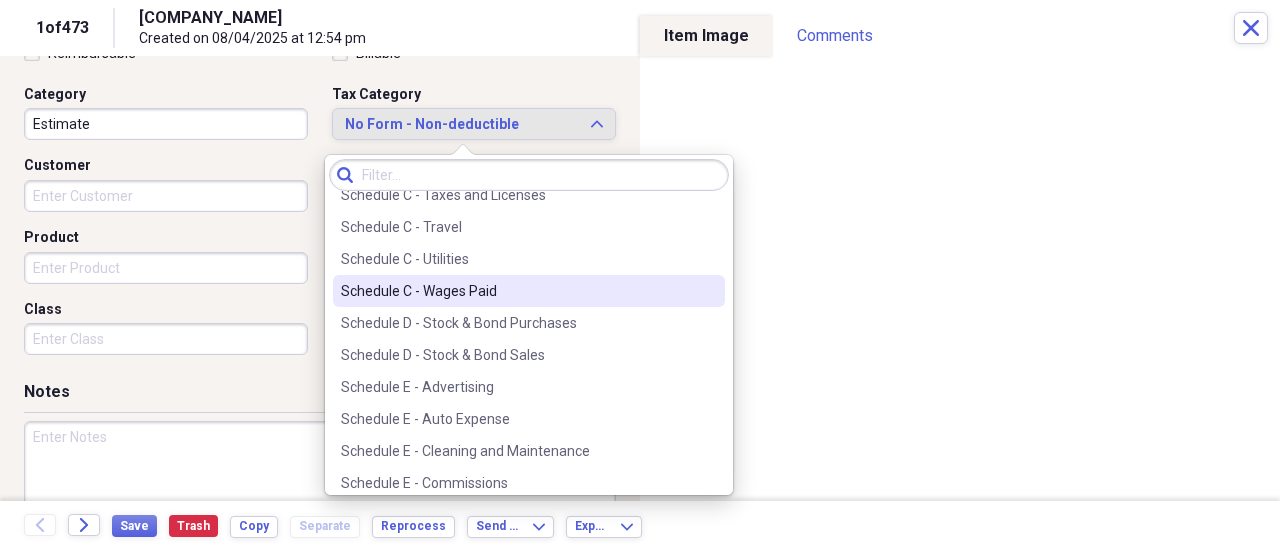 click on "Schedule C - Wages Paid" at bounding box center [517, 291] 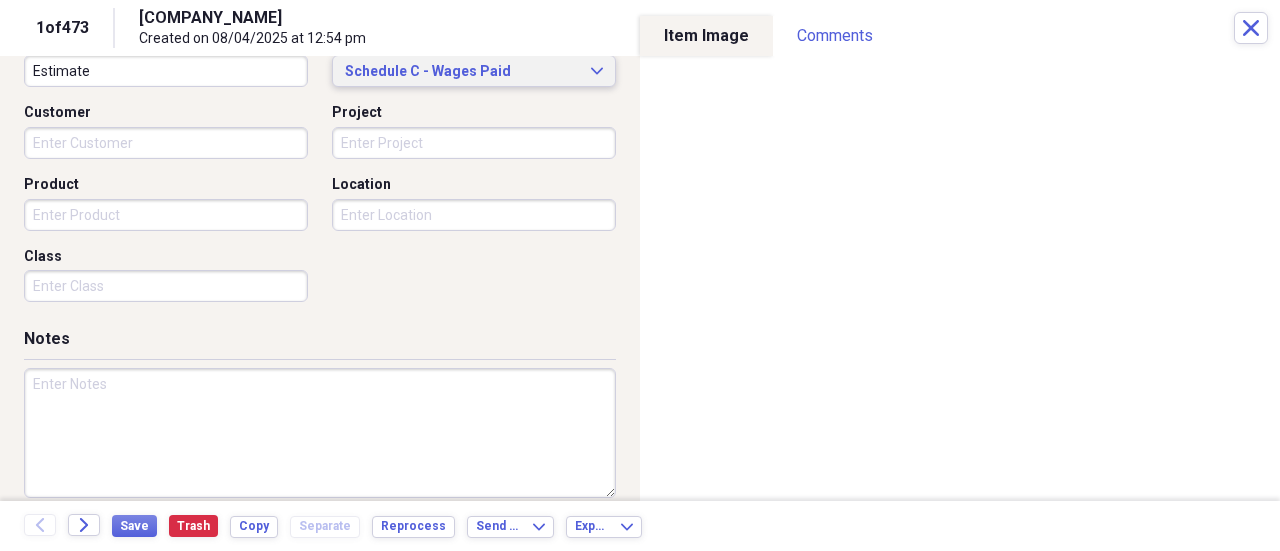 scroll, scrollTop: 573, scrollLeft: 0, axis: vertical 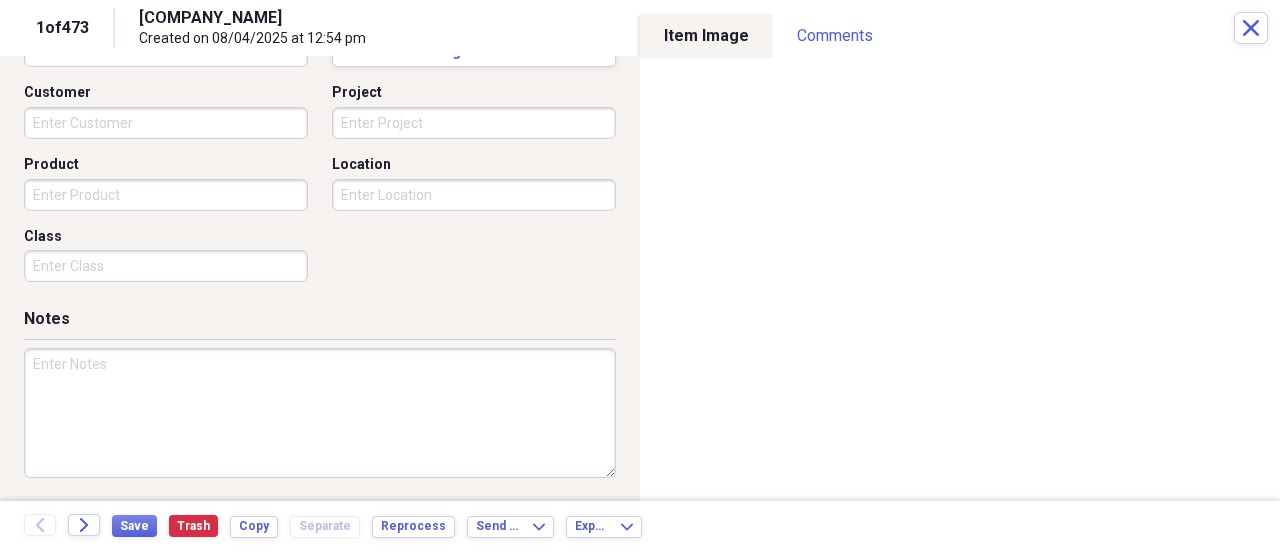 click on "Customer" at bounding box center (166, 123) 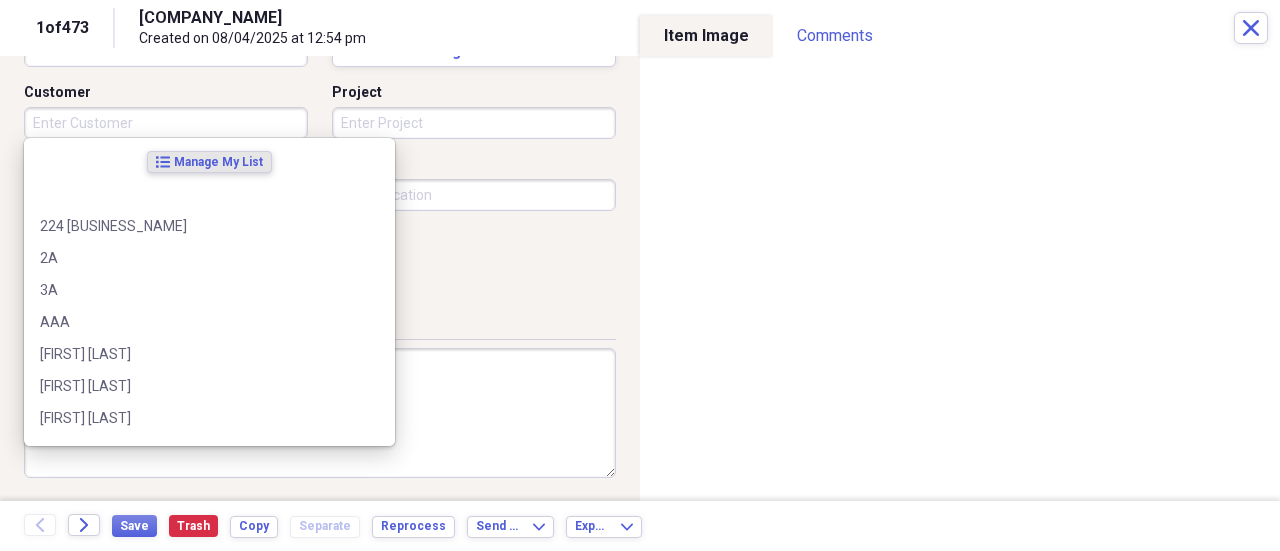 paste on "[FIRST] [LAST]" 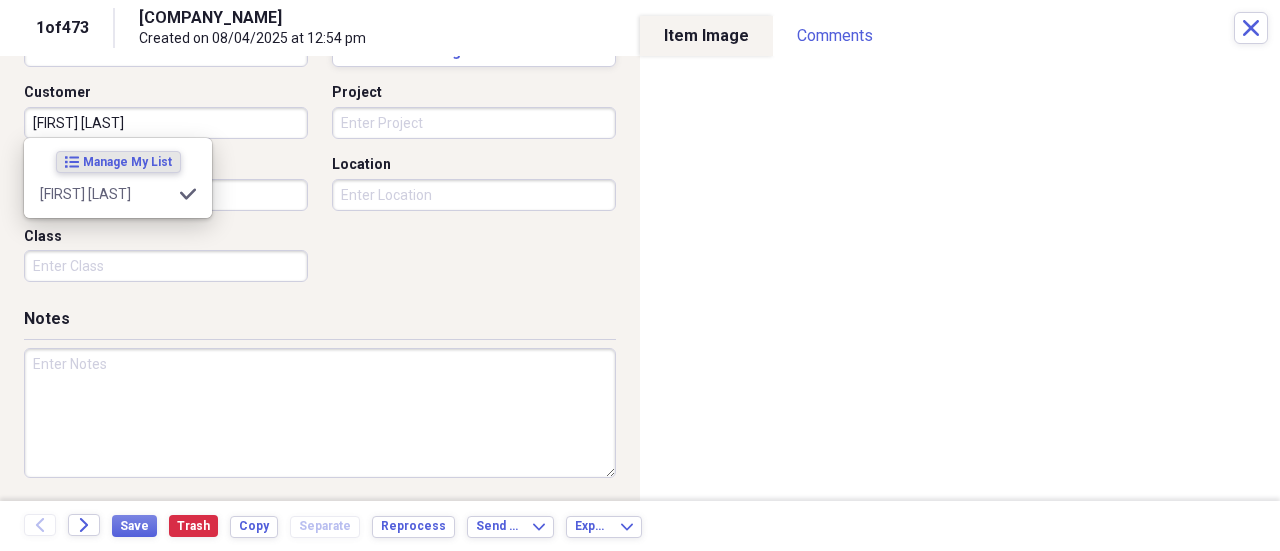 type on "[FIRST] [LAST]" 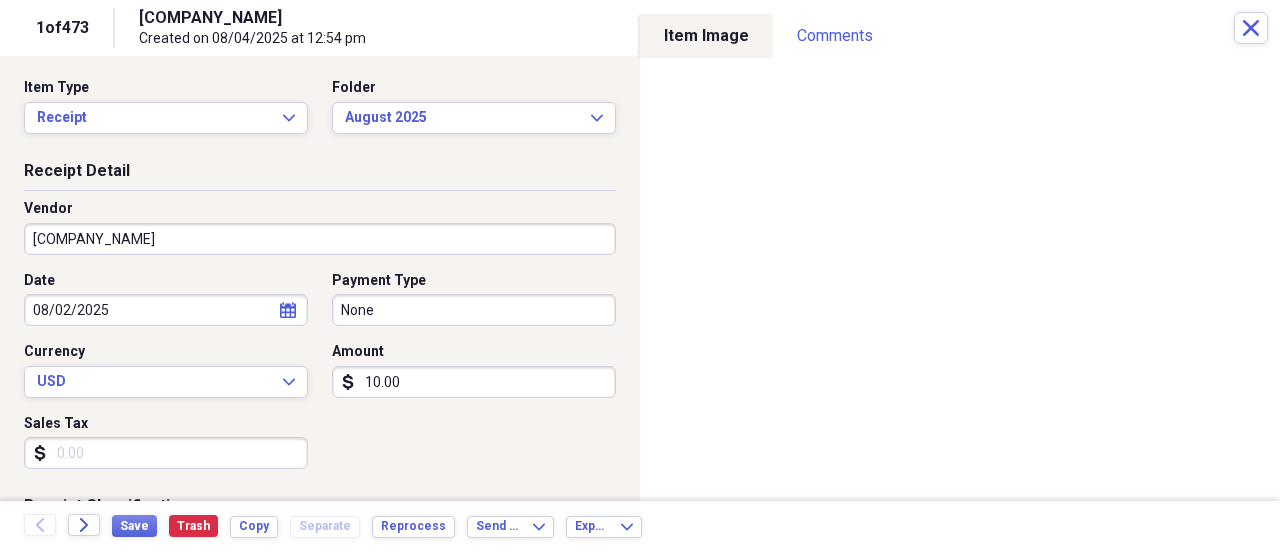 scroll, scrollTop: 0, scrollLeft: 0, axis: both 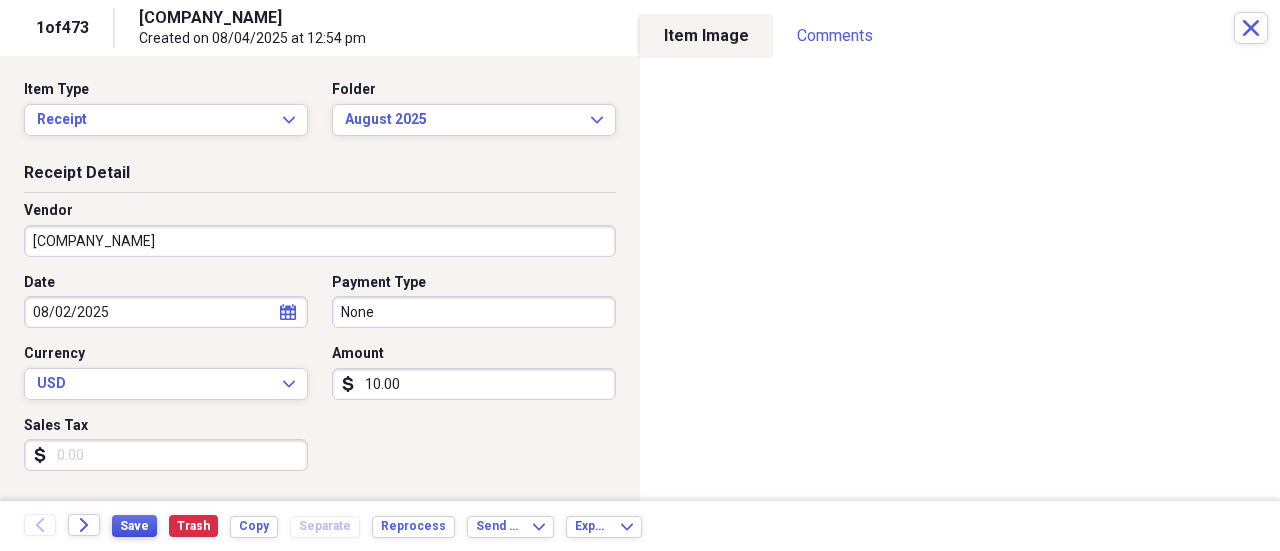 type on "[JOB_TITLE] - [FIRST]" 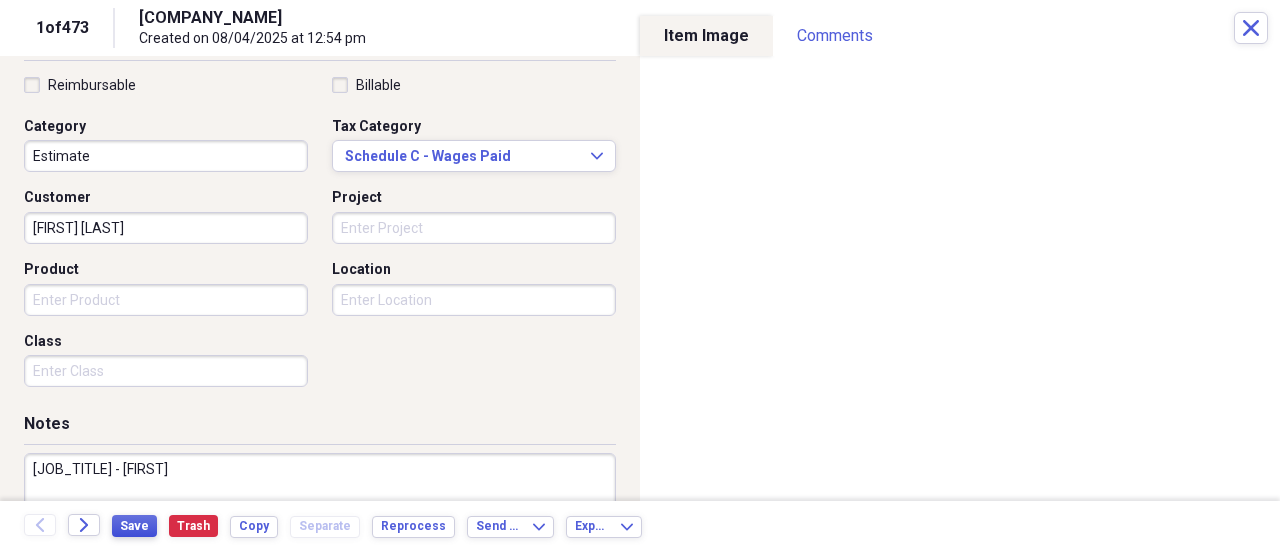 scroll, scrollTop: 573, scrollLeft: 0, axis: vertical 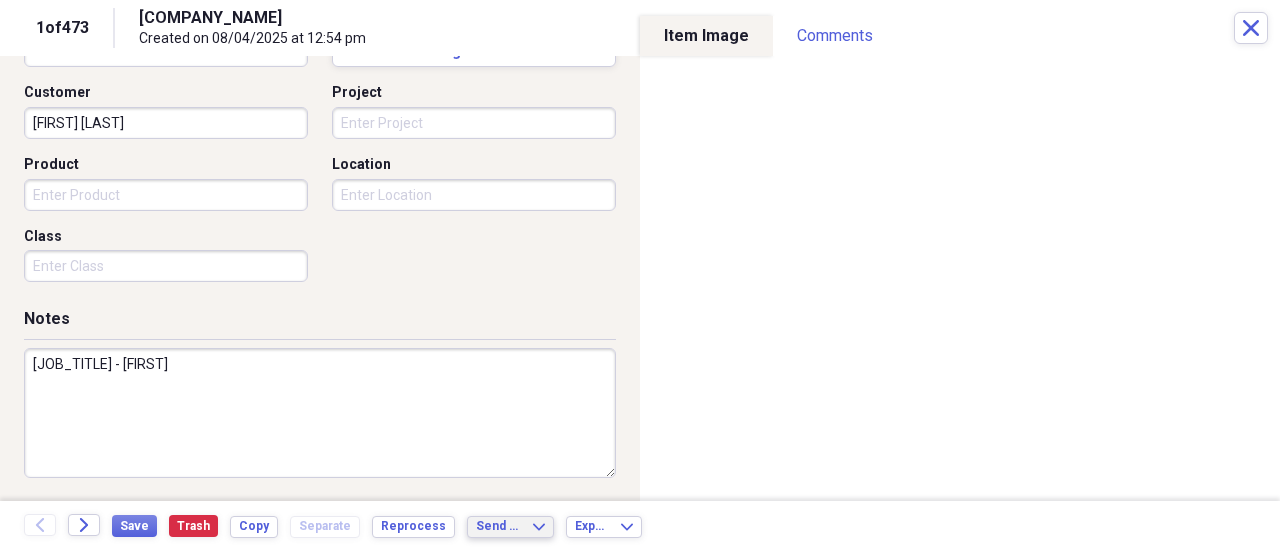 click on "Send To" at bounding box center [498, 526] 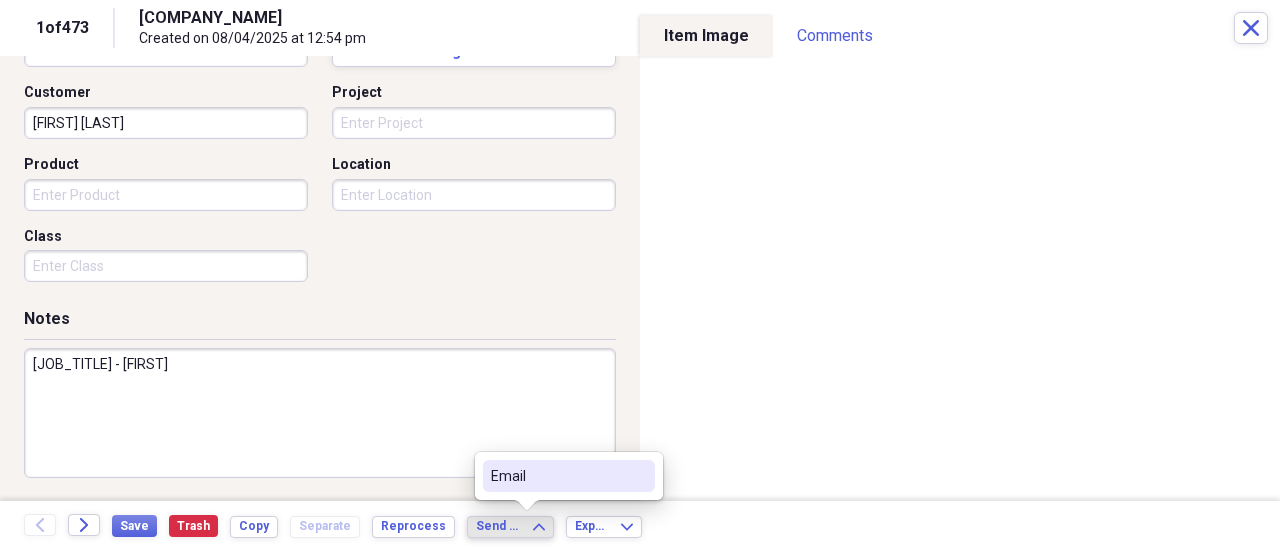 click on "Email" at bounding box center (569, 476) 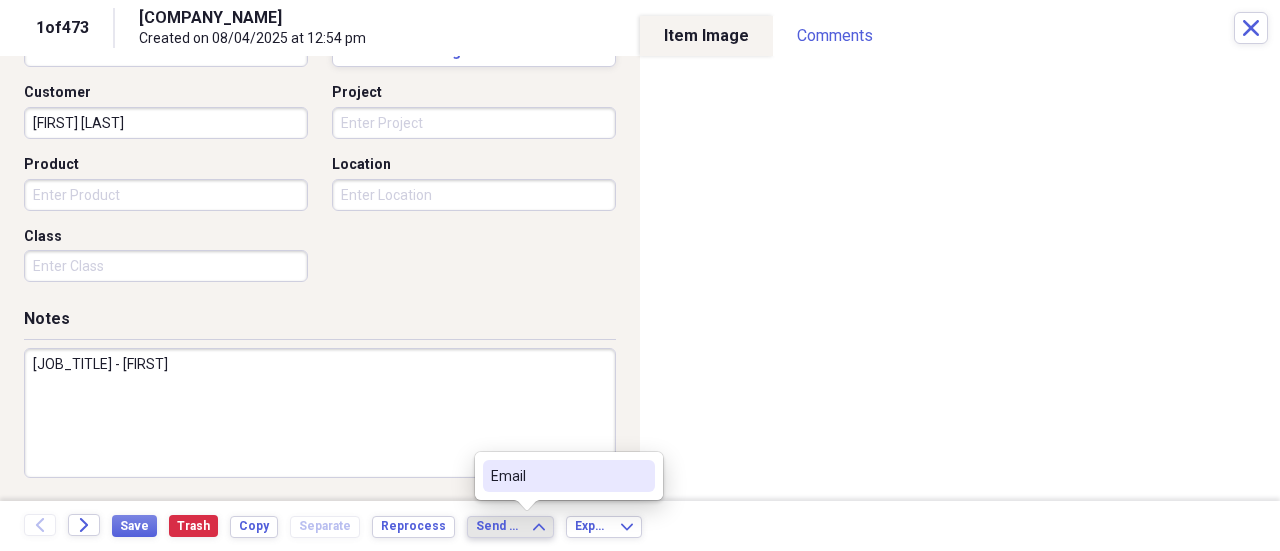 click on "Email" at bounding box center (557, 476) 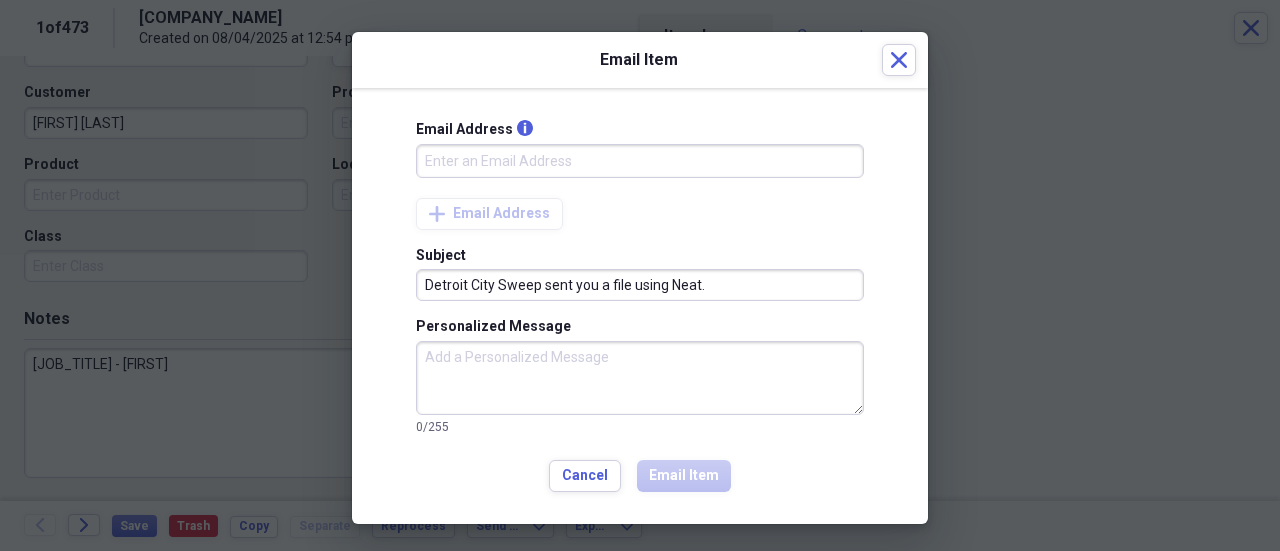 click on "Email Address info" at bounding box center (640, 161) 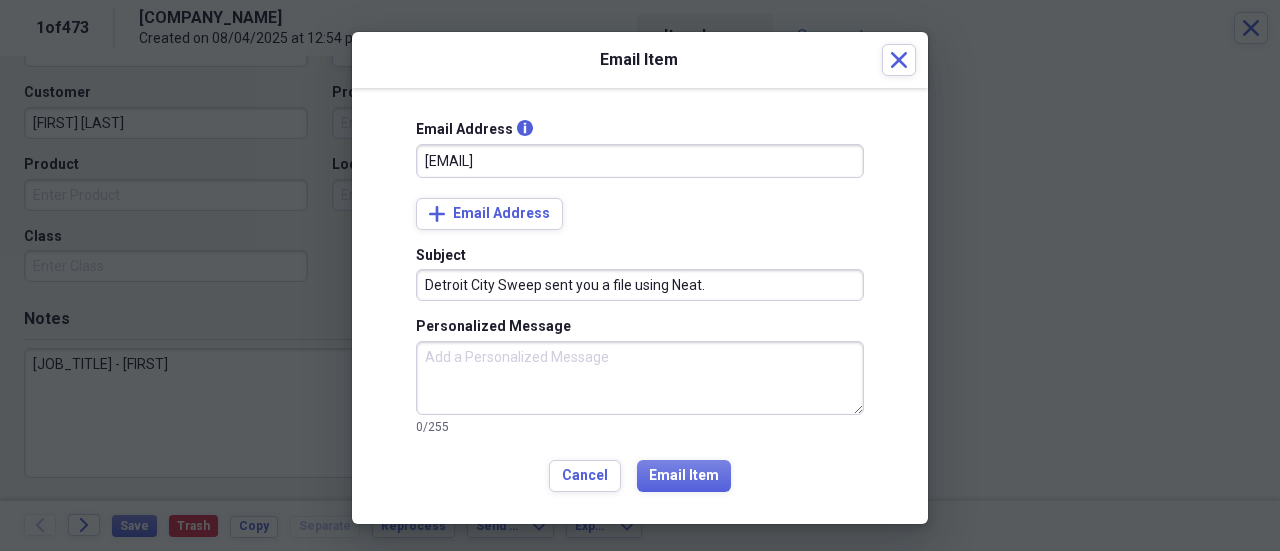type on "[EMAIL]" 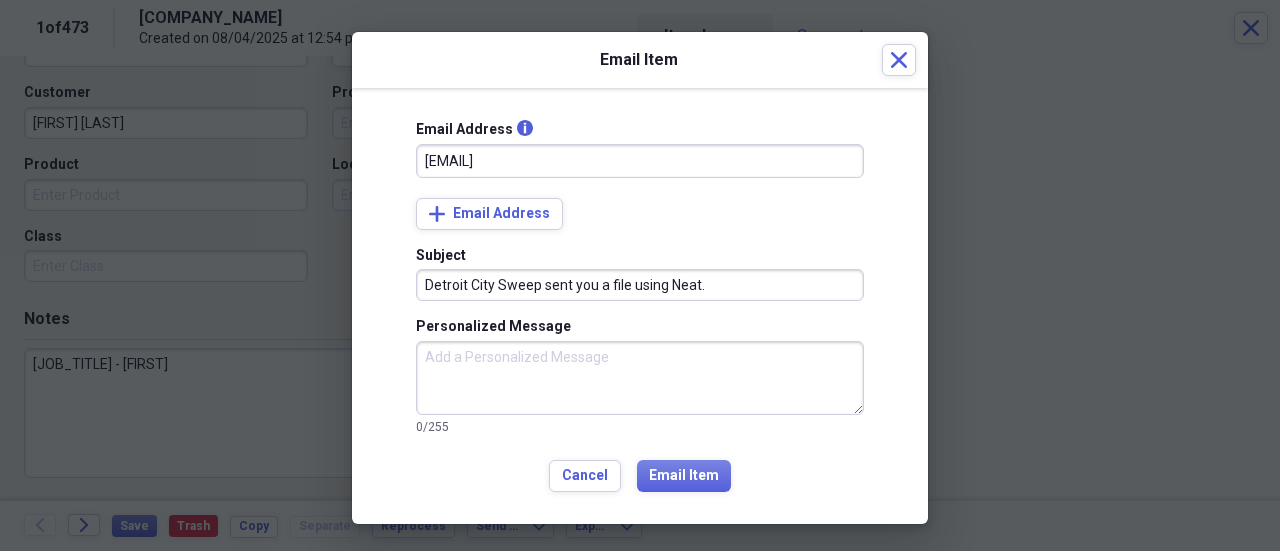 drag, startPoint x: 724, startPoint y: 282, endPoint x: 550, endPoint y: 285, distance: 174.02586 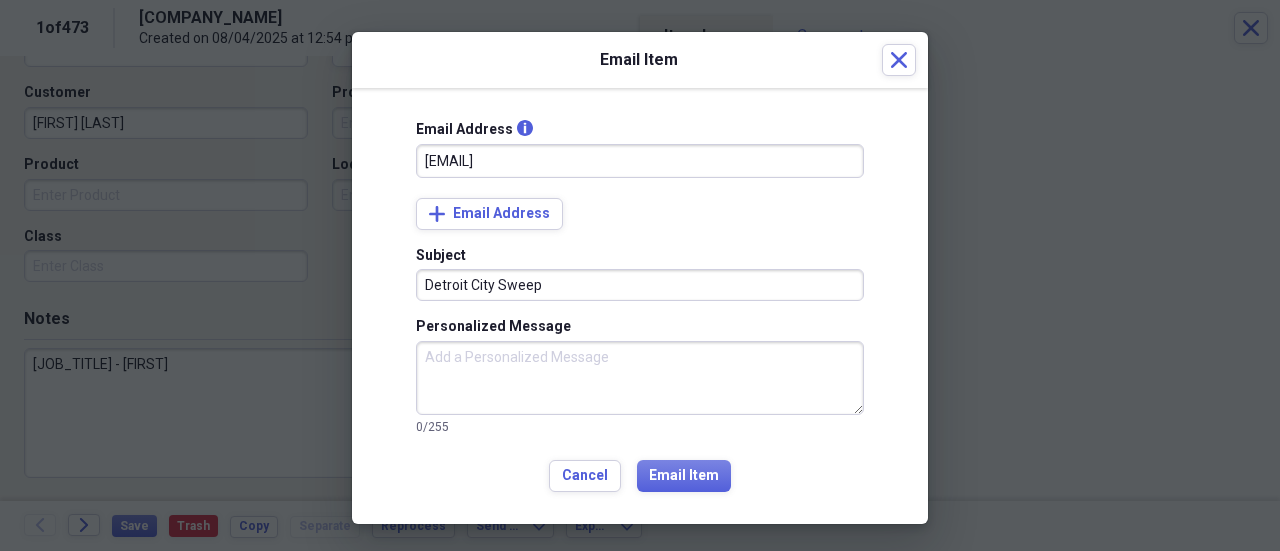 type on "Detroit City Sweep" 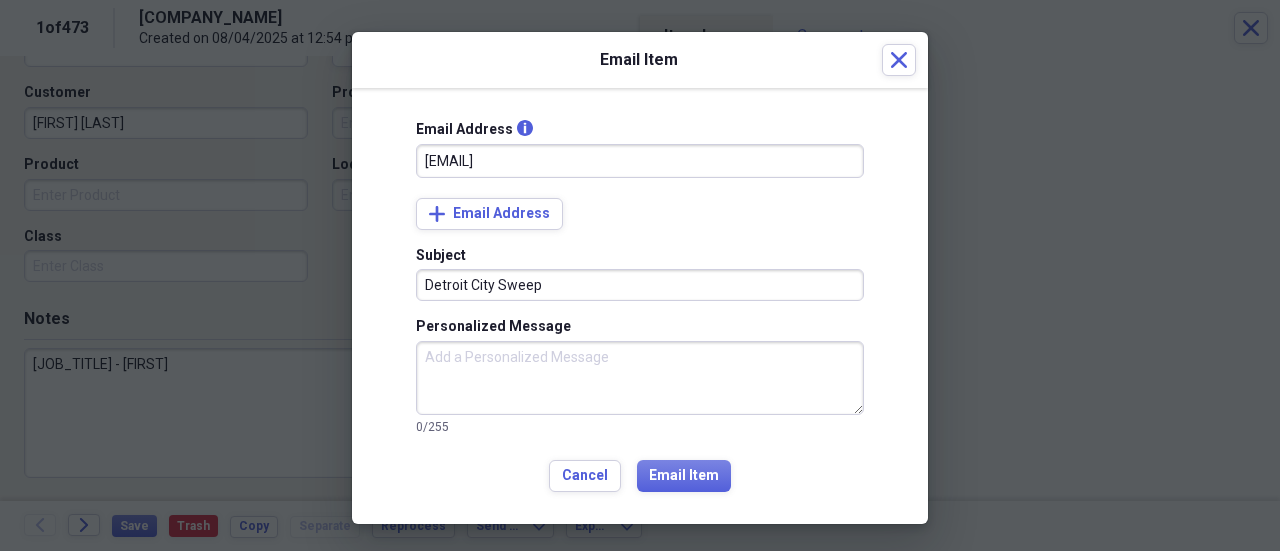 click on "Personalized Message" at bounding box center [640, 378] 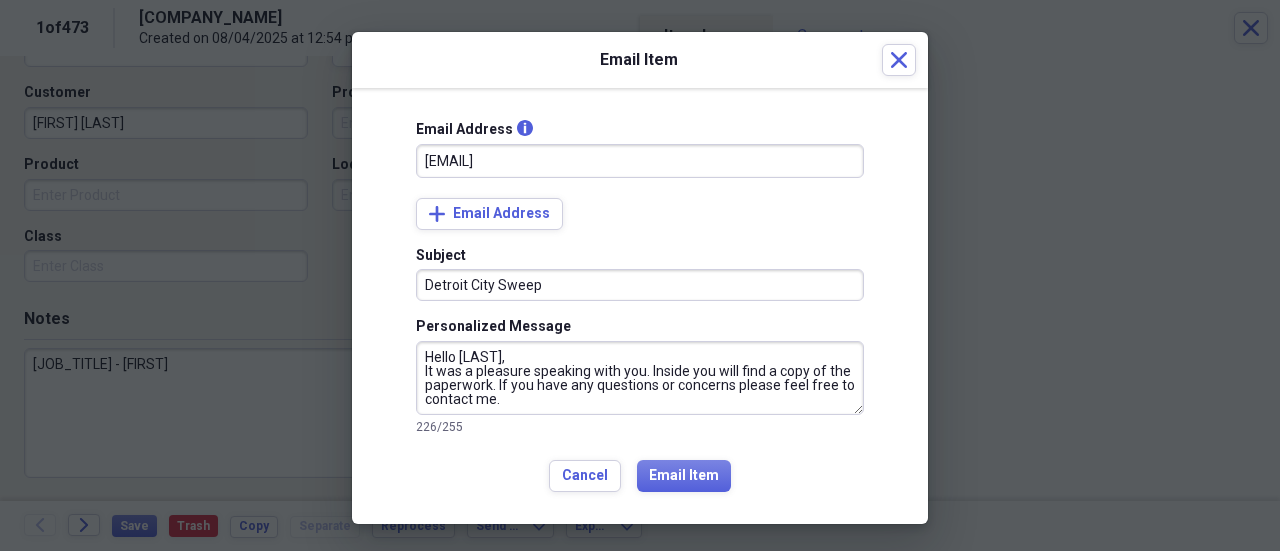 scroll, scrollTop: 78, scrollLeft: 0, axis: vertical 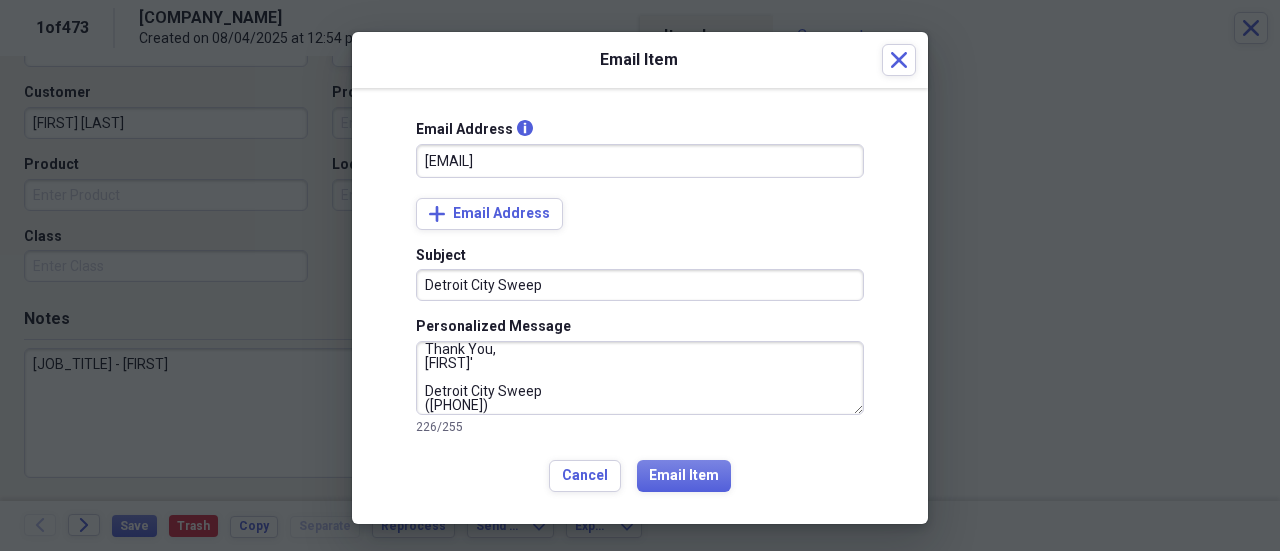 click on "Hello [LAST],
It was a pleasure speaking with you. Inside you will find a copy of the paperwork. If you have any questions or concerns please feel free to contact me.
Thank You,
[FIRST]'
Detroit City Sweep
([PHONE])" at bounding box center [640, 378] 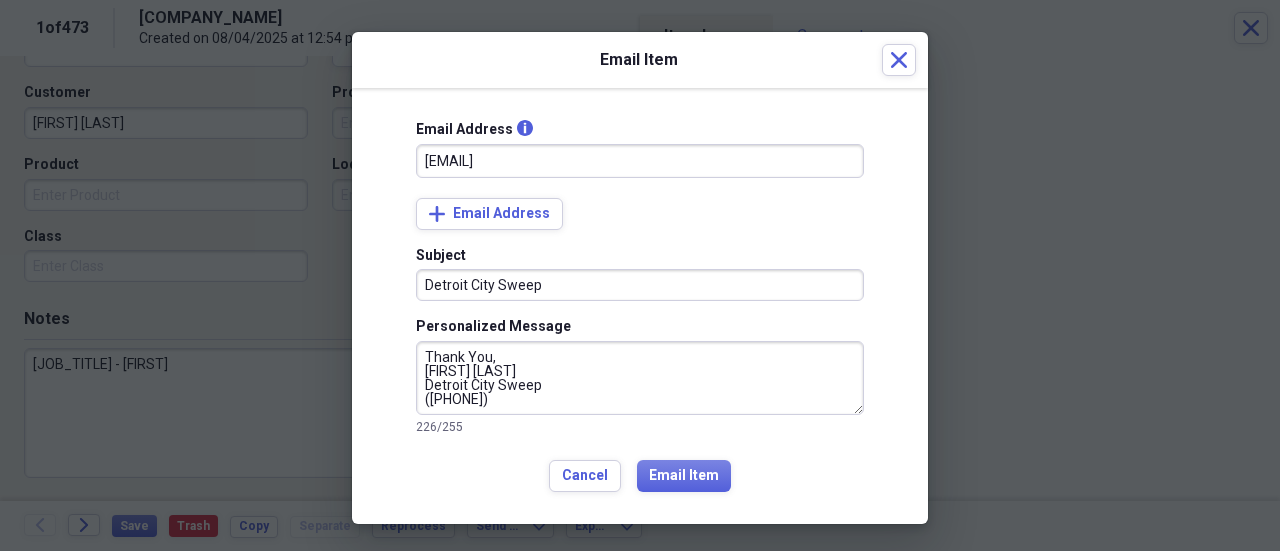 scroll, scrollTop: 70, scrollLeft: 0, axis: vertical 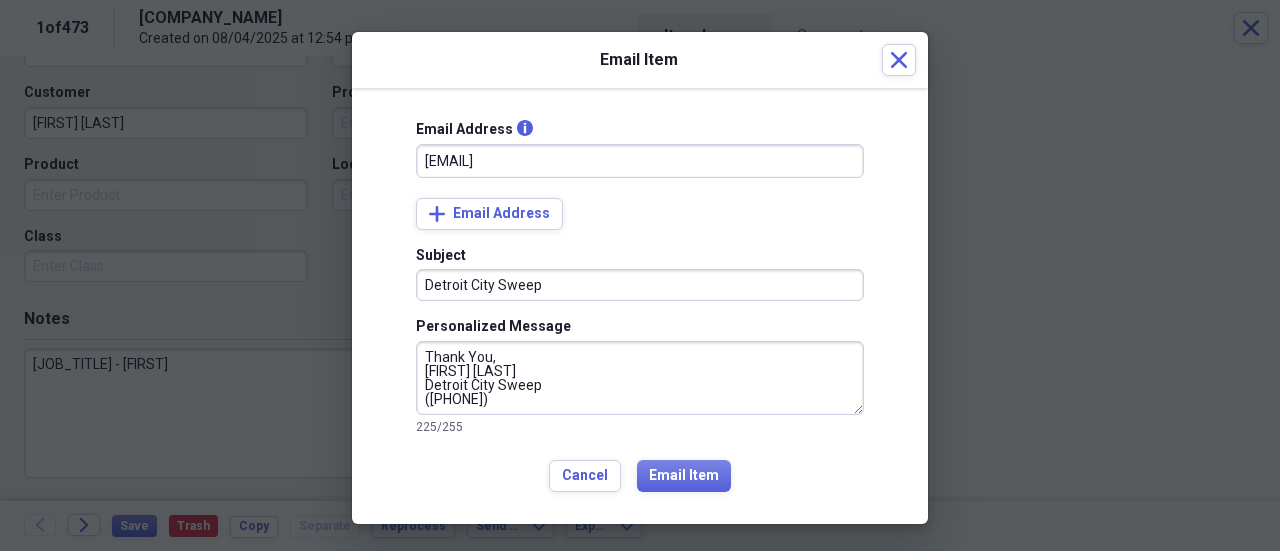 drag, startPoint x: 468, startPoint y: 375, endPoint x: 374, endPoint y: 369, distance: 94.19129 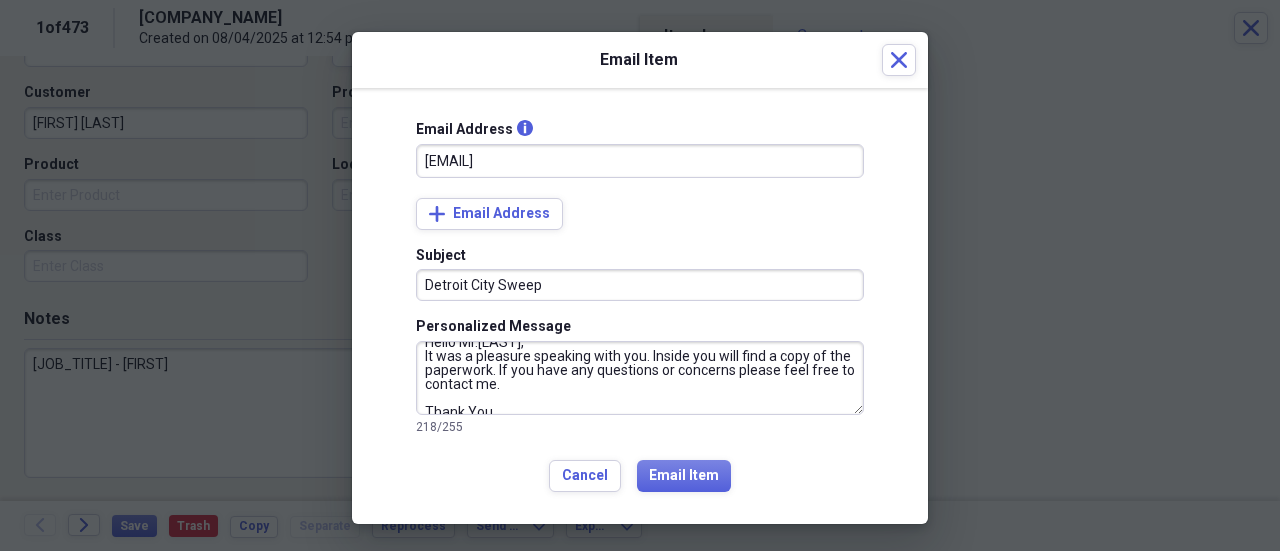 scroll, scrollTop: 0, scrollLeft: 0, axis: both 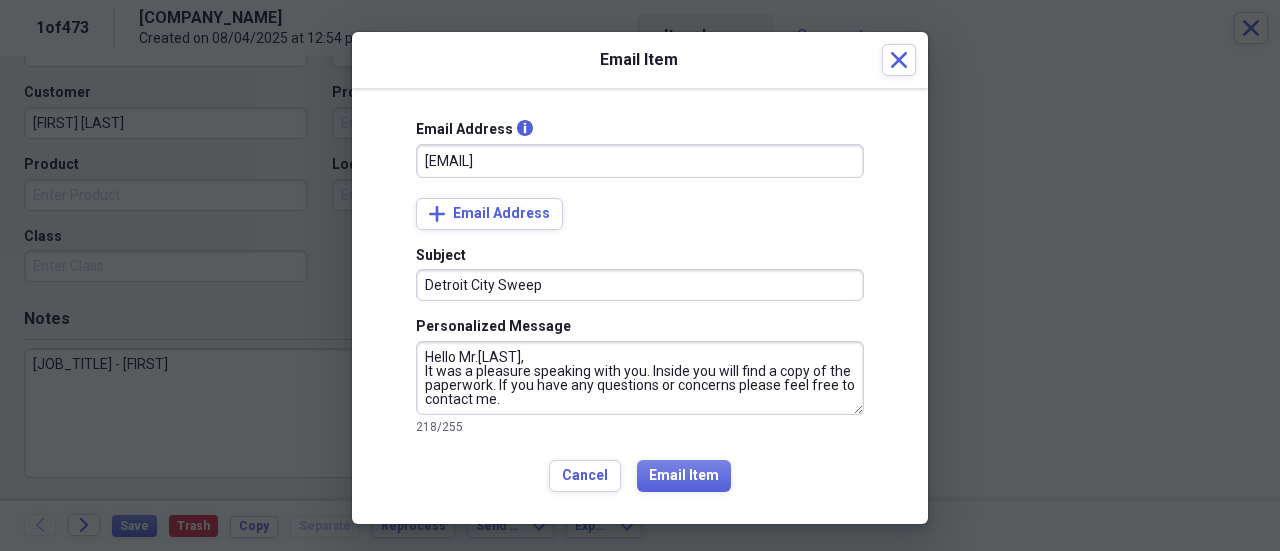 drag, startPoint x: 436, startPoint y: 385, endPoint x: 393, endPoint y: 383, distance: 43.046486 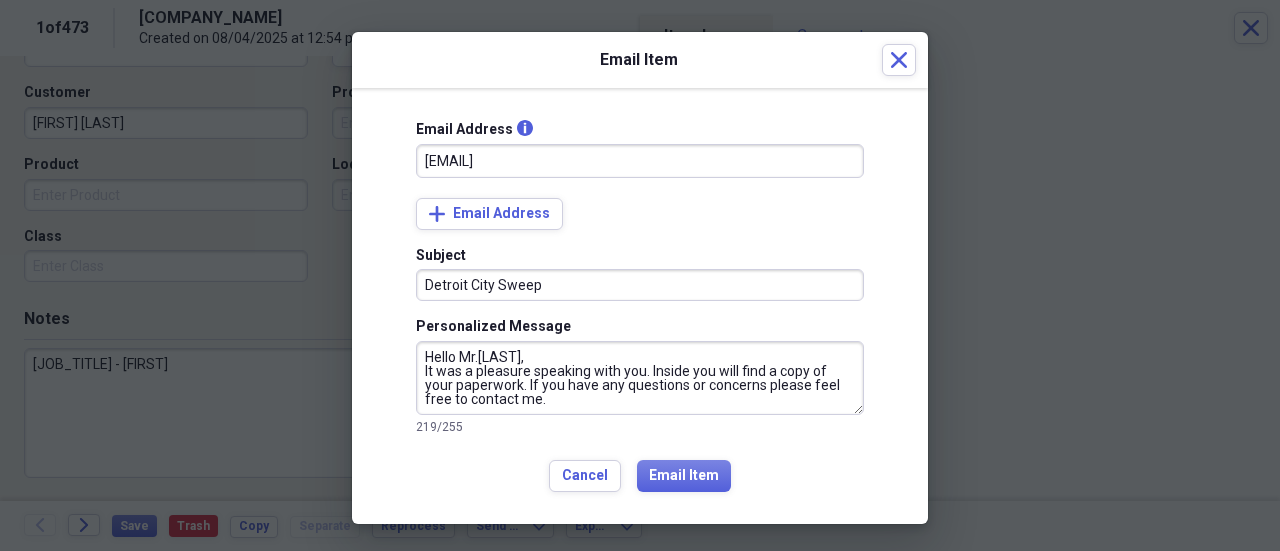 drag, startPoint x: 546, startPoint y: 357, endPoint x: 474, endPoint y: 357, distance: 72 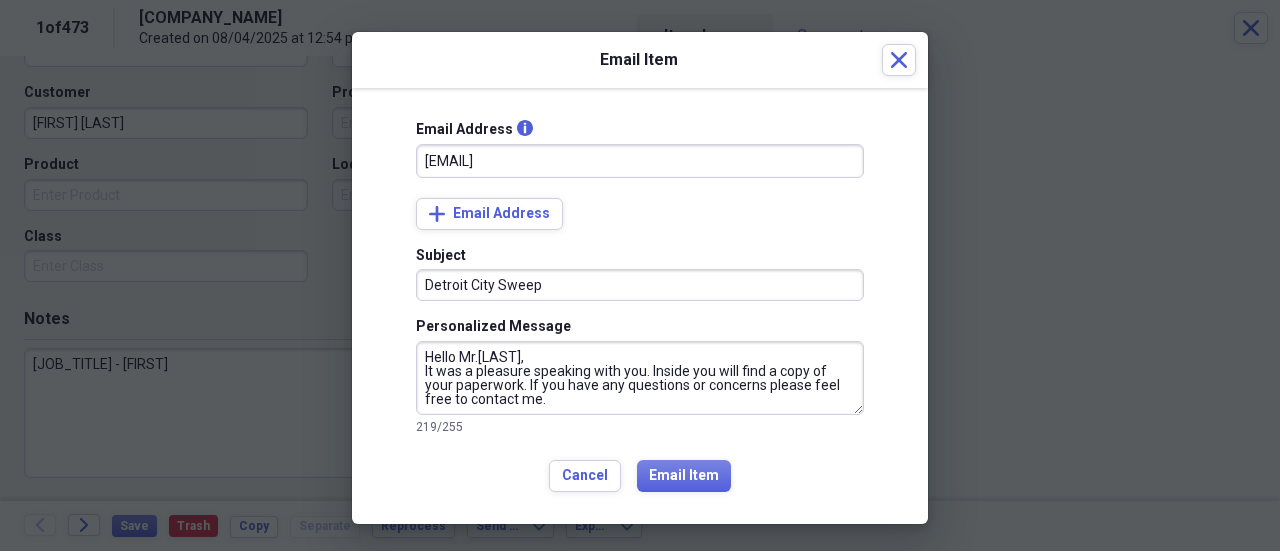 click on "Hello Mr.[LAST],
It was a pleasure speaking with you. Inside you will find a copy of your paperwork. If you have any questions or concerns please feel free to contact me.
Thank You,
Detroit City Sweep
([PHONE])" at bounding box center [640, 378] 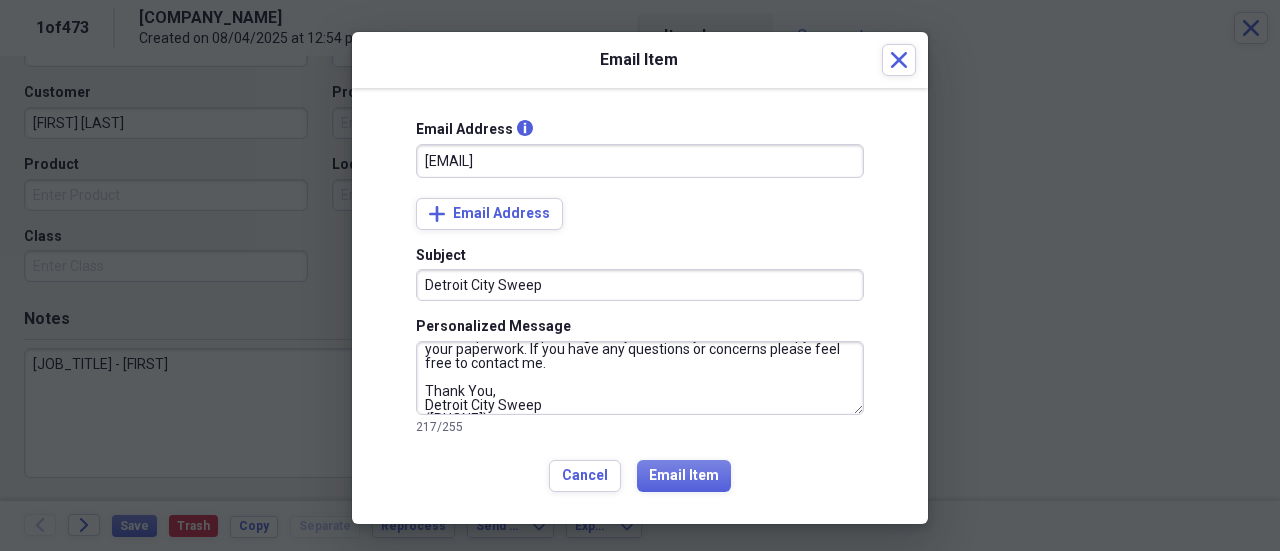 scroll, scrollTop: 56, scrollLeft: 0, axis: vertical 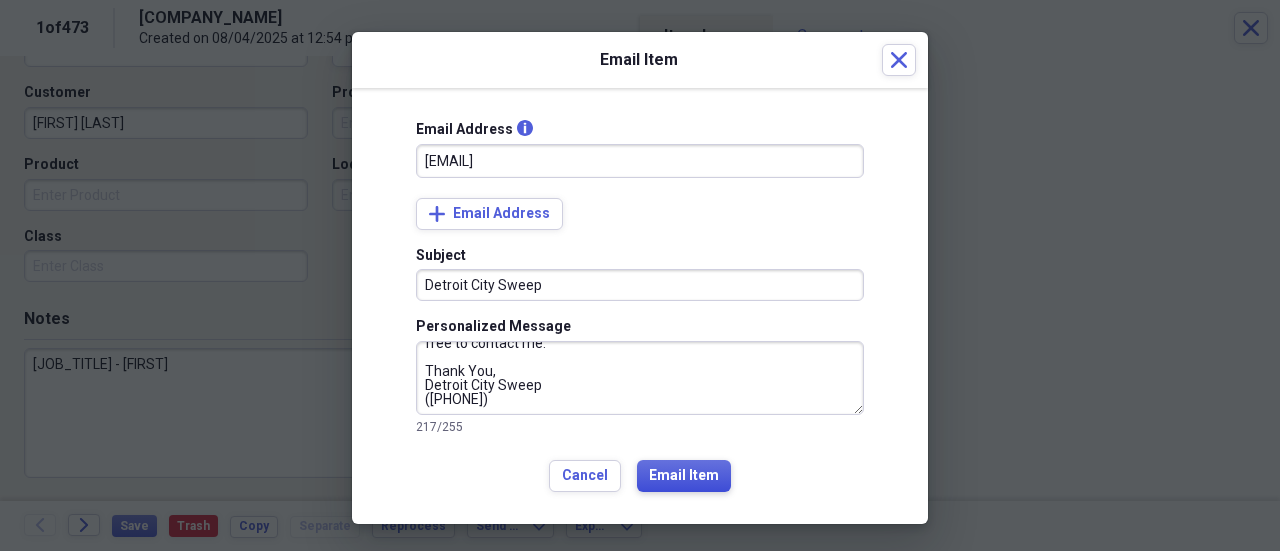 type on "Hello Mr.[LAST],
It was a pleasure speaking with you. Inside you will find a copy of your paperwork. If you have any questions or concerns please feel free to contact me.
Thank You,
Detroit City Sweep
([PHONE])" 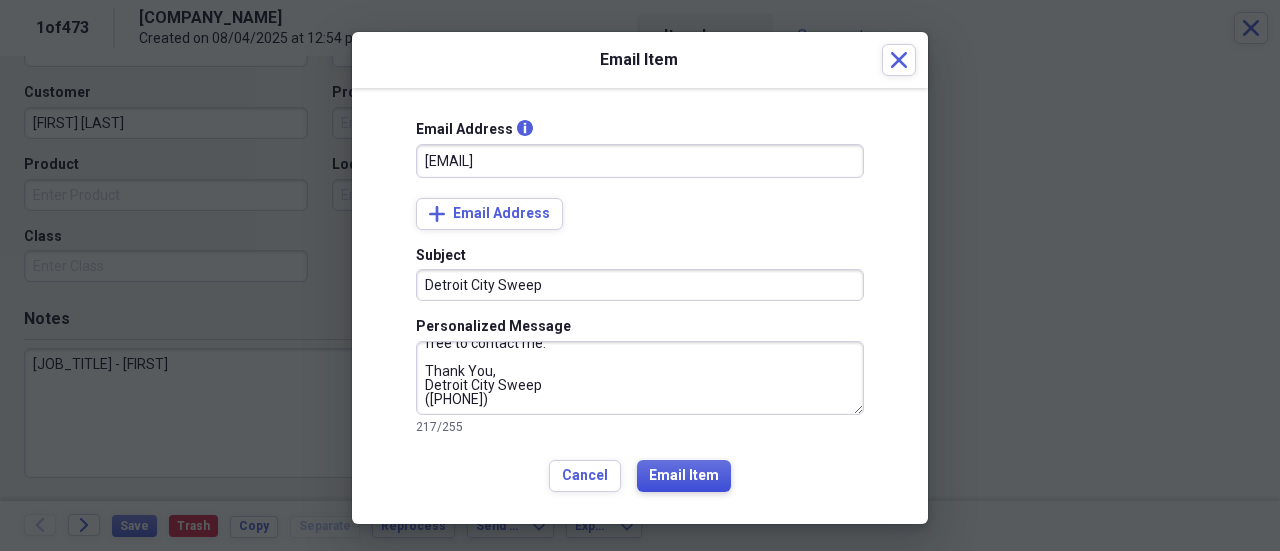 click on "Email Item" at bounding box center [684, 476] 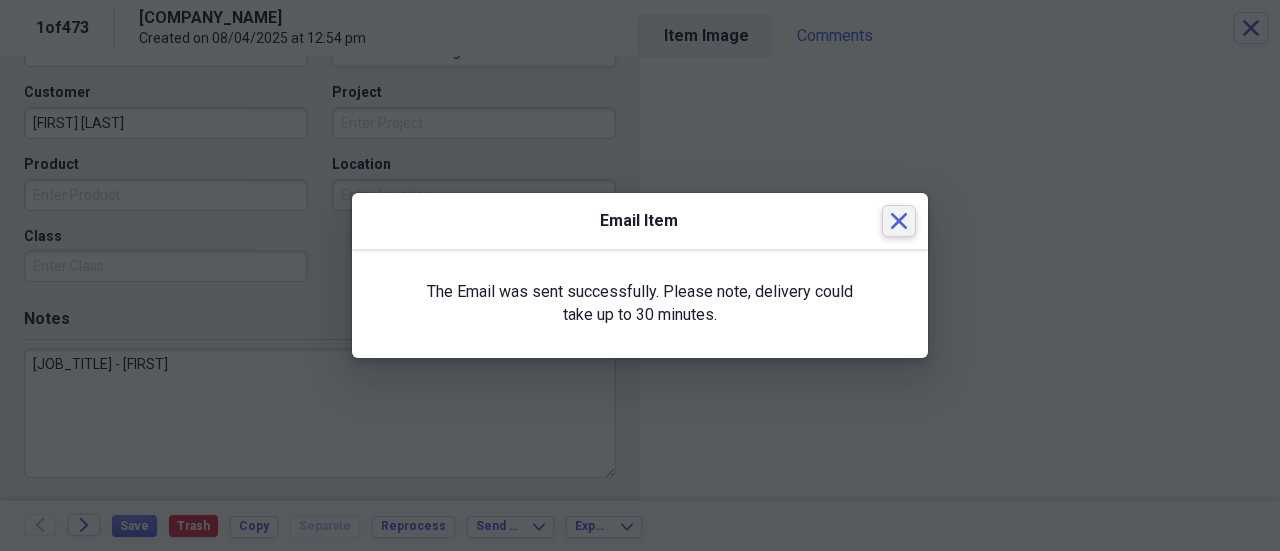 click on "Close" at bounding box center (899, 221) 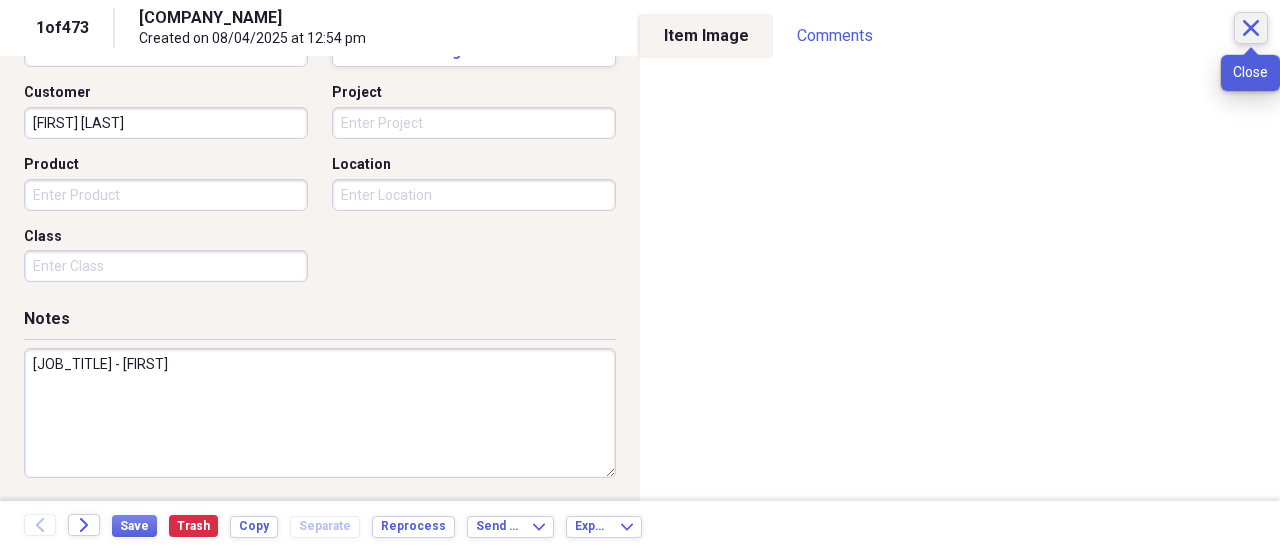 click 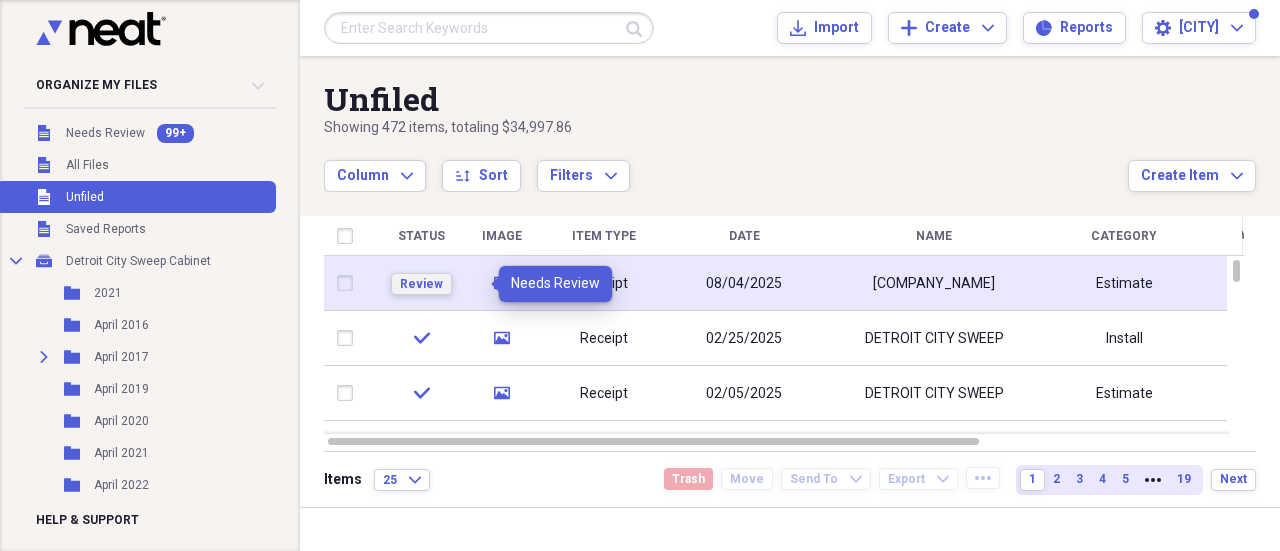 click on "Review" at bounding box center (421, 284) 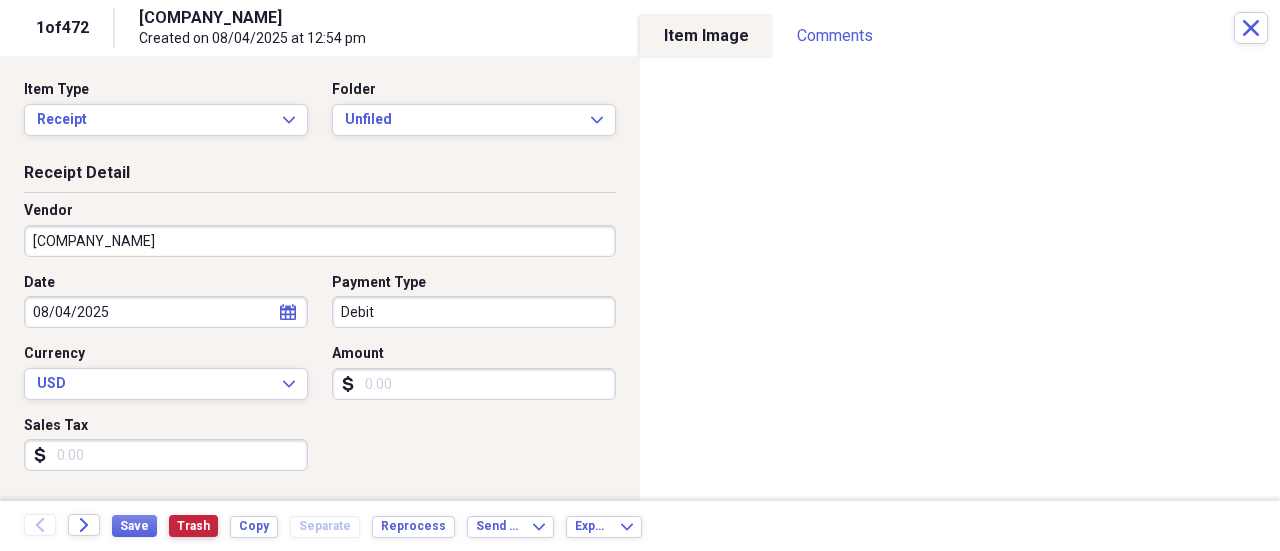 click on "Trash" at bounding box center (193, 526) 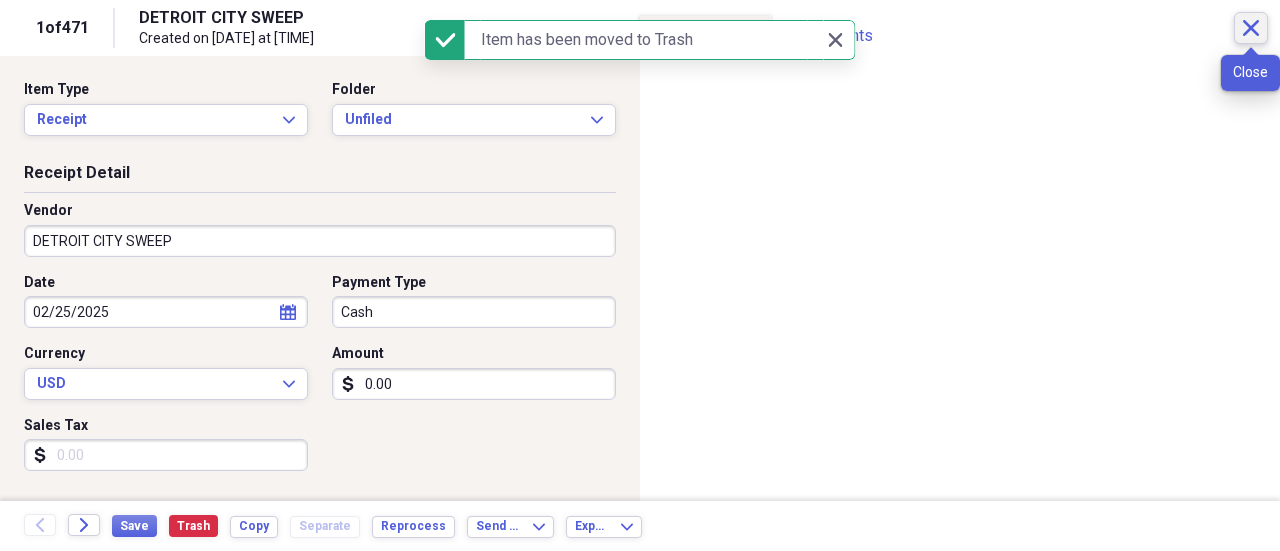 click 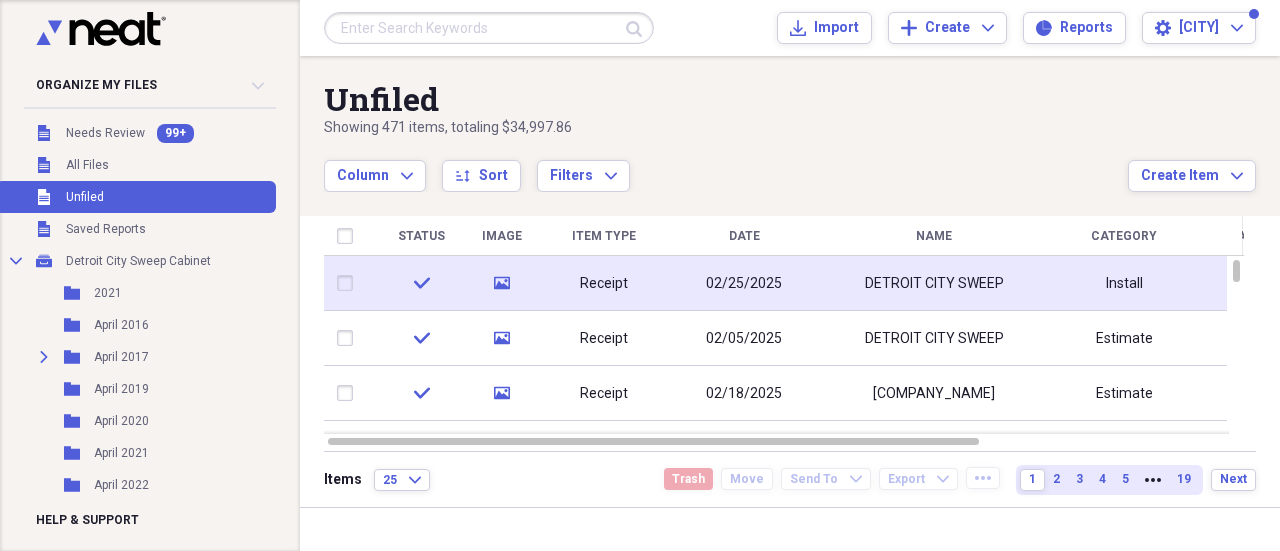 drag, startPoint x: 174, startPoint y: 157, endPoint x: 411, endPoint y: 143, distance: 237.41315 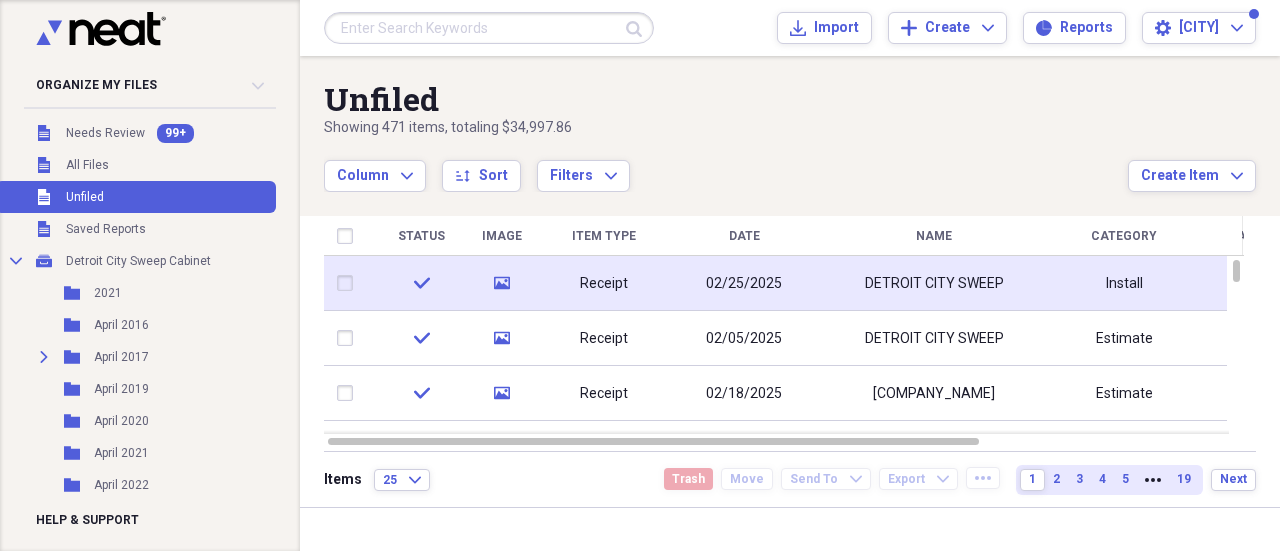 click on "Unfiled All Files" at bounding box center (136, 165) 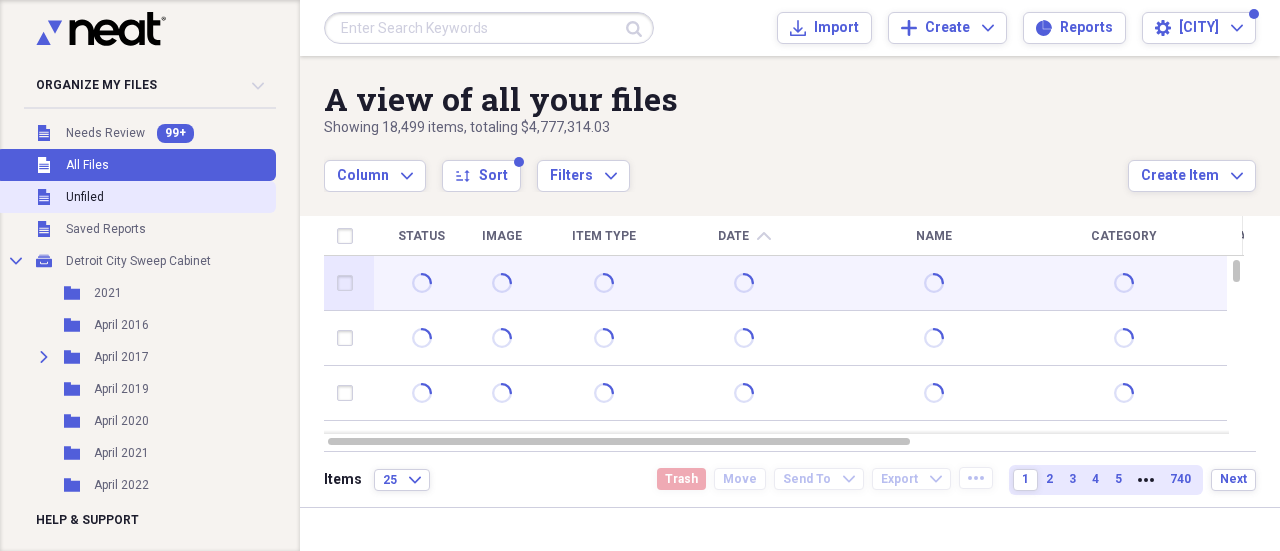 click on "Unfiled Unfiled" at bounding box center [136, 197] 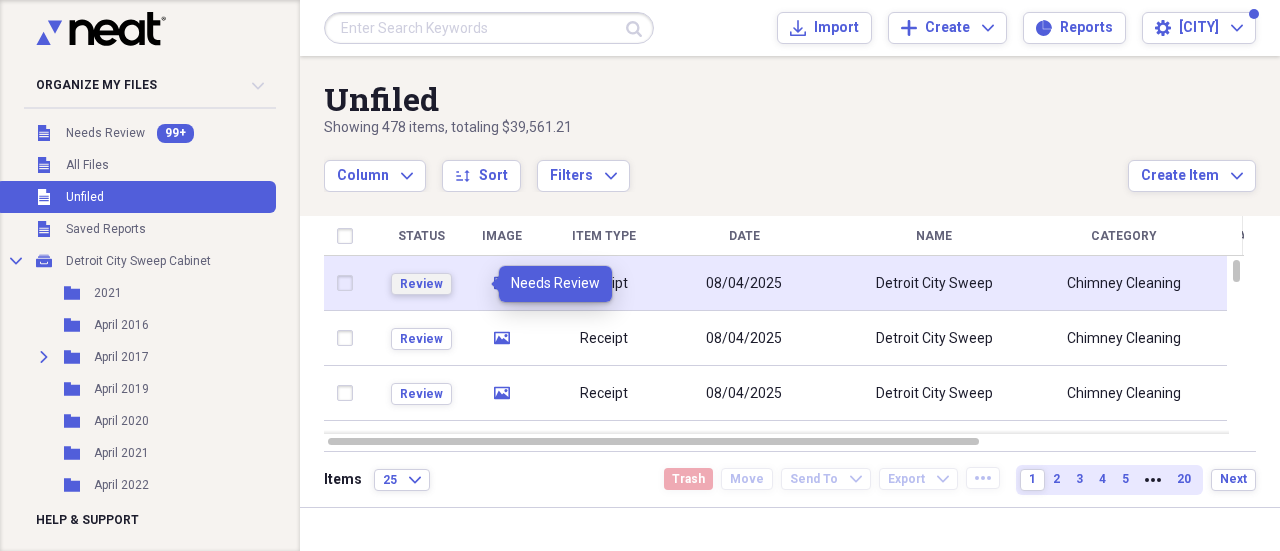 drag, startPoint x: 456, startPoint y: 286, endPoint x: 468, endPoint y: 260, distance: 28.635643 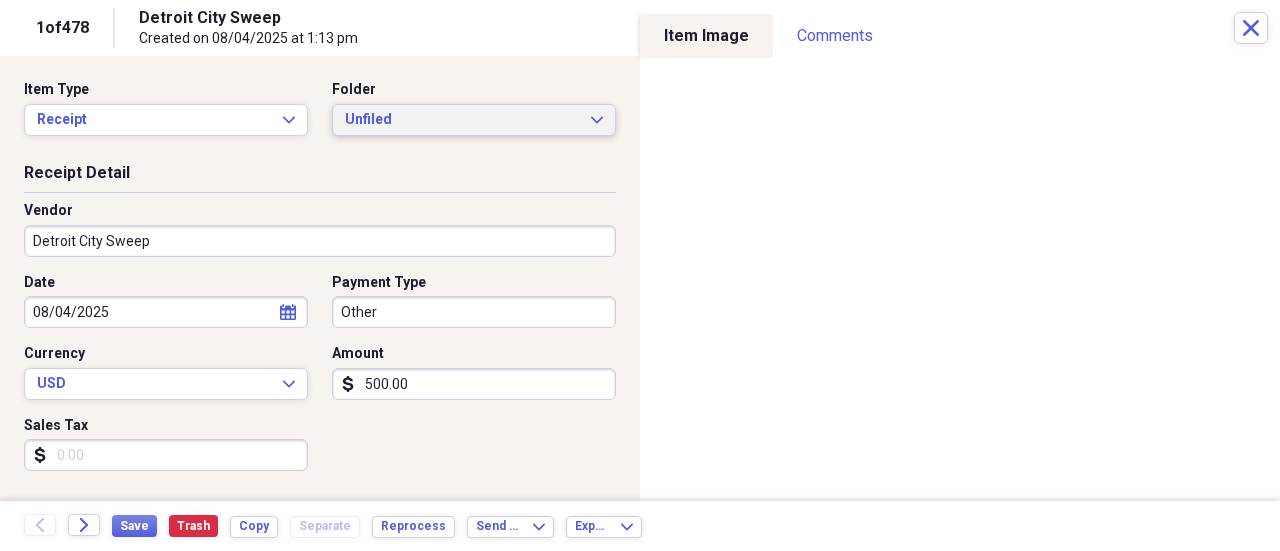 click on "Unfiled" at bounding box center (462, 120) 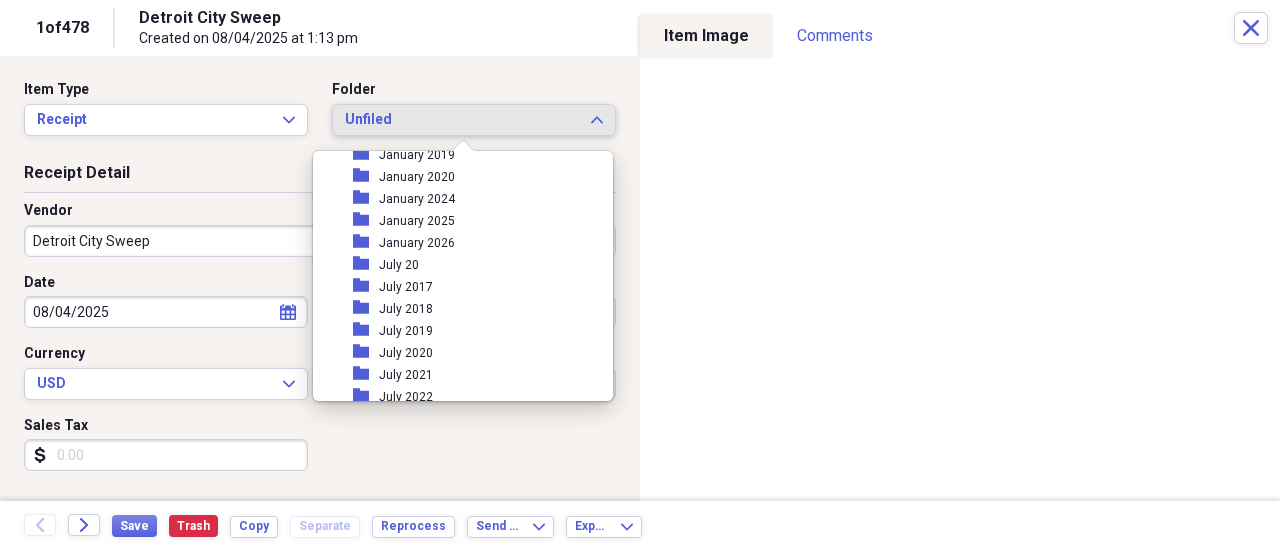 scroll, scrollTop: 1200, scrollLeft: 0, axis: vertical 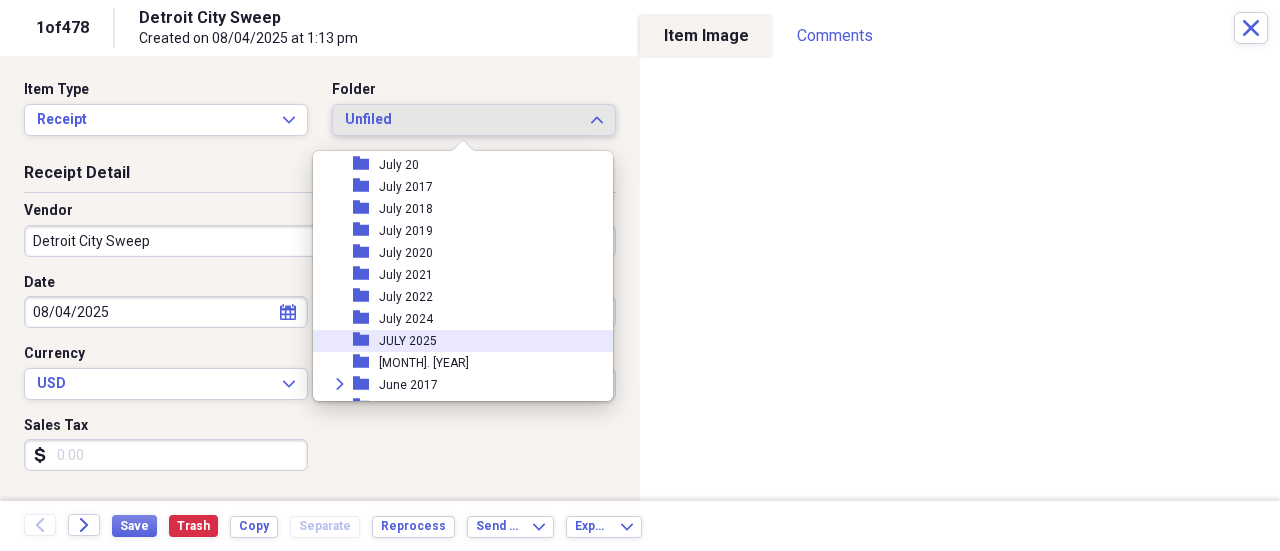 click on "folder JULY 2025" at bounding box center (455, 341) 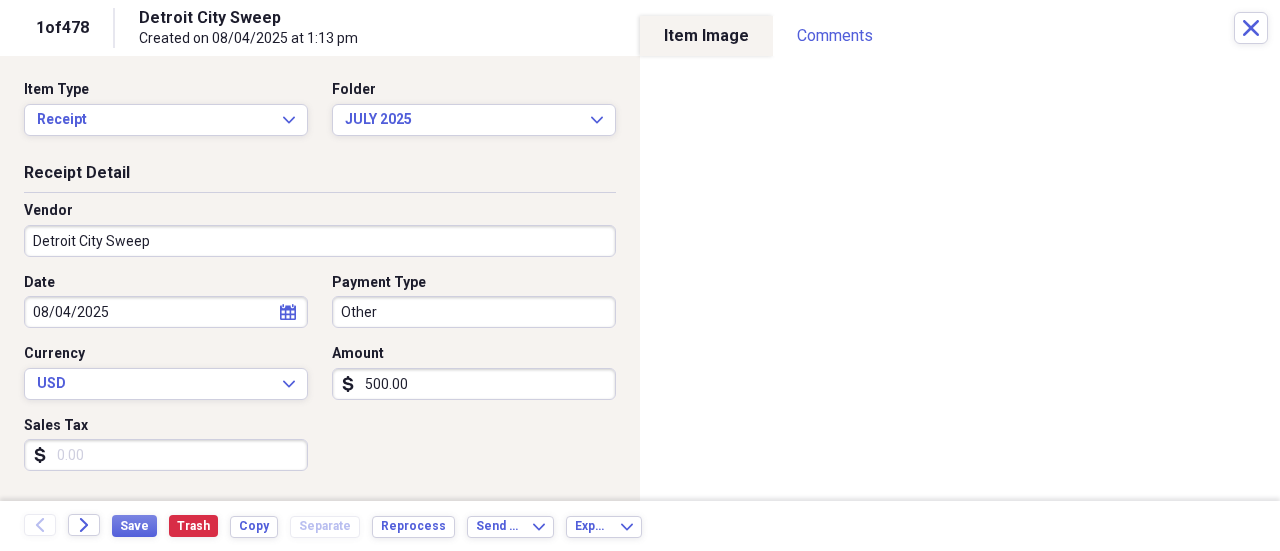 click on "08/04/2025" at bounding box center (166, 312) 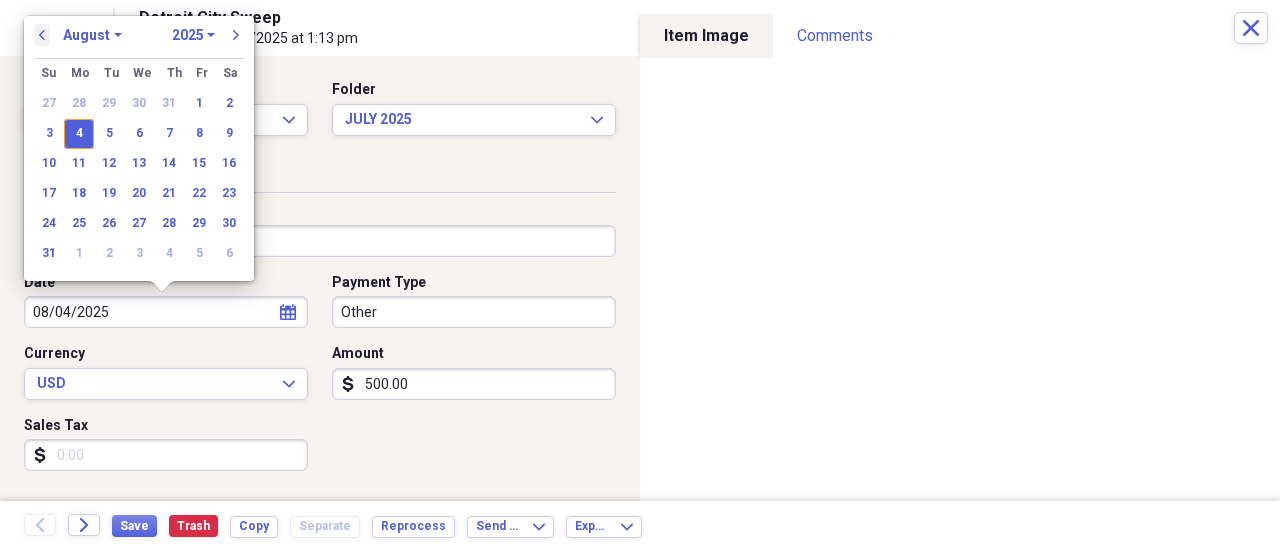 click on "previous" at bounding box center [42, 35] 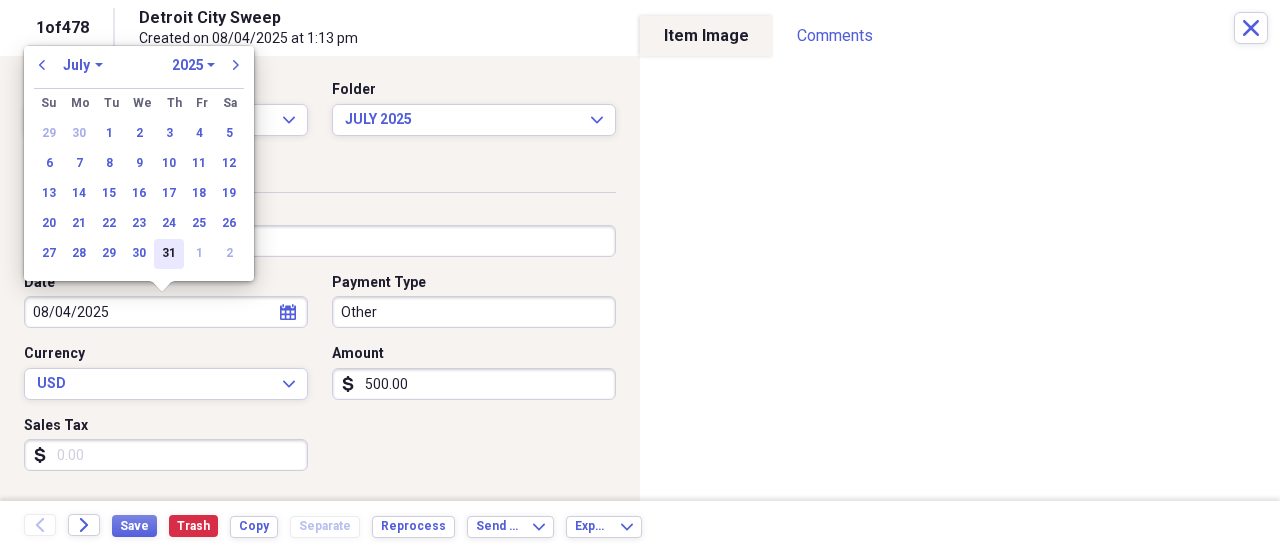 click on "31" at bounding box center [169, 254] 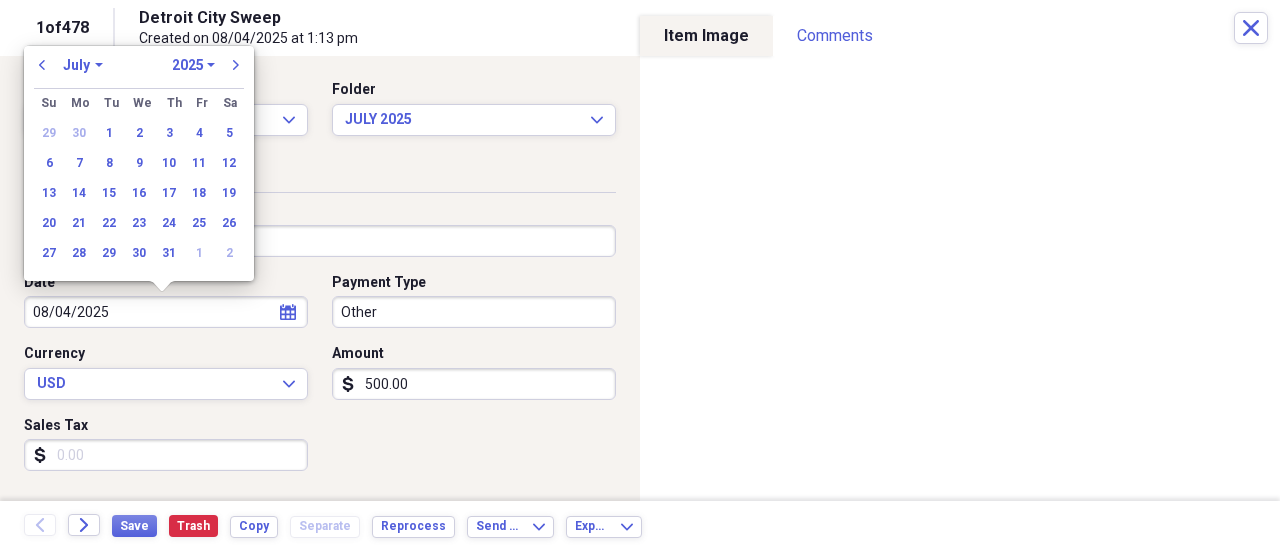 type on "07/31/2025" 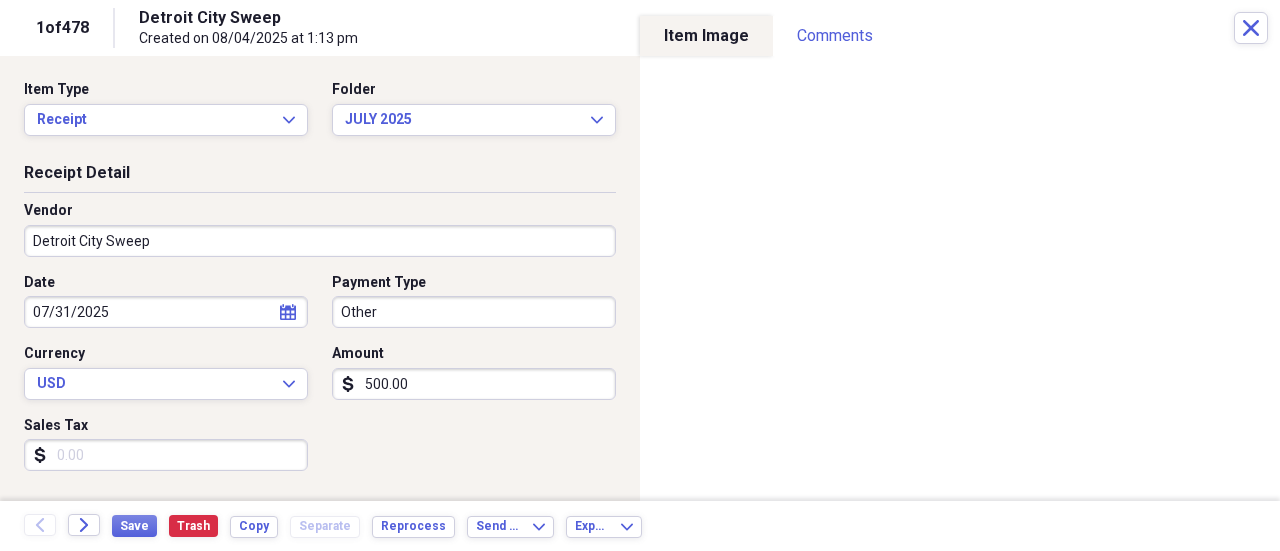 click on "Organize My Files 99+ Collapse Unfiled Needs Review 99+ Unfiled All Files Unfiled Unfiled Unfiled Saved Reports Collapse My Cabinet [CITY] Sweep Cabinet Add Folder Folder 2021 Add Folder Folder April 2016 Add Folder Expand Folder April 2017 Add Folder Folder April 2019 Add Folder Folder April 2020 Add Folder Folder April 2021 Add Folder Folder April 2022 Add Folder Folder April 2023 Add Folder Folder April 2024 Add Folder Folder April 2025 Add Folder Expand Folder August 2017 Add Folder Folder August 2018 Add Folder Folder August 2019 Add Folder Folder August 2020 Add Folder Folder August 2021 Add Folder Folder August 2022 Add Folder Folder August 2024 Add Folder Folder August 2025 Folder August. 2023 Add Folder Folder December 2016 Add Folder Folder December 2017 Add Folder Folder December 2018 Add Folder Folder December 2019 Add Folder Folder December 2020 Add Folder Folder December 2021 Add Folder Folder December 2022 Add Folder Folder December 2024 Add Folder Folder December 2025 Folder 1" at bounding box center (640, 275) 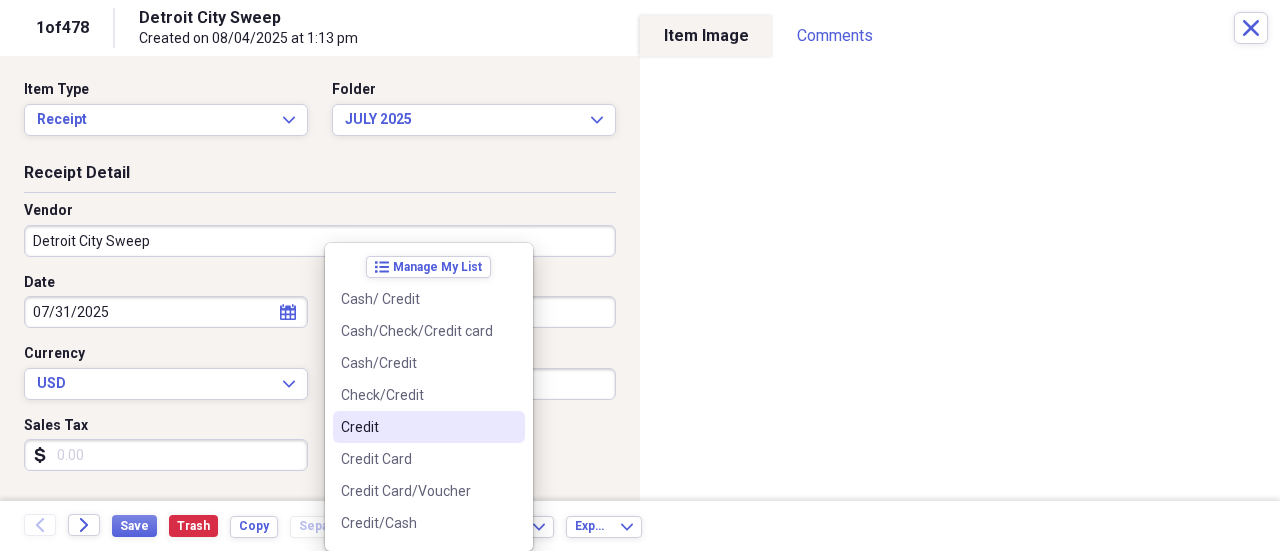 drag, startPoint x: 398, startPoint y: 419, endPoint x: 408, endPoint y: 404, distance: 18.027756 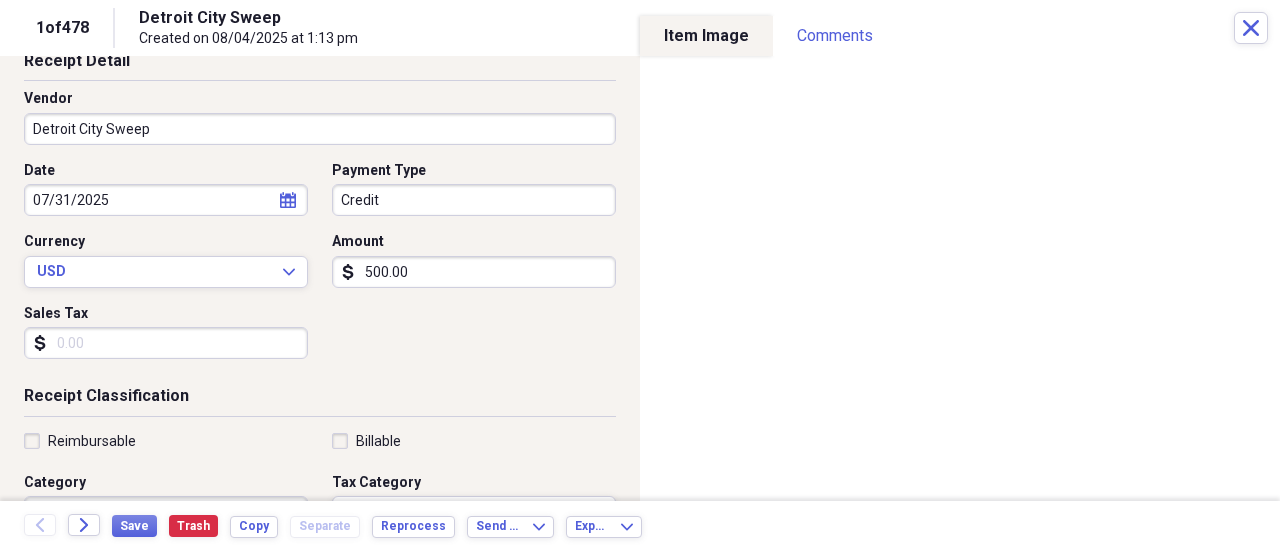 scroll, scrollTop: 300, scrollLeft: 0, axis: vertical 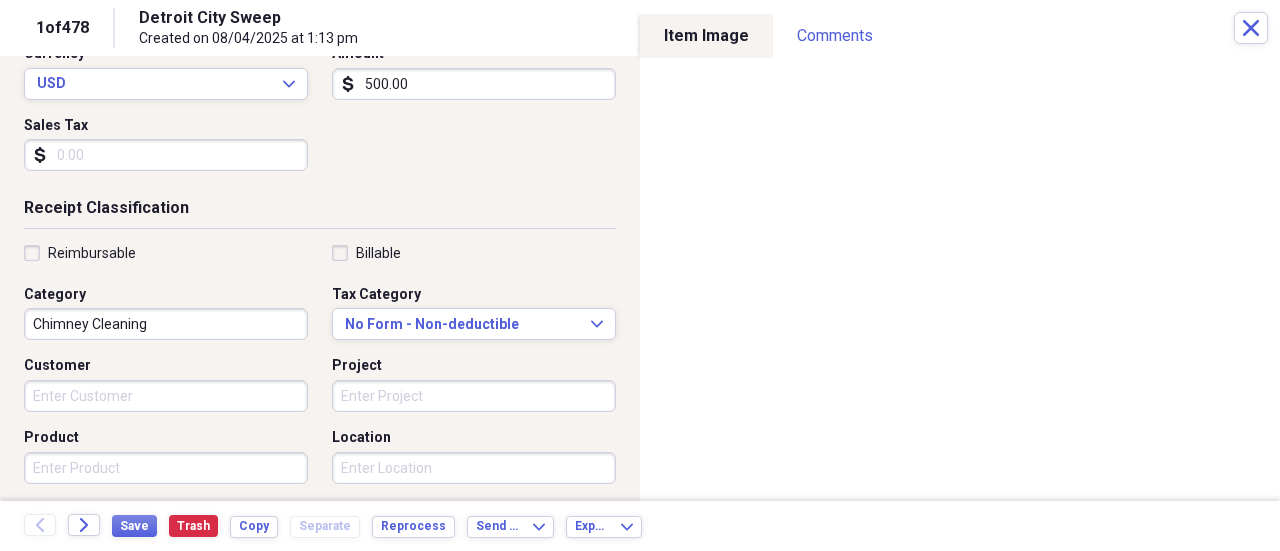 click on "Organize My Files 99+ Collapse Unfiled Needs Review 99+ Unfiled All Files Unfiled Unfiled Unfiled Saved Reports Collapse My Cabinet [CITY] Sweep Cabinet Add Folder Folder 2021 Add Folder Folder April 2016 Add Folder Expand Folder April 2017 Add Folder Folder April 2019 Add Folder Folder April 2020 Add Folder Folder April 2021 Add Folder Folder April 2022 Add Folder Folder April 2023 Add Folder Folder April 2024 Add Folder Folder April 2025 Add Folder Expand Folder August 2017 Add Folder Folder August 2018 Add Folder Folder August 2019 Add Folder Folder August 2020 Add Folder Folder August 2021 Add Folder Folder August 2022 Add Folder Folder August 2024 Add Folder Folder August 2025 Folder August. 2023 Add Folder Folder December 2016 Add Folder Folder December 2017 Add Folder Folder December 2018 Add Folder Folder December 2019 Add Folder Folder December 2020 Add Folder Folder December 2021 Add Folder Folder December 2022 Add Folder Folder December 2024 Add Folder Folder December 2025 Folder 1" at bounding box center (640, 275) 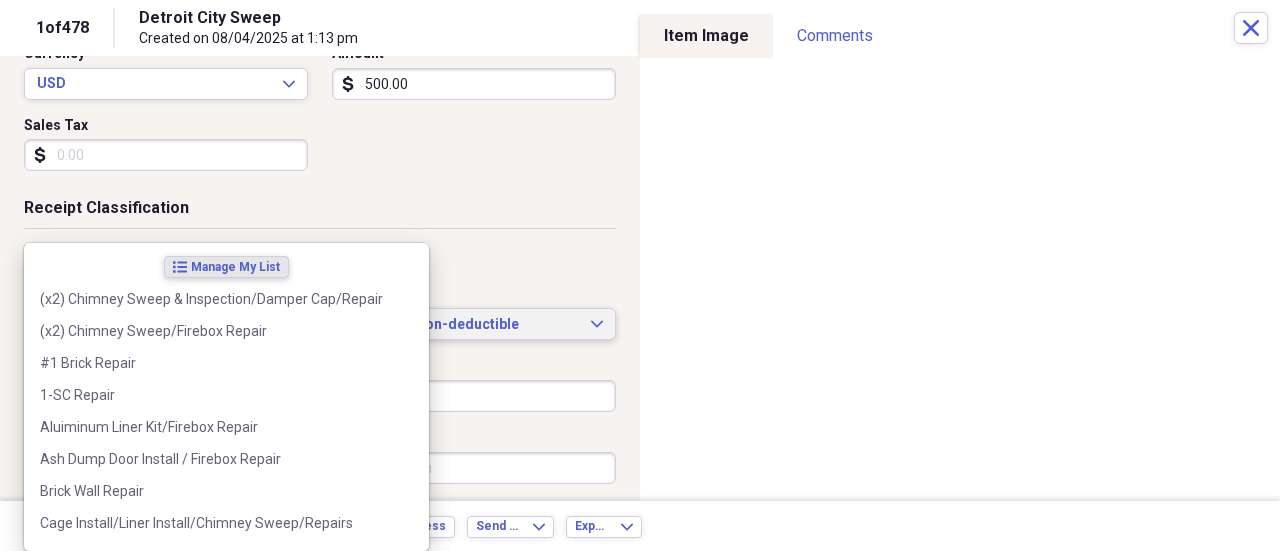 type on "Repair" 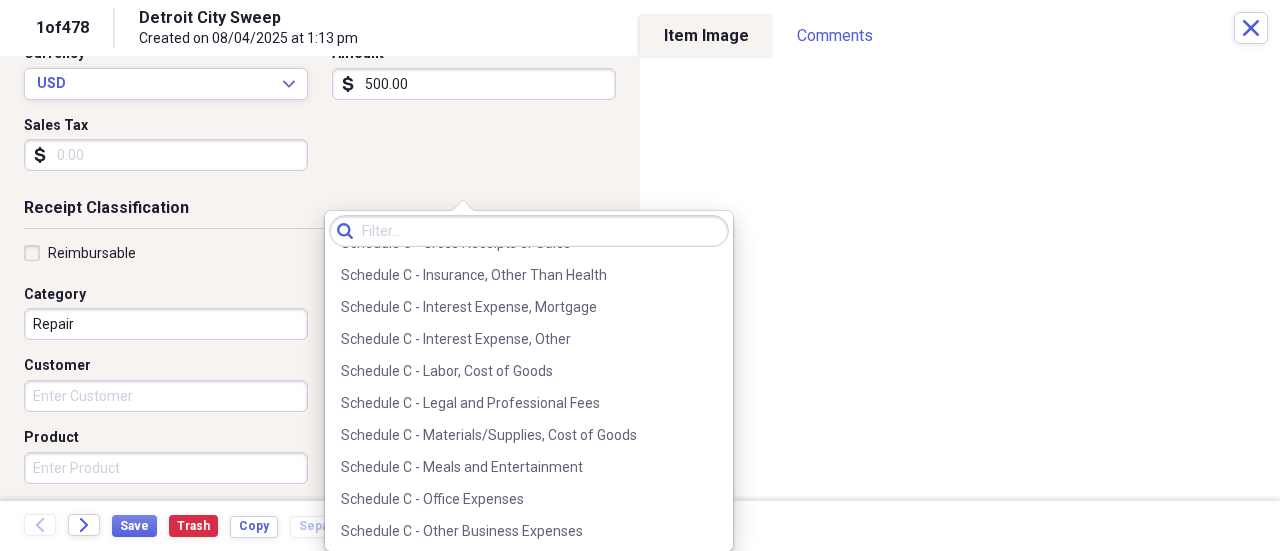 scroll, scrollTop: 3600, scrollLeft: 0, axis: vertical 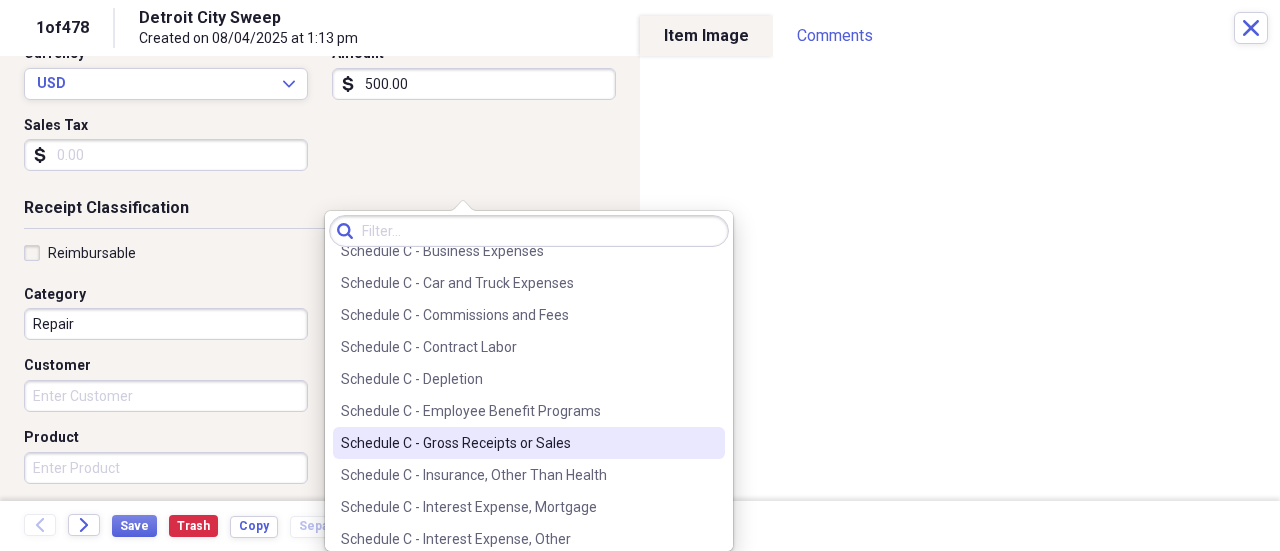 click on "Schedule C - Gross Receipts or Sales" at bounding box center [529, 443] 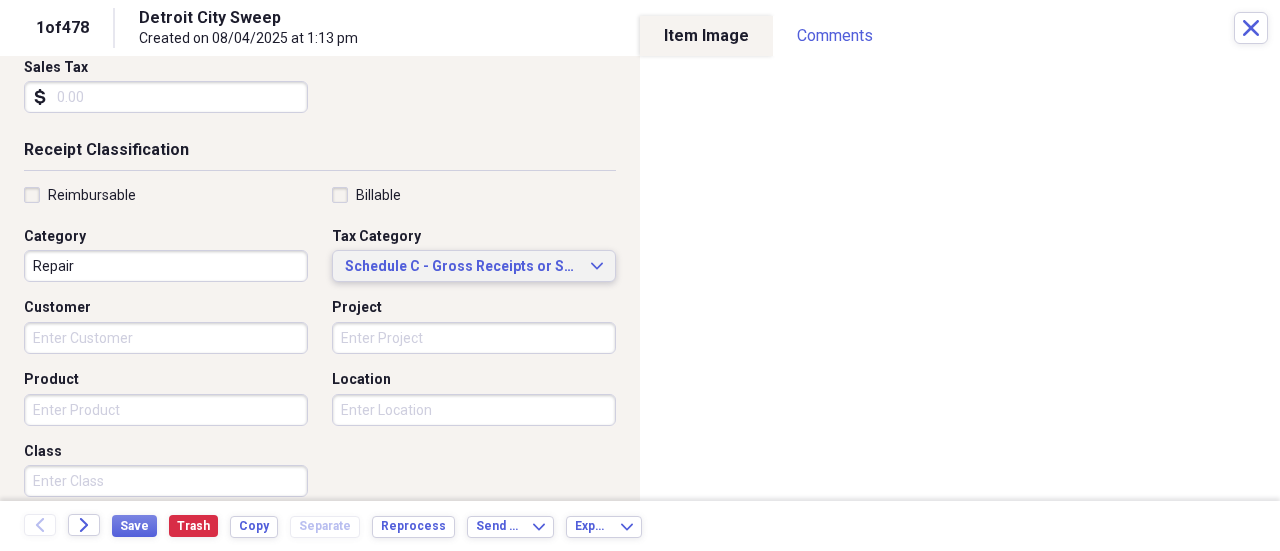 scroll, scrollTop: 400, scrollLeft: 0, axis: vertical 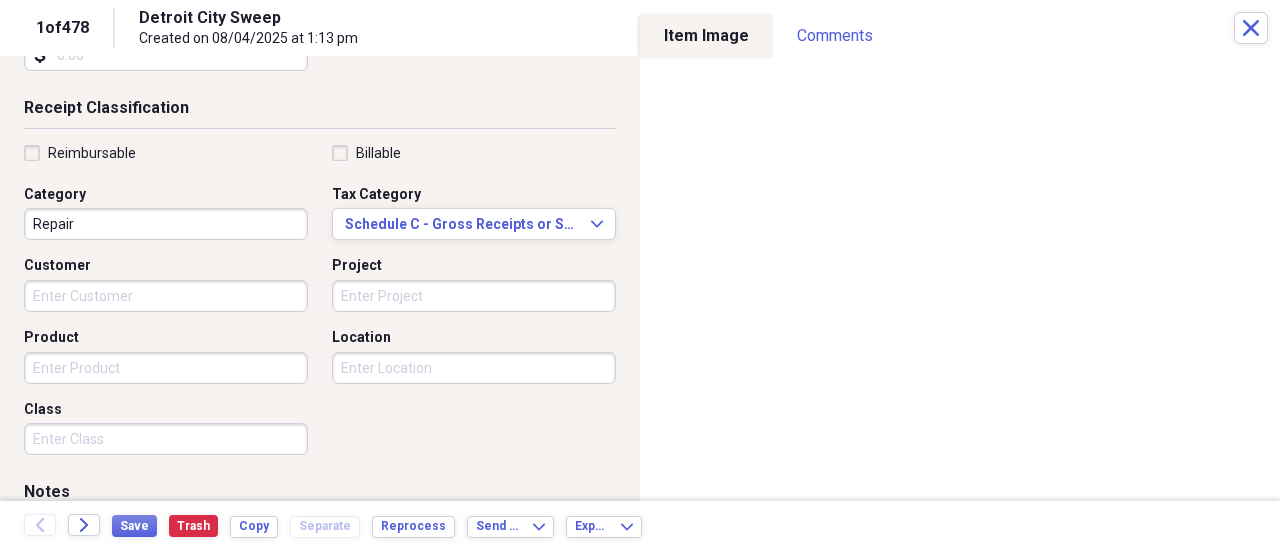 click on "Organize My Files 99+ Collapse Unfiled Needs Review 99+ Unfiled All Files Unfiled Unfiled Unfiled Saved Reports Collapse My Cabinet [CITY] Sweep Cabinet Add Folder Folder 2021 Add Folder Folder April 2016 Add Folder Expand Folder April 2017 Add Folder Folder April 2019 Add Folder Folder April 2020 Add Folder Folder April 2021 Add Folder Folder April 2022 Add Folder Folder April 2023 Add Folder Folder April 2024 Add Folder Folder April 2025 Add Folder Expand Folder August 2017 Add Folder Folder August 2018 Add Folder Folder August 2019 Add Folder Folder August 2020 Add Folder Folder August 2021 Add Folder Folder August 2022 Add Folder Folder August 2024 Add Folder Folder August 2025 Folder August. 2023 Add Folder Folder December 2016 Add Folder Folder December 2017 Add Folder Folder December 2018 Add Folder Folder December 2019 Add Folder Folder December 2020 Add Folder Folder December 2021 Add Folder Folder December 2022 Add Folder Folder December 2024 Add Folder Folder December 2025 Folder 1" at bounding box center (640, 275) 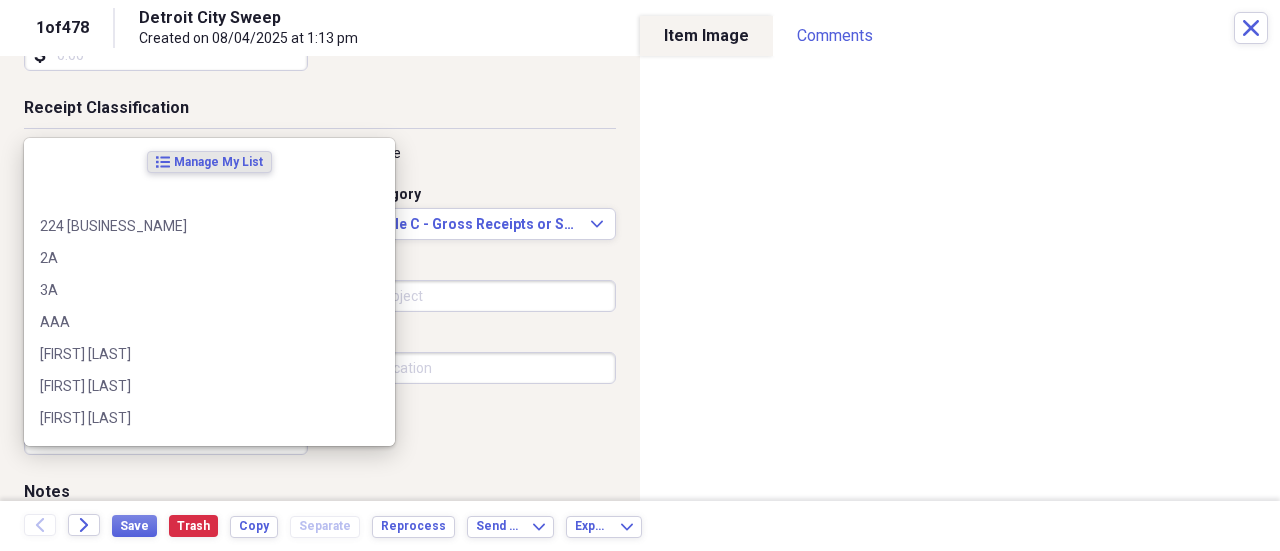 scroll, scrollTop: 573, scrollLeft: 0, axis: vertical 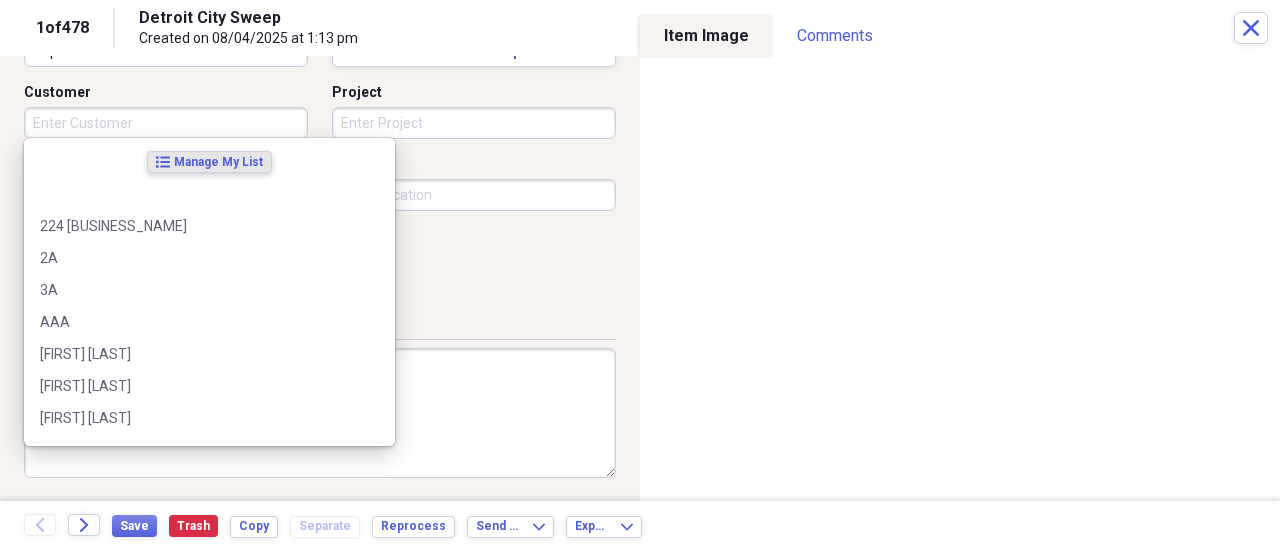 paste on "[FIRST] [LAST]" 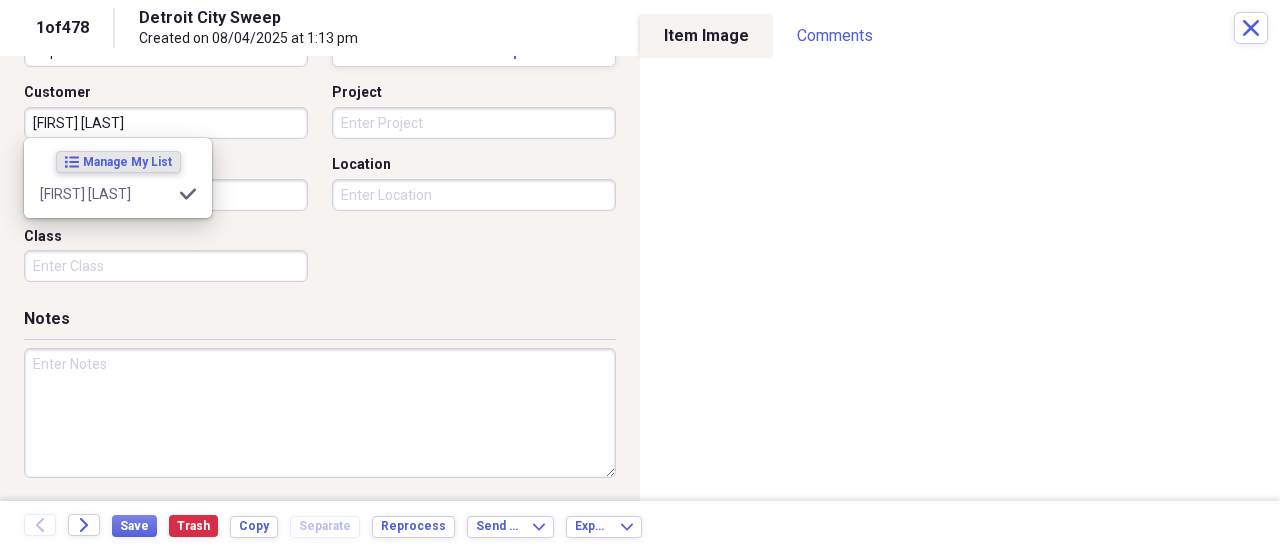 type on "[FIRST] [LAST]" 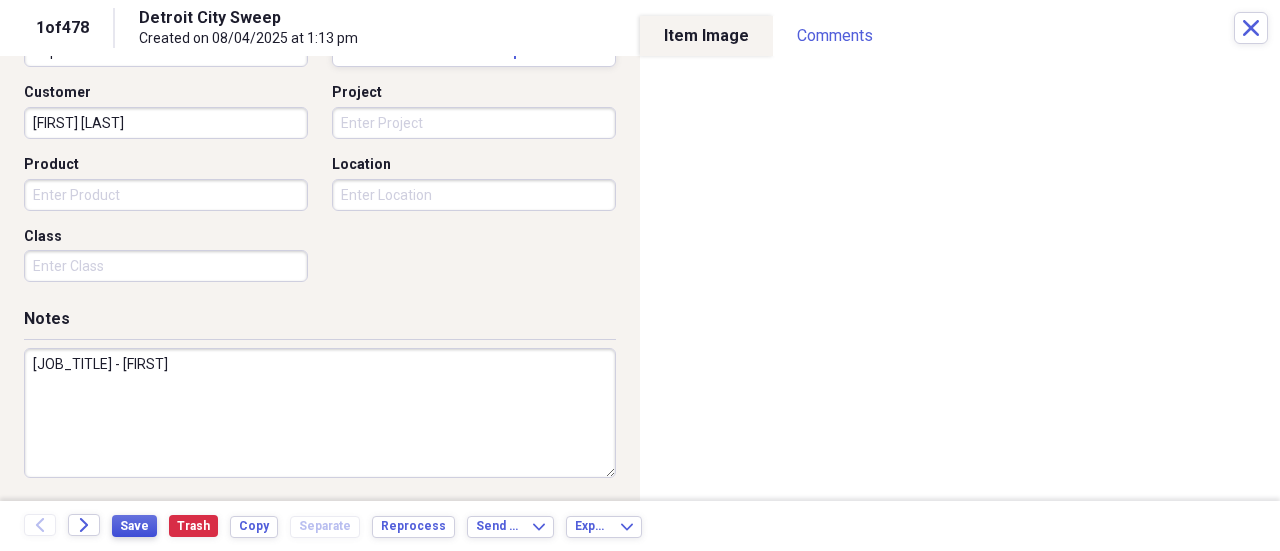 type on "[JOB_TITLE] - [FIRST]" 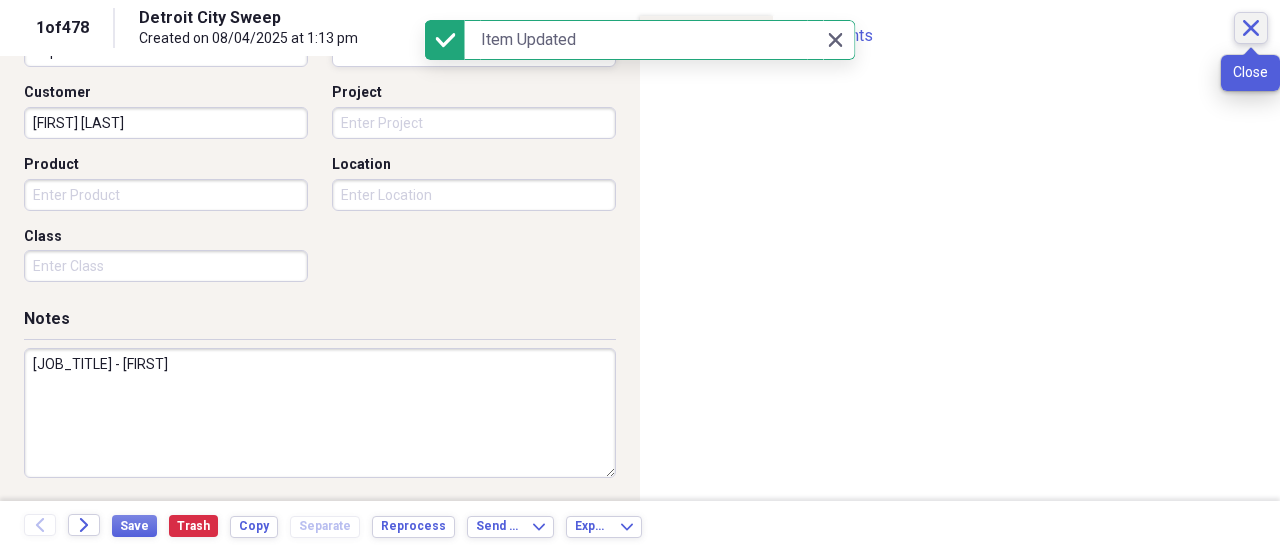 click 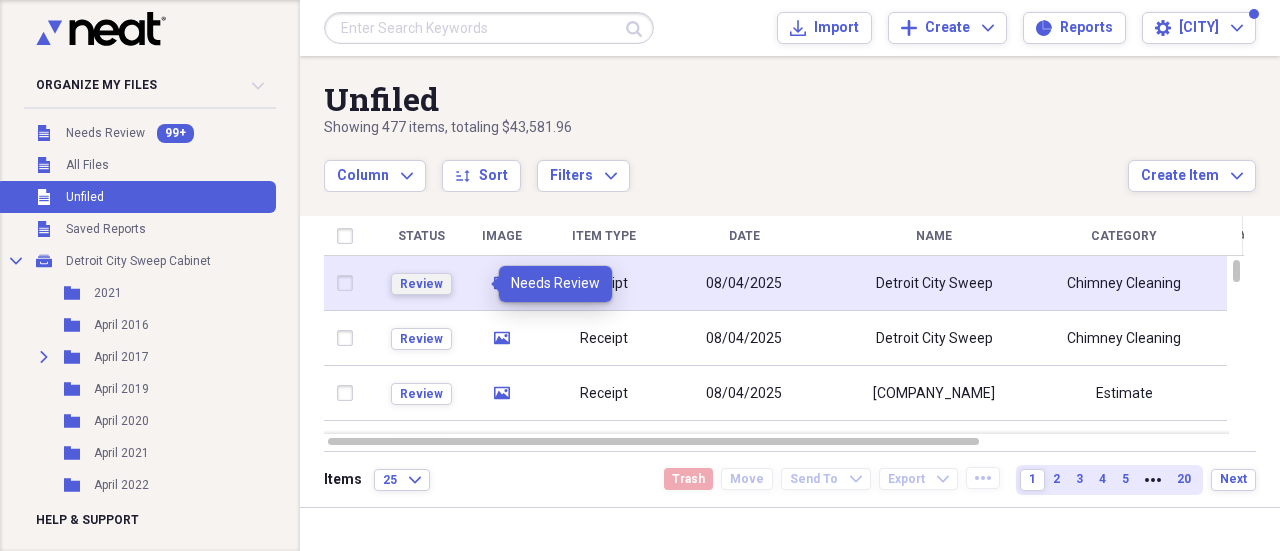 click on "Review" at bounding box center [421, 284] 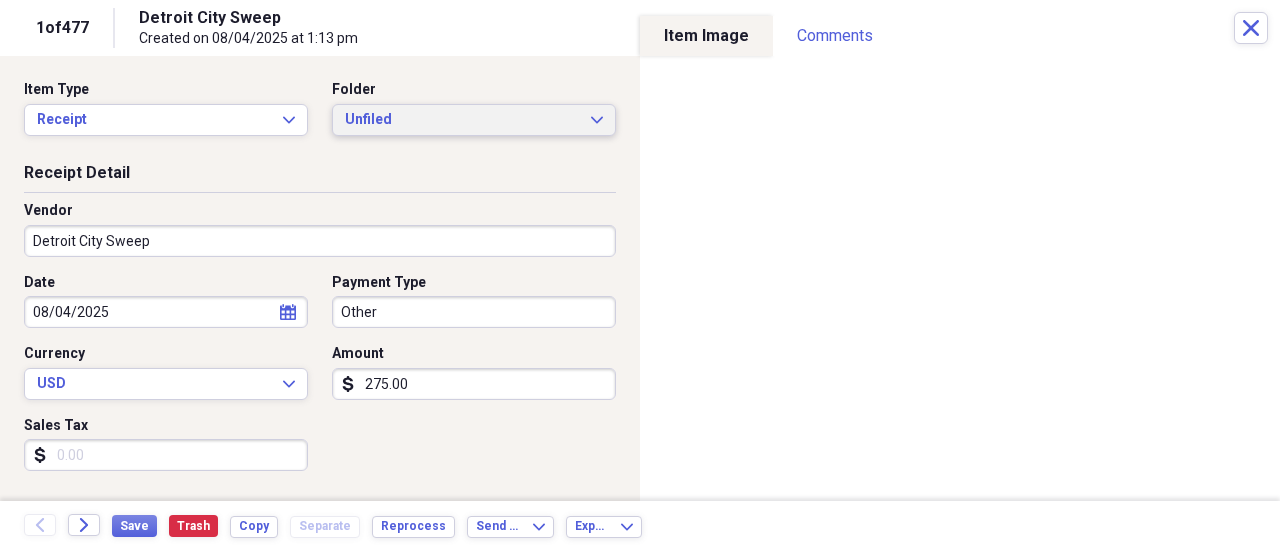 click on "Unfiled" at bounding box center [462, 120] 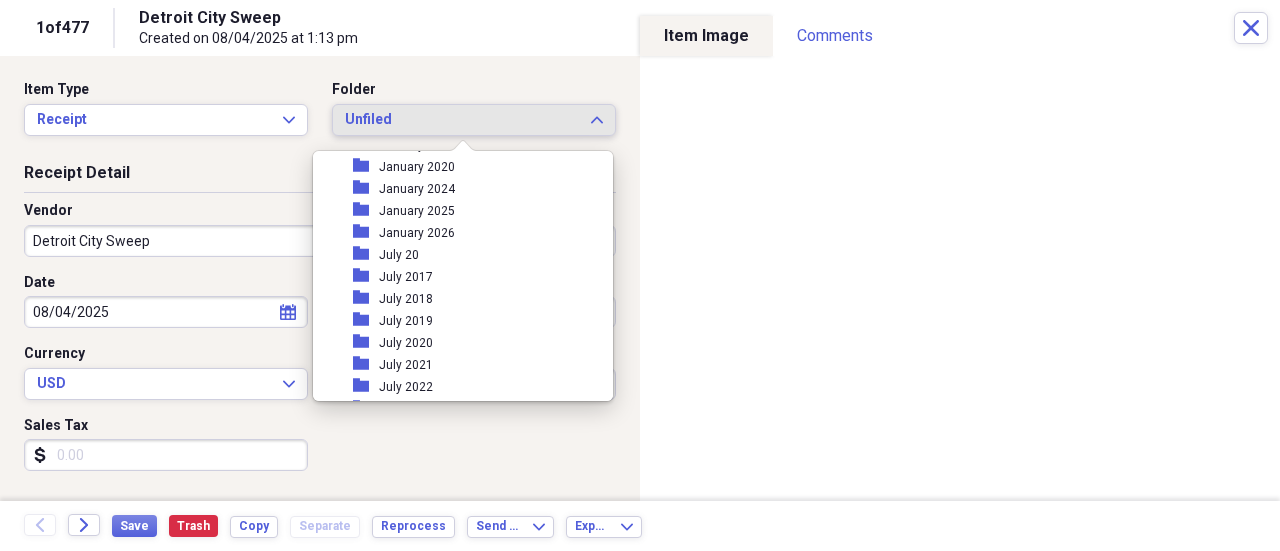 scroll, scrollTop: 1200, scrollLeft: 0, axis: vertical 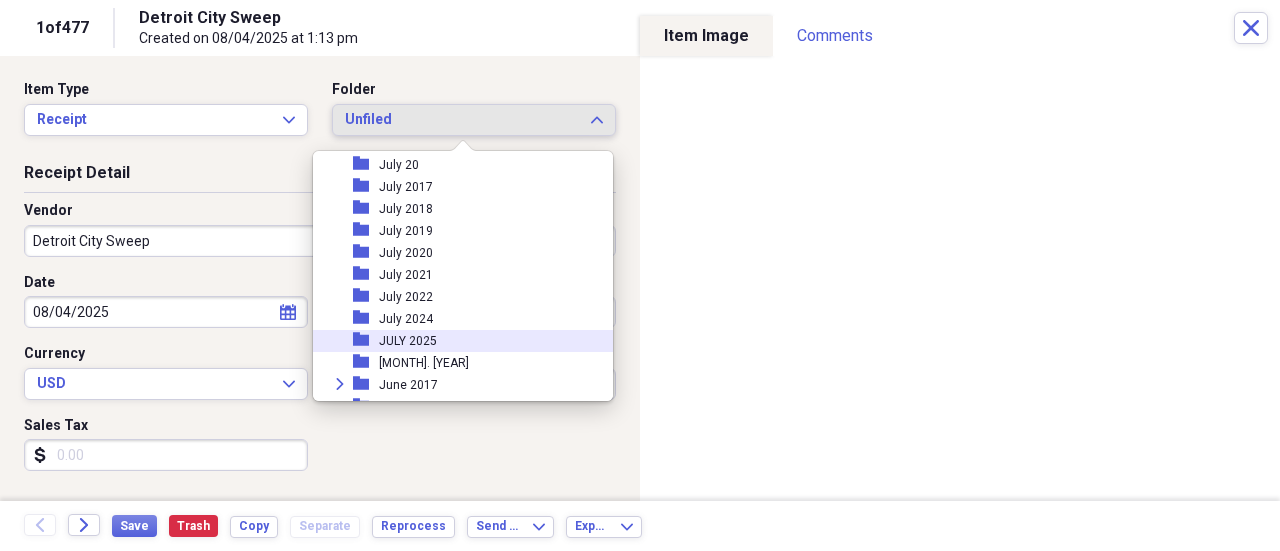 click on "folder JULY 2025" at bounding box center (455, 341) 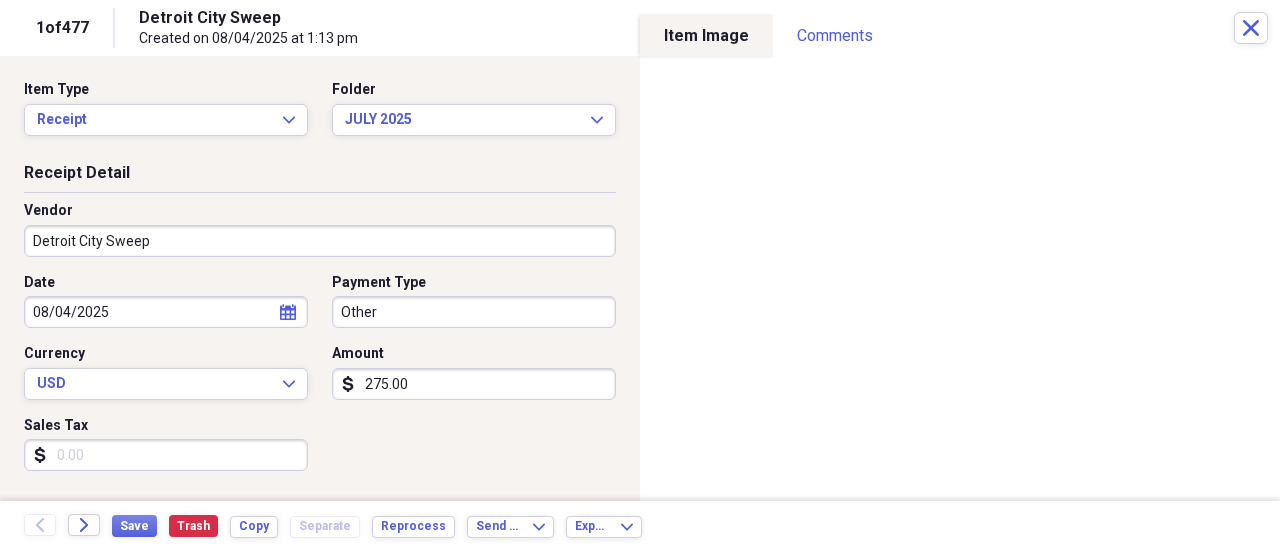 select on "7" 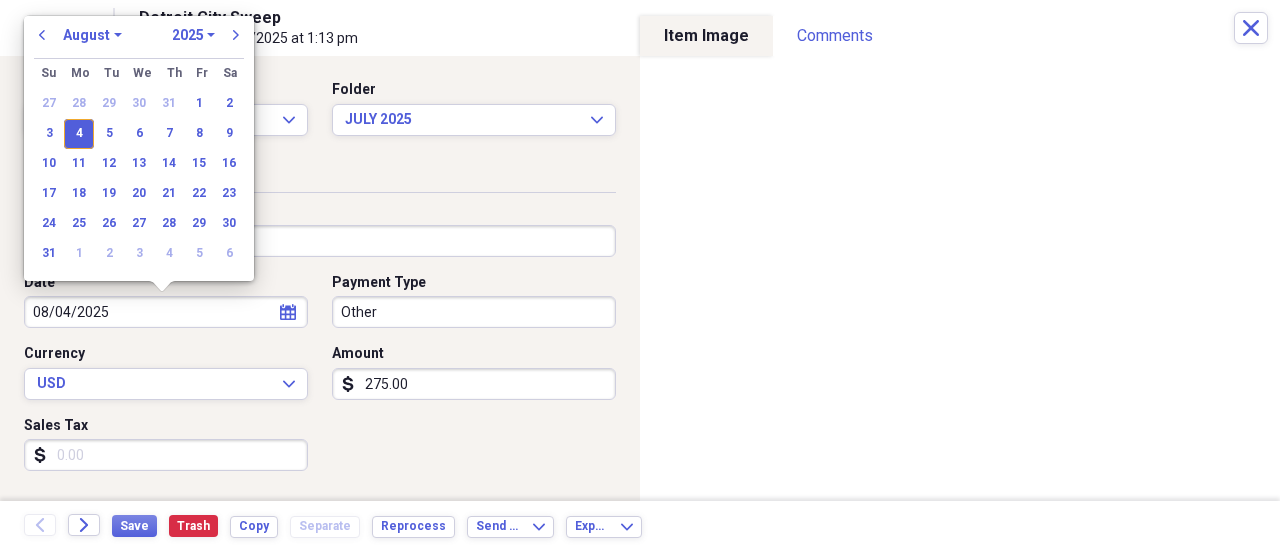 click on "08/04/2025" at bounding box center (166, 312) 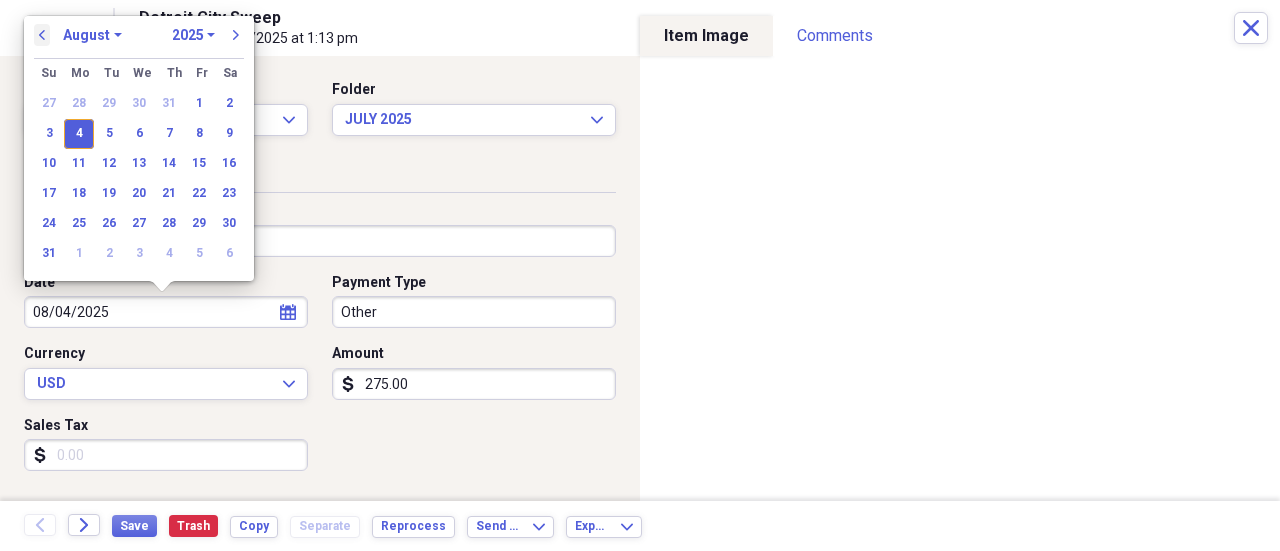 click on "previous" at bounding box center [42, 35] 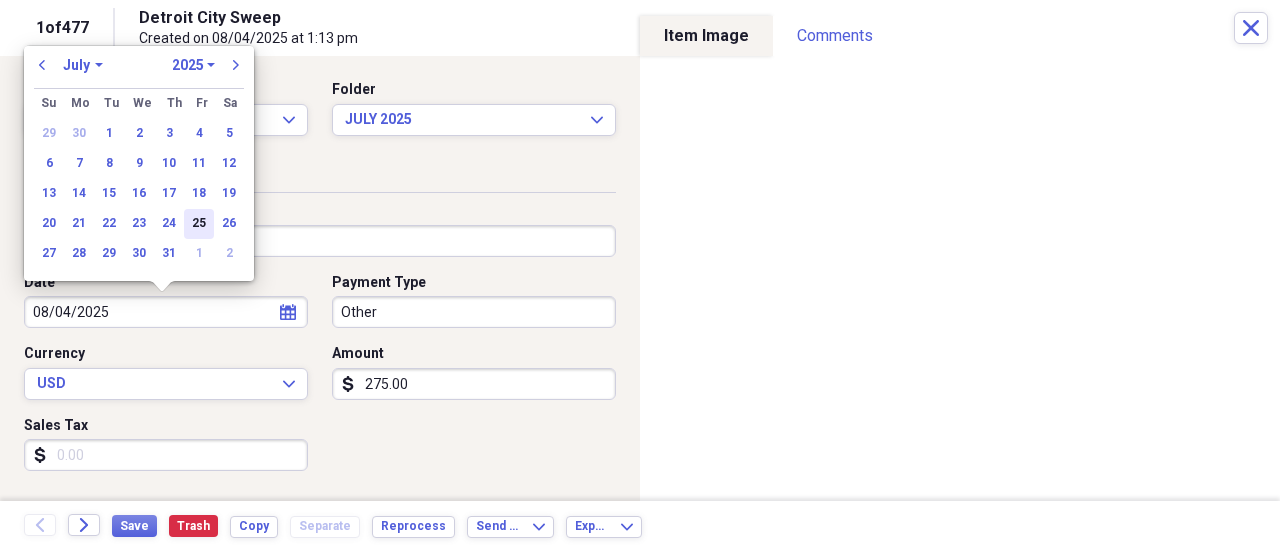 click on "25" at bounding box center (199, 224) 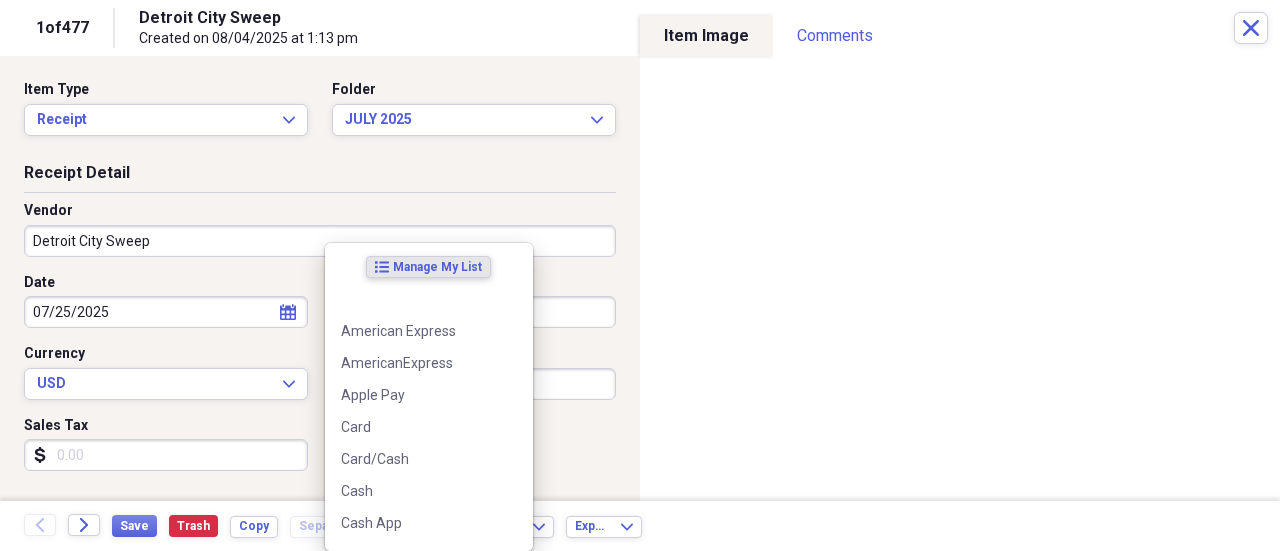 click on "Organize My Files 99+ Collapse Unfiled Needs Review 99+ Unfiled All Files Unfiled Unfiled Unfiled Saved Reports Collapse My Cabinet [CITY] Sweep Cabinet Add Folder Folder 2021 Add Folder Folder April 2016 Add Folder Expand Folder April 2017 Add Folder Folder April 2019 Add Folder Folder April 2020 Add Folder Folder April 2021 Add Folder Folder April 2022 Add Folder Folder April 2023 Add Folder Folder April 2024 Add Folder Folder April 2025 Add Folder Expand Folder August 2017 Add Folder Folder August 2018 Add Folder Folder August 2019 Add Folder Folder August 2020 Add Folder Folder August 2021 Add Folder Folder August 2022 Add Folder Folder August 2024 Add Folder Folder August 2025 Folder August. 2023 Add Folder Folder December 2016 Add Folder Folder December 2017 Add Folder Folder December 2018 Add Folder Folder December 2019 Add Folder Folder December 2020 Add Folder Folder December 2021 Add Folder Folder December 2022 Add Folder Folder December 2024 Add Folder Folder December 2025 Folder 1" at bounding box center (640, 275) 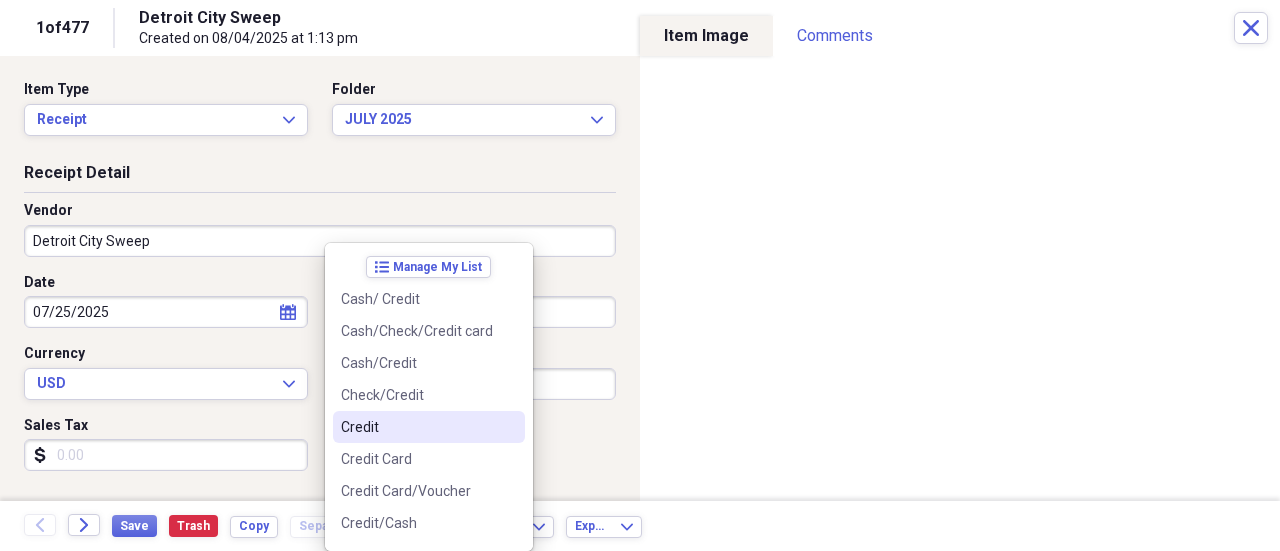 drag, startPoint x: 396, startPoint y: 433, endPoint x: 454, endPoint y: 406, distance: 63.97656 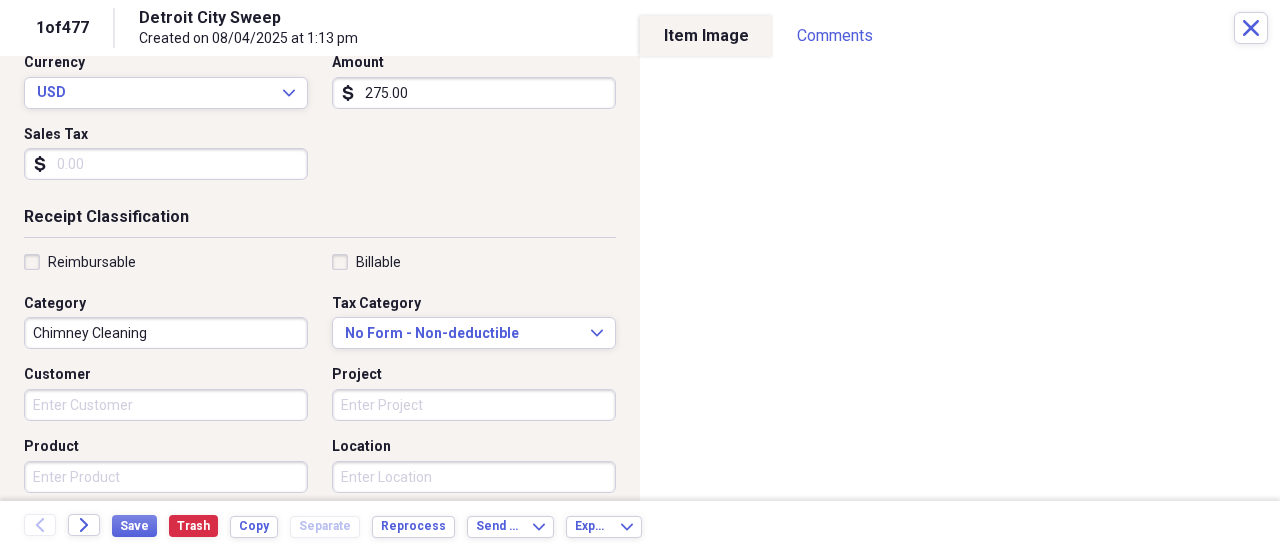scroll, scrollTop: 300, scrollLeft: 0, axis: vertical 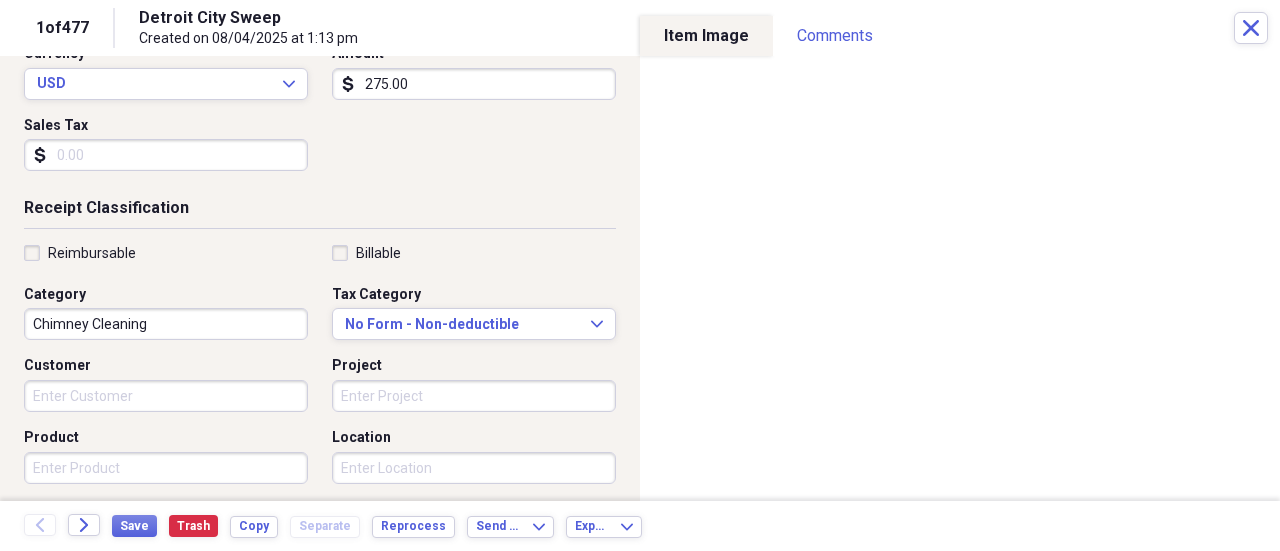 click on "Organize My Files 99+ Collapse Unfiled Needs Review 99+ Unfiled All Files Unfiled Unfiled Unfiled Saved Reports Collapse My Cabinet [CITY] Sweep Cabinet Add Folder Folder 2021 Add Folder Folder April 2016 Add Folder Expand Folder April 2017 Add Folder Folder April 2019 Add Folder Folder April 2020 Add Folder Folder April 2021 Add Folder Folder April 2022 Add Folder Folder April 2023 Add Folder Folder April 2024 Add Folder Folder April 2025 Add Folder Expand Folder August 2017 Add Folder Folder August 2018 Add Folder Folder August 2019 Add Folder Folder August 2020 Add Folder Folder August 2021 Add Folder Folder August 2022 Add Folder Folder August 2024 Add Folder Folder August 2025 Folder August. 2023 Add Folder Folder December 2016 Add Folder Folder December 2017 Add Folder Folder December 2018 Add Folder Folder December 2019 Add Folder Folder December 2020 Add Folder Folder December 2021 Add Folder Folder December 2022 Add Folder Folder December 2024 Add Folder Folder December 2025 Folder 1" at bounding box center [640, 275] 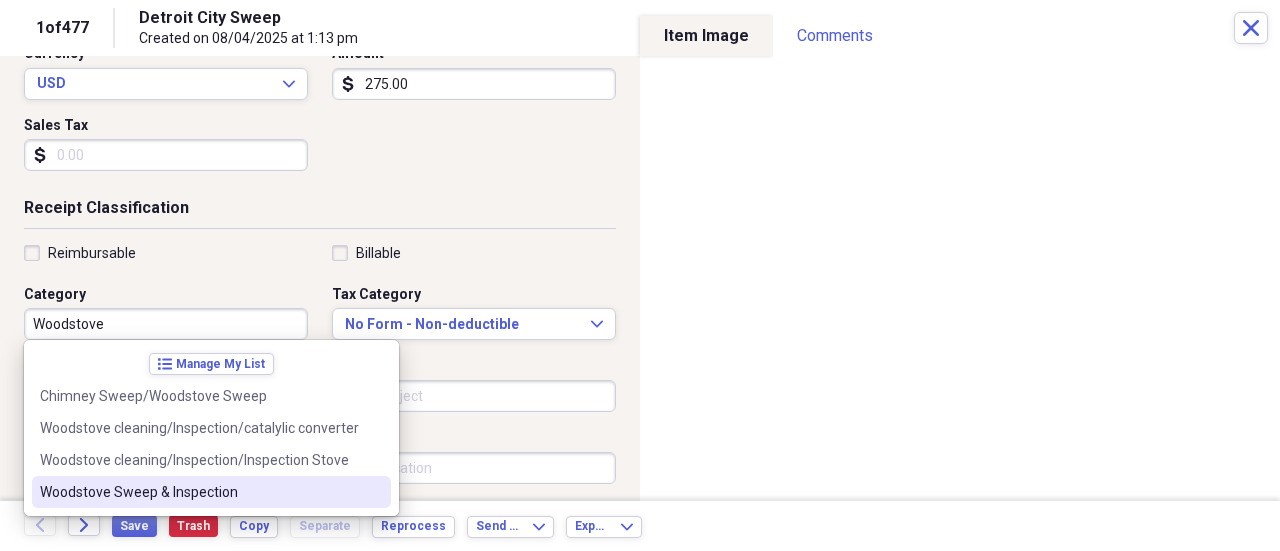 click on "Woodstove Sweep & Inspection" at bounding box center [199, 492] 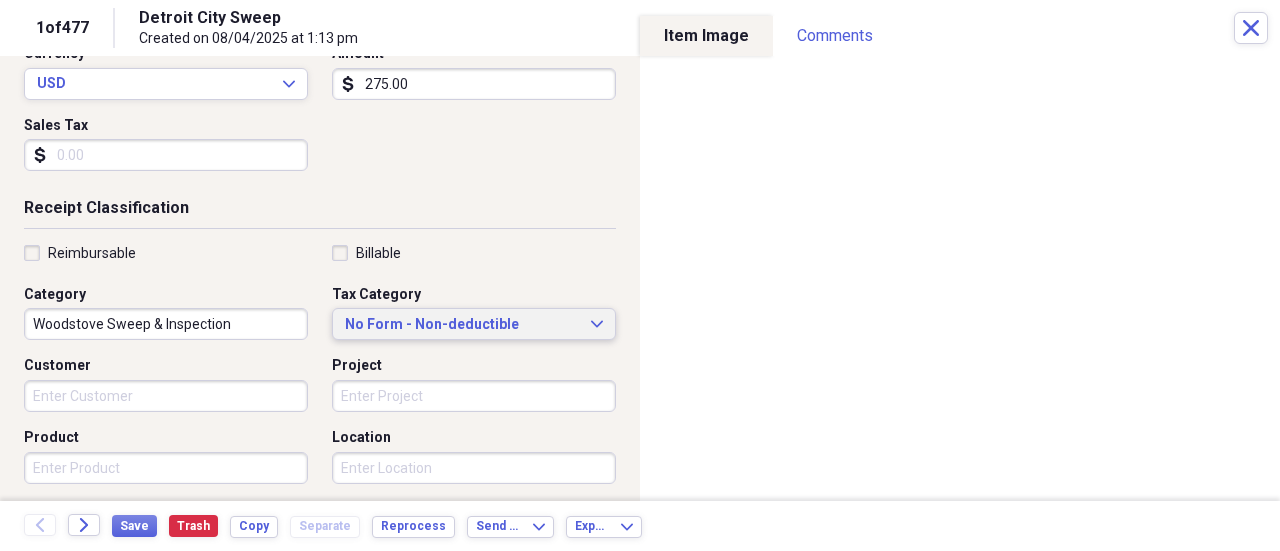 click on "No Form - Non-deductible" at bounding box center (462, 325) 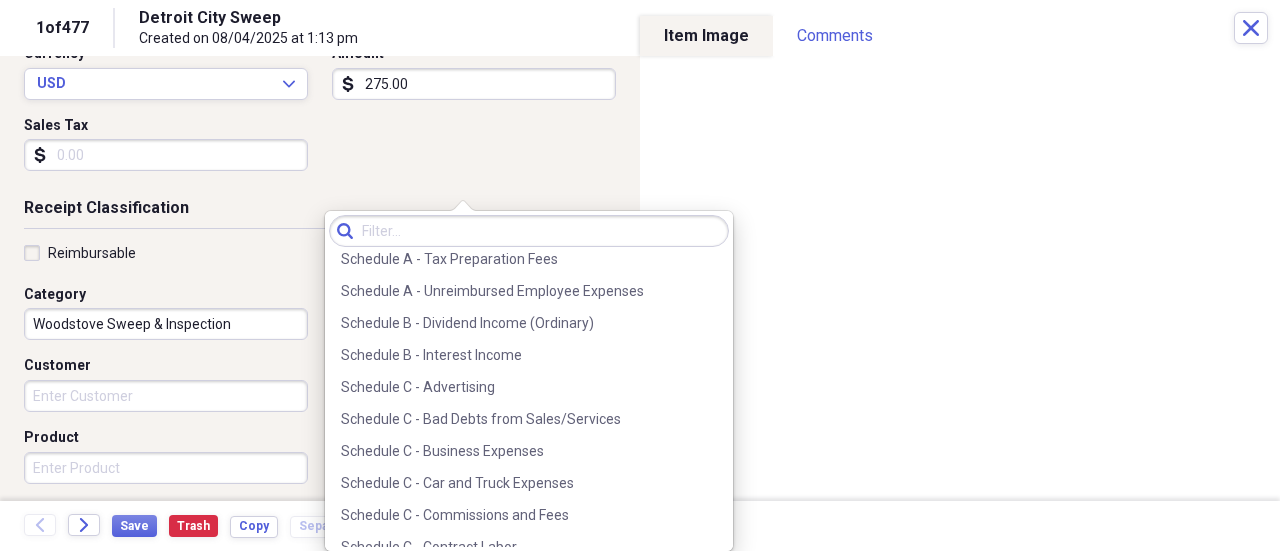 scroll, scrollTop: 3700, scrollLeft: 0, axis: vertical 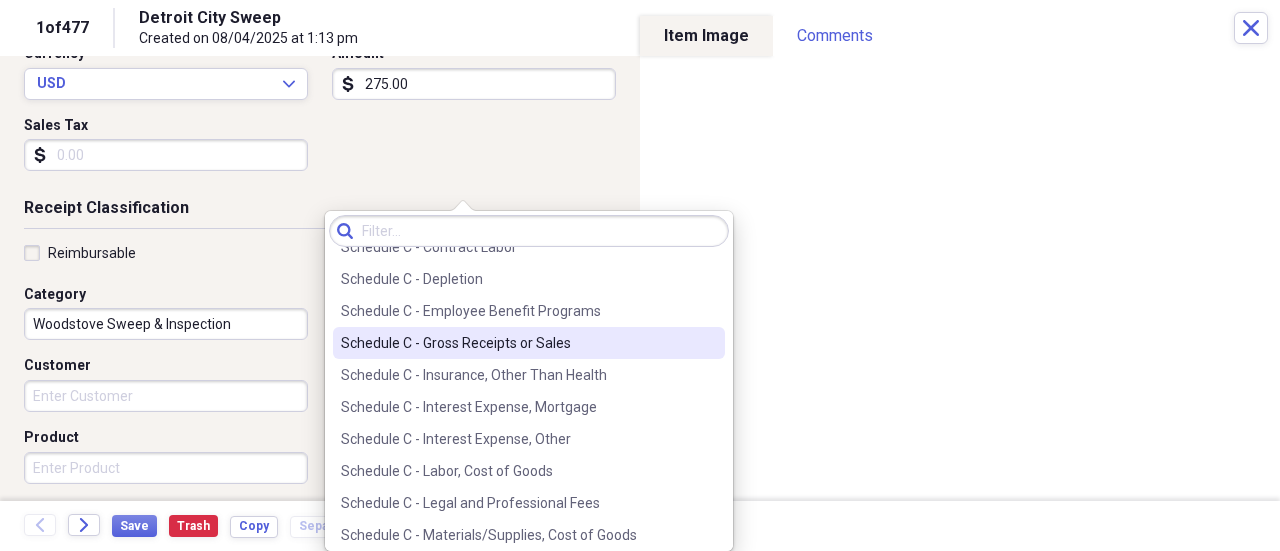 click on "Schedule C - Gross Receipts or Sales" at bounding box center (517, 343) 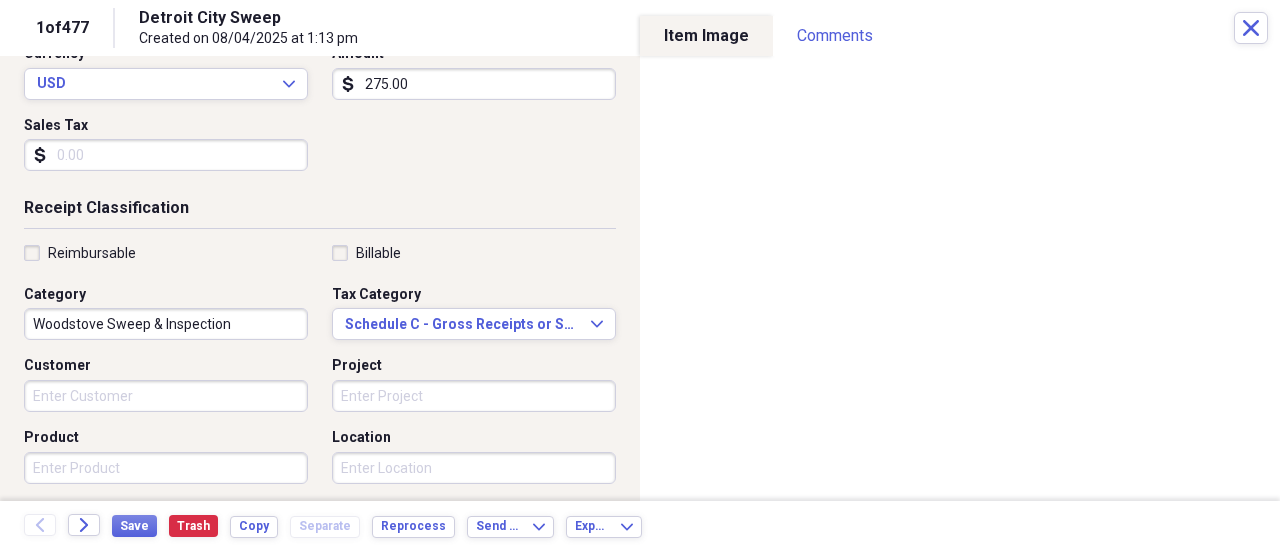 click on "Customer" at bounding box center [166, 396] 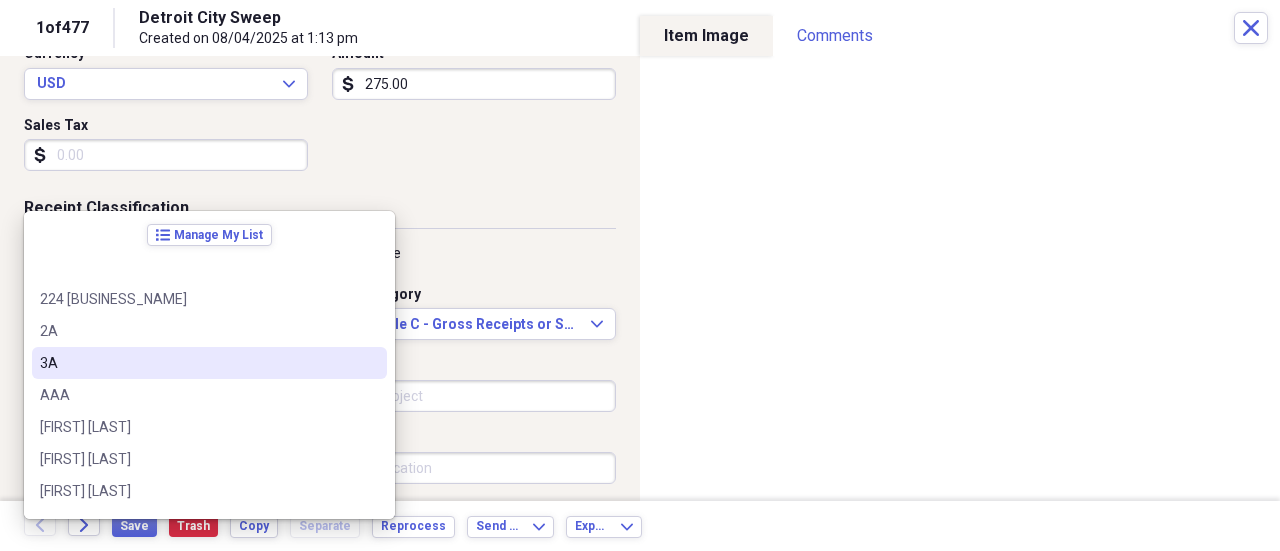 scroll, scrollTop: 500, scrollLeft: 0, axis: vertical 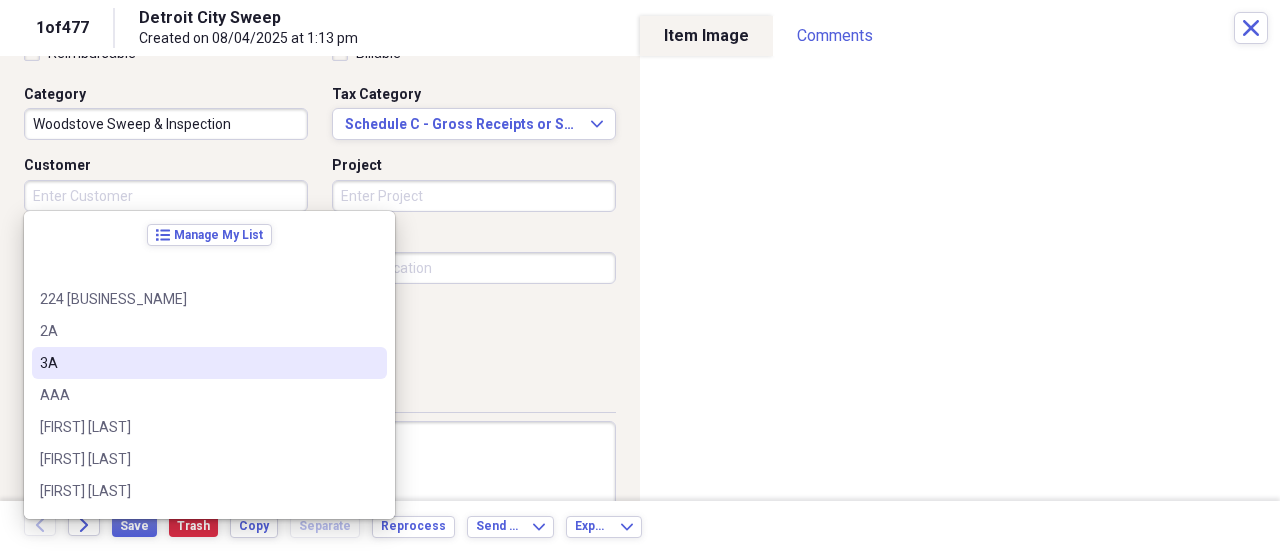 paste on "[FIRST] [LAST]" 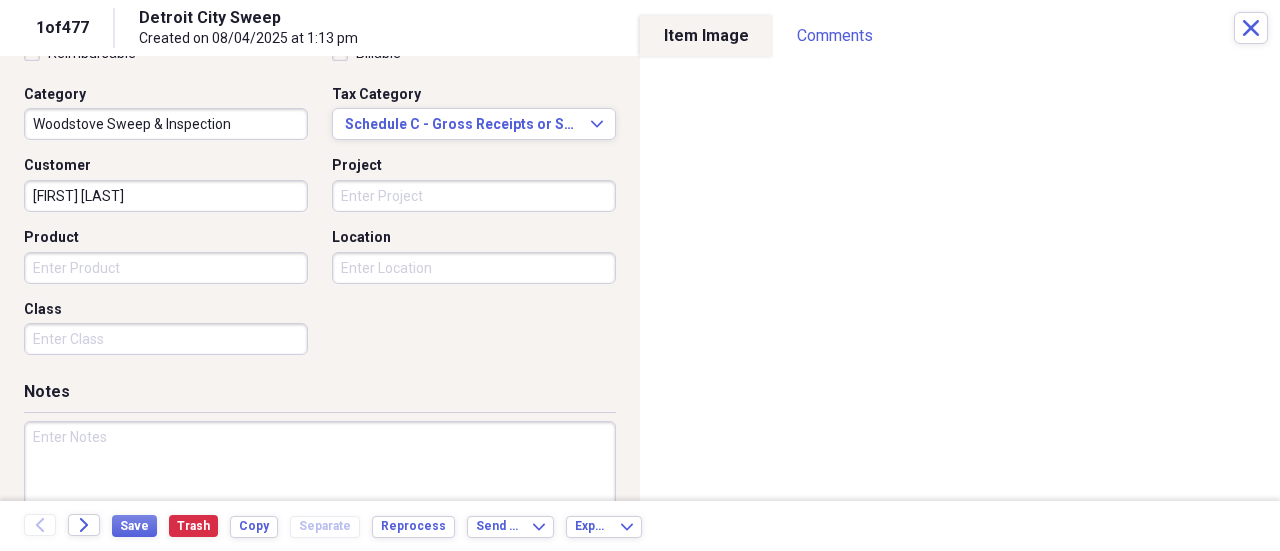 type on "[FIRST] [LAST]" 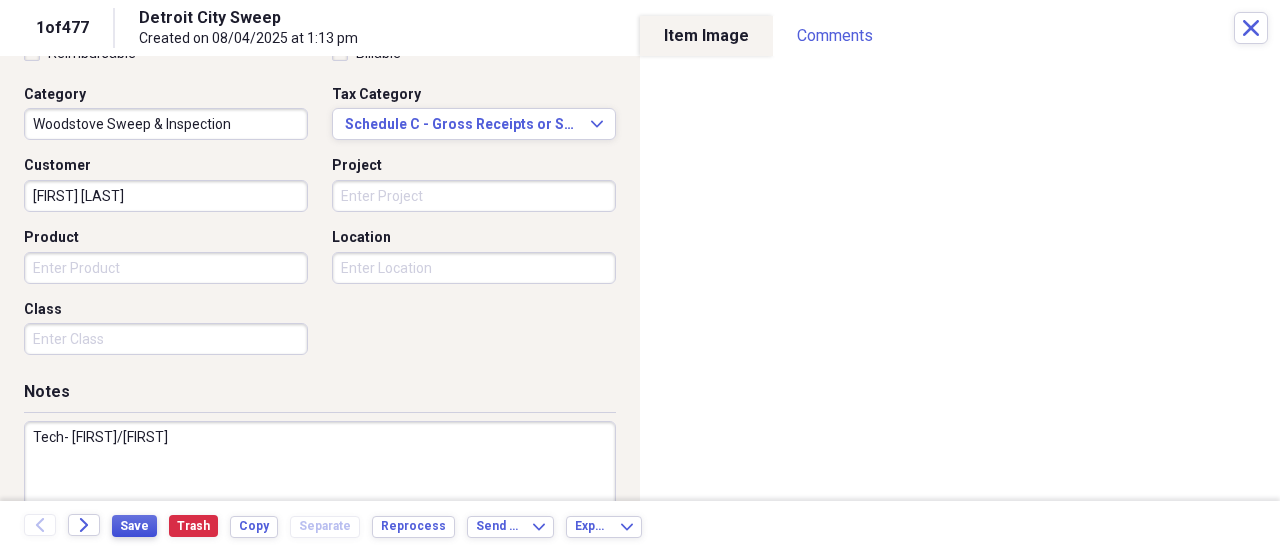 type on "Tech- [FIRST]/[FIRST]" 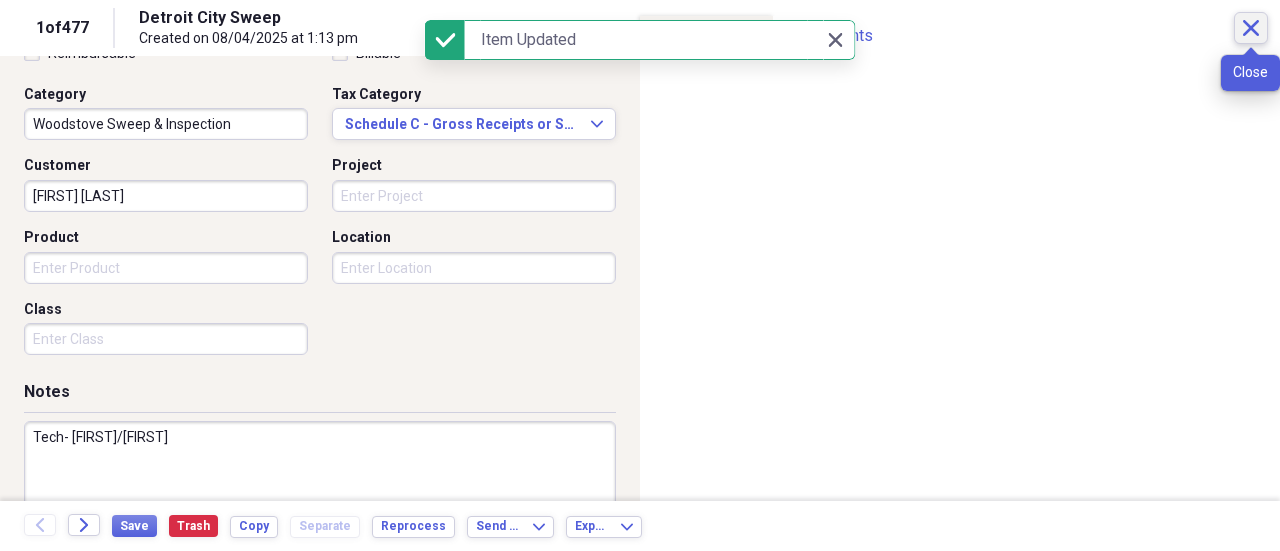 click 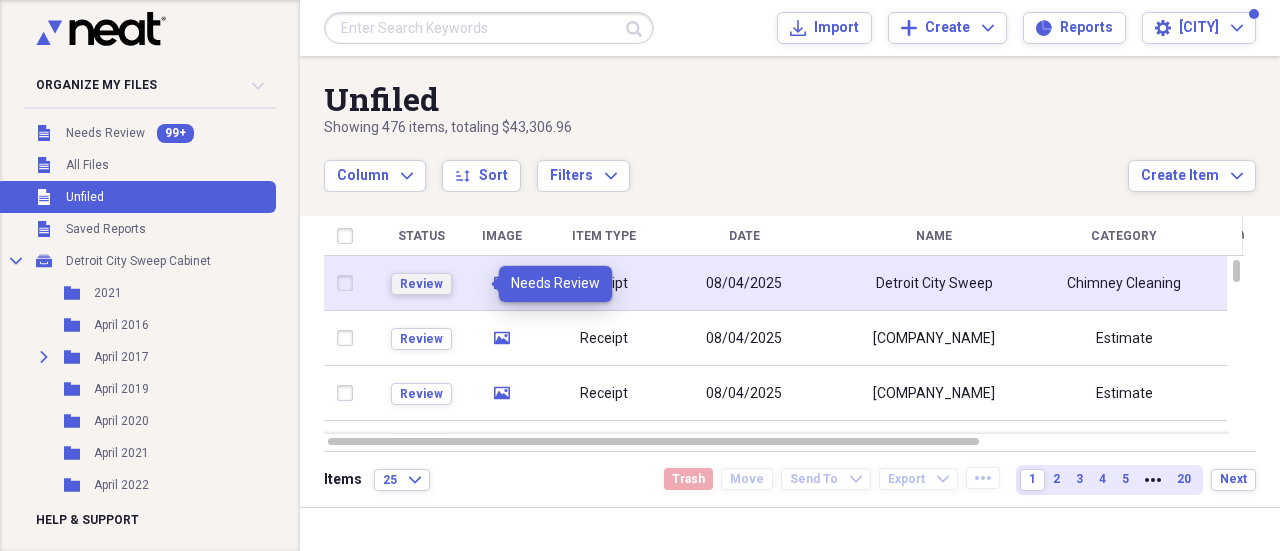 click on "Review" at bounding box center (421, 284) 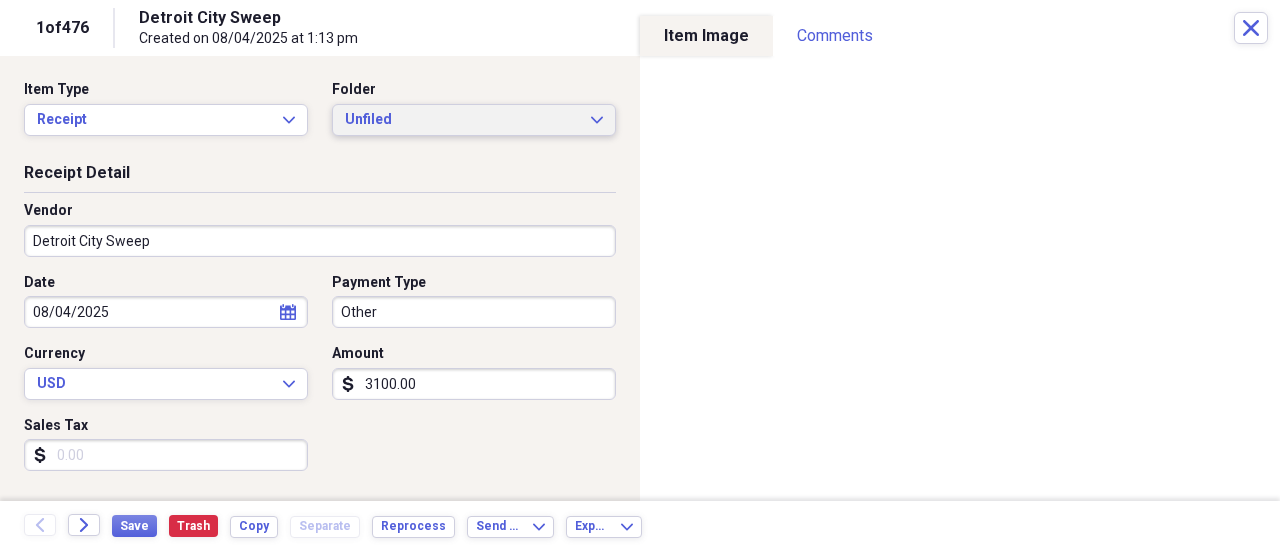 click on "Unfiled" at bounding box center (462, 120) 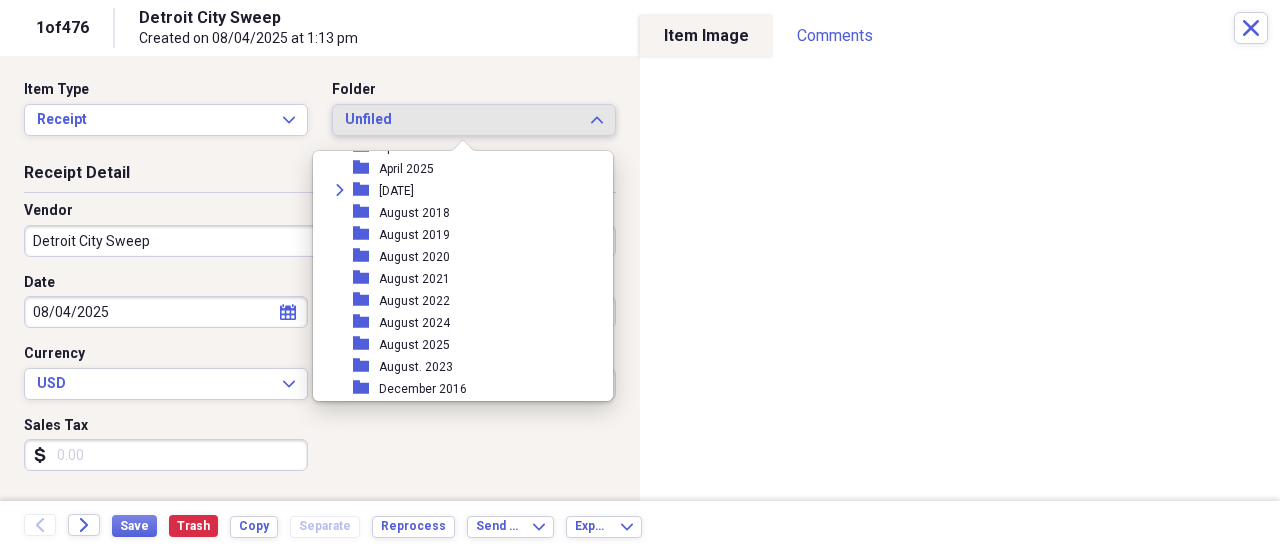 scroll, scrollTop: 300, scrollLeft: 0, axis: vertical 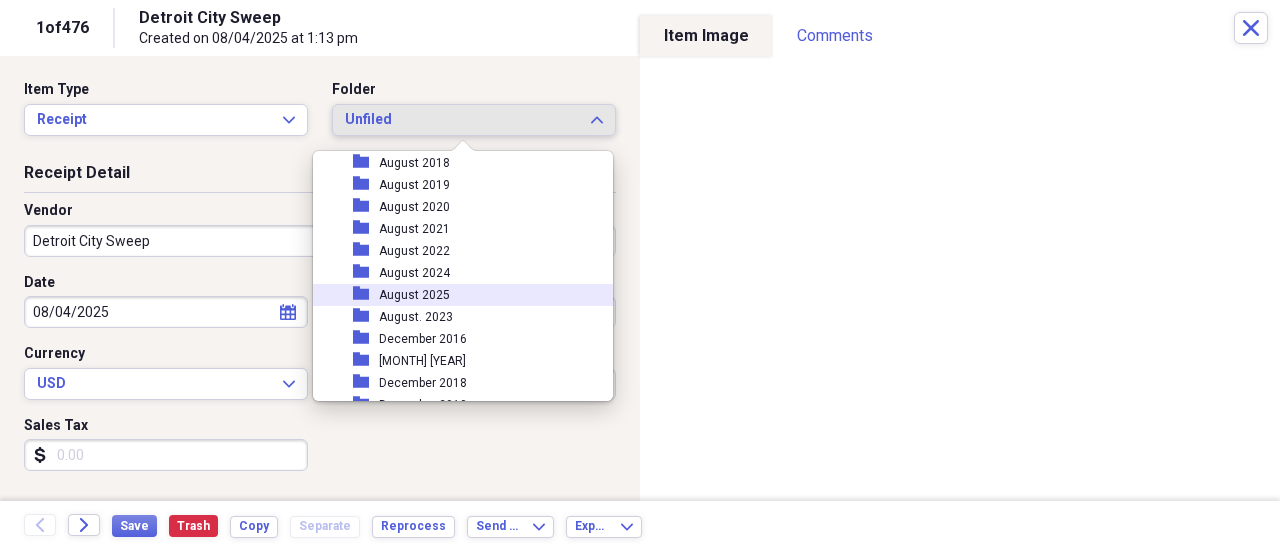 click on "folder August 2025" at bounding box center (455, 295) 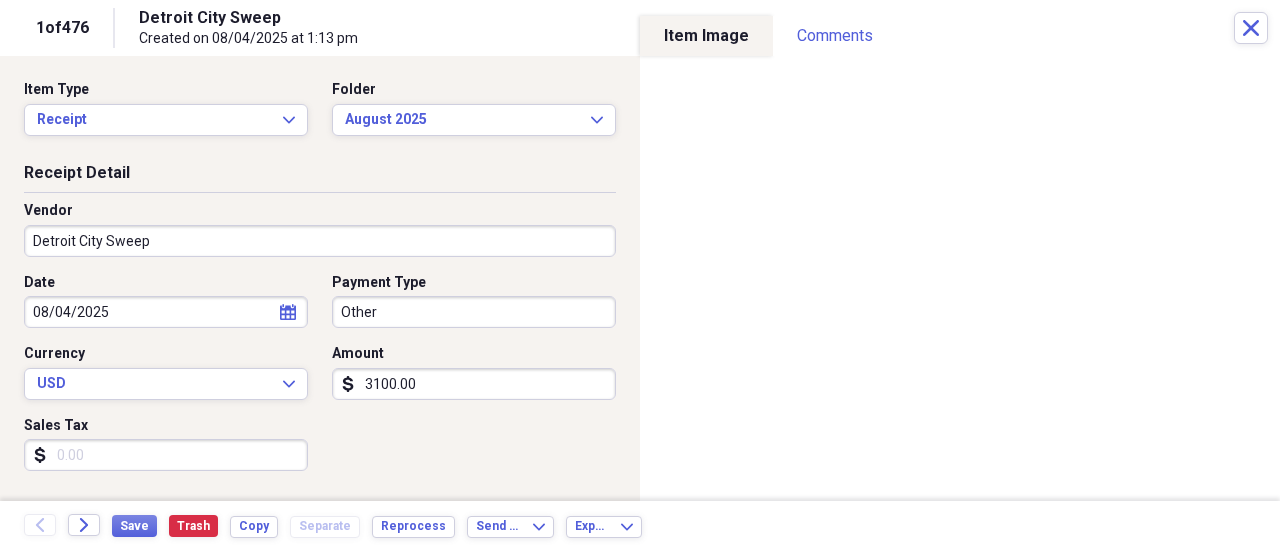 select on "7" 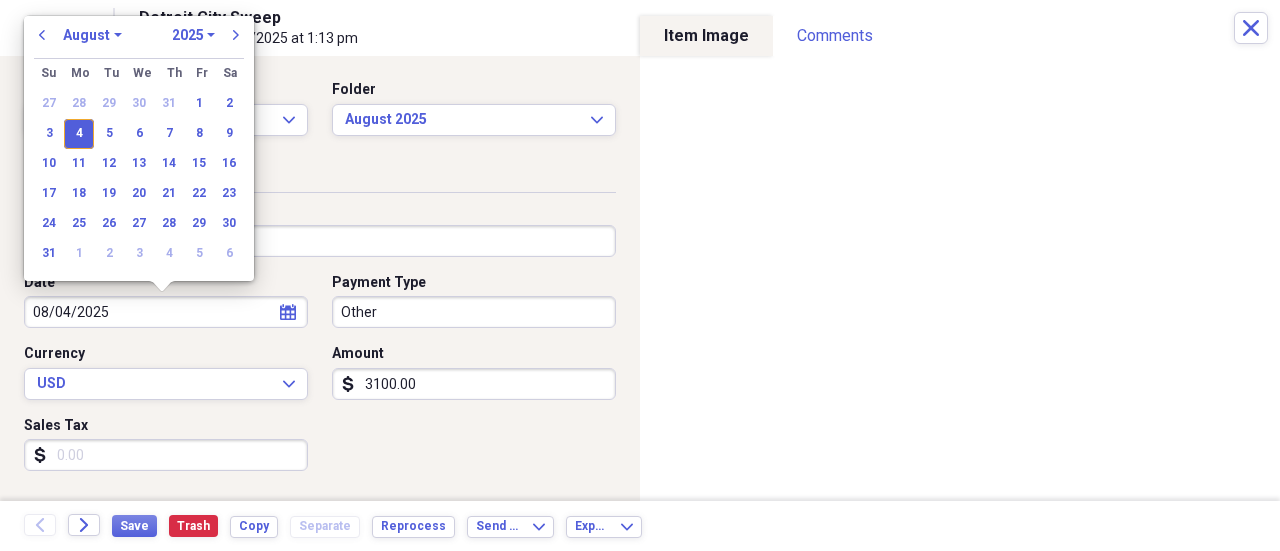 click on "08/04/2025" at bounding box center (166, 312) 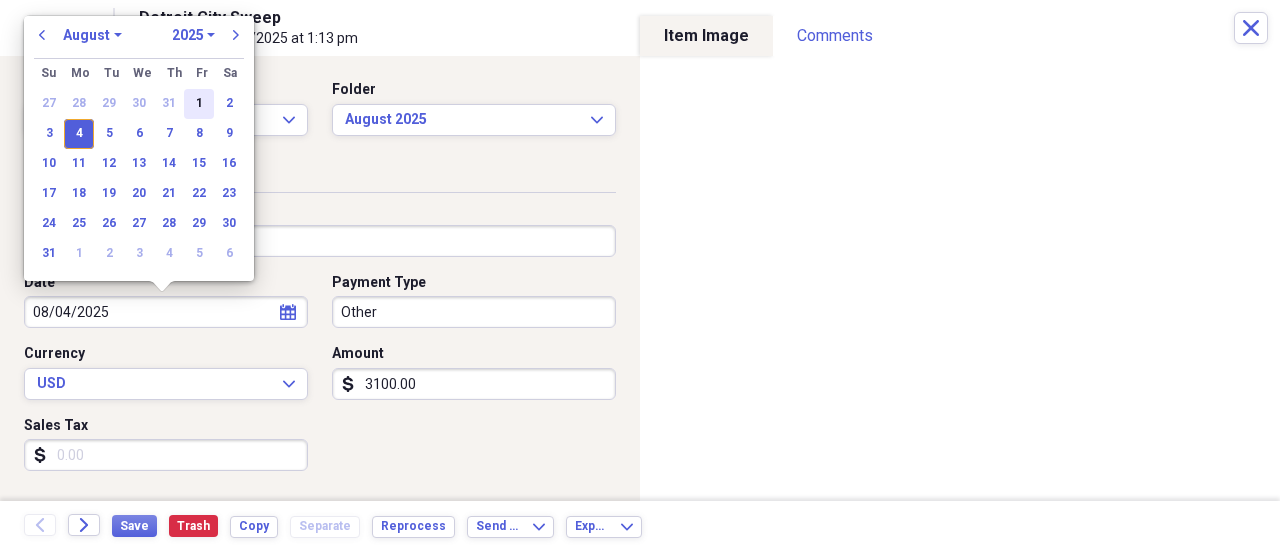 click on "1" at bounding box center [199, 104] 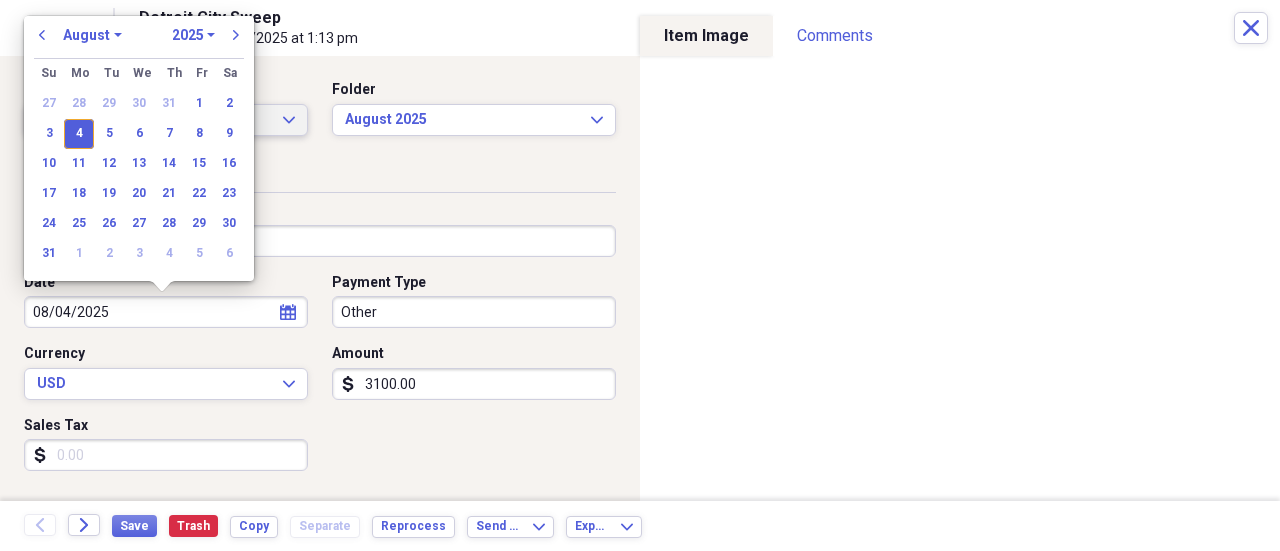 type on "08/01/2025" 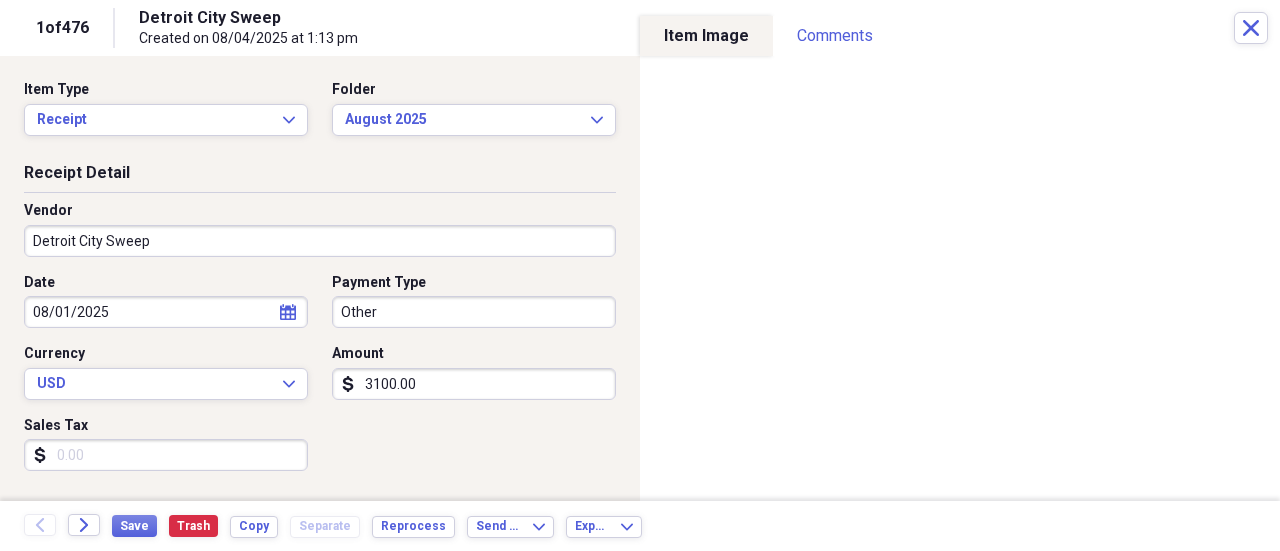 click on "Organize My Files 99+ Collapse Unfiled Needs Review 99+ Unfiled All Files Unfiled Unfiled Unfiled Saved Reports Collapse My Cabinet [CITY] Sweep Cabinet Add Folder Folder 2021 Add Folder Folder April 2016 Add Folder Expand Folder April 2017 Add Folder Folder April 2019 Add Folder Folder April 2020 Add Folder Folder April 2021 Add Folder Folder April 2022 Add Folder Folder April 2023 Add Folder Folder April 2024 Add Folder Folder April 2025 Add Folder Expand Folder August 2017 Add Folder Folder August 2018 Add Folder Folder August 2019 Add Folder Folder August 2020 Add Folder Folder August 2021 Add Folder Folder August 2022 Add Folder Folder August 2024 Add Folder Folder August 2025 Folder August. 2023 Add Folder Folder December 2016 Add Folder Folder December 2017 Add Folder Folder December 2018 Add Folder Folder December 2019 Add Folder Folder December 2020 Add Folder Folder December 2021 Add Folder Folder December 2022 Add Folder Folder December 2024 Add Folder Folder December 2025 Folder 1" at bounding box center (640, 275) 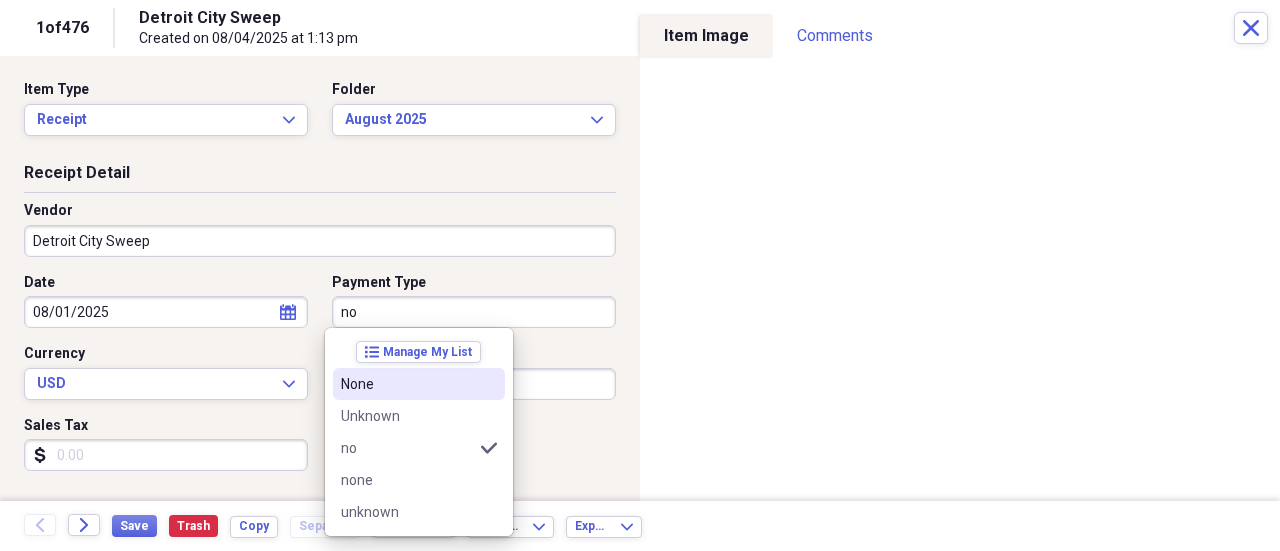 click on "None" at bounding box center (419, 384) 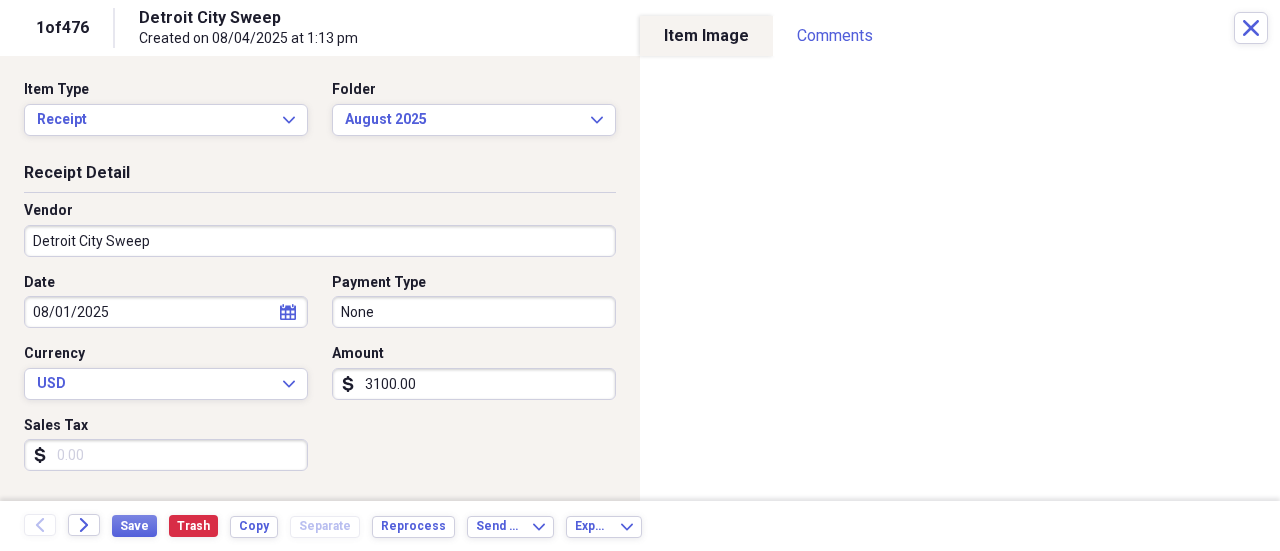 click on "3100.00" at bounding box center (474, 384) 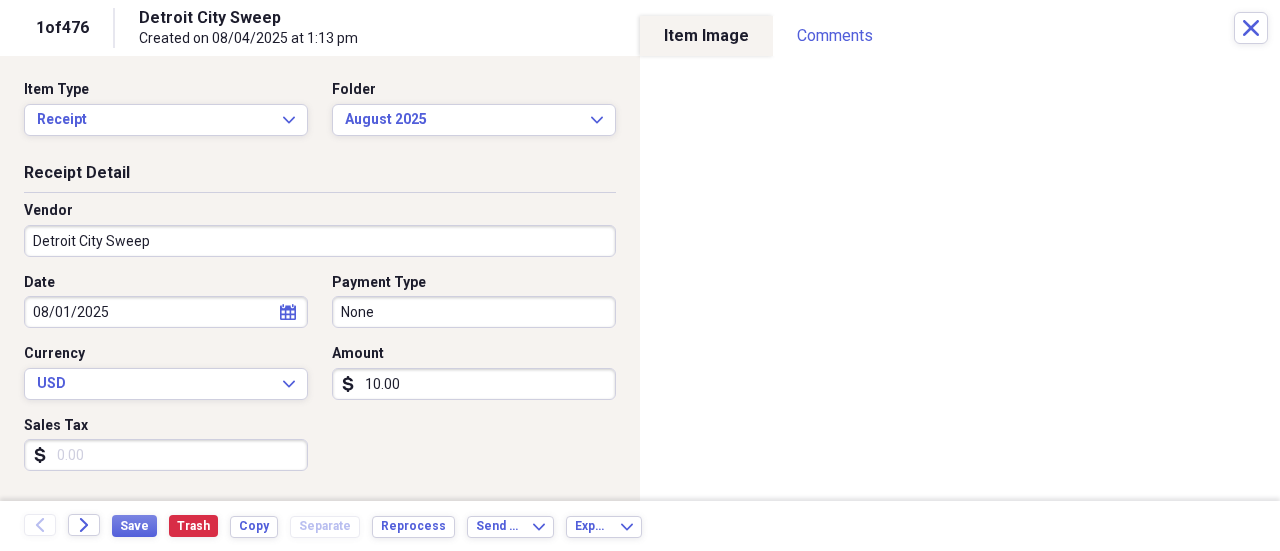 scroll, scrollTop: 400, scrollLeft: 0, axis: vertical 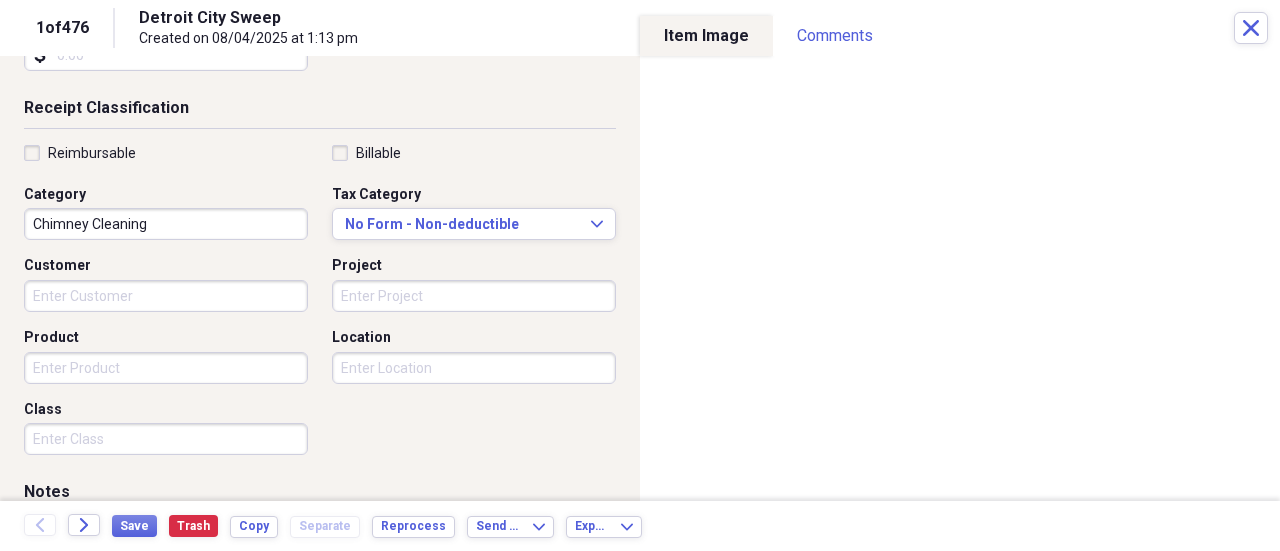type on "10.00" 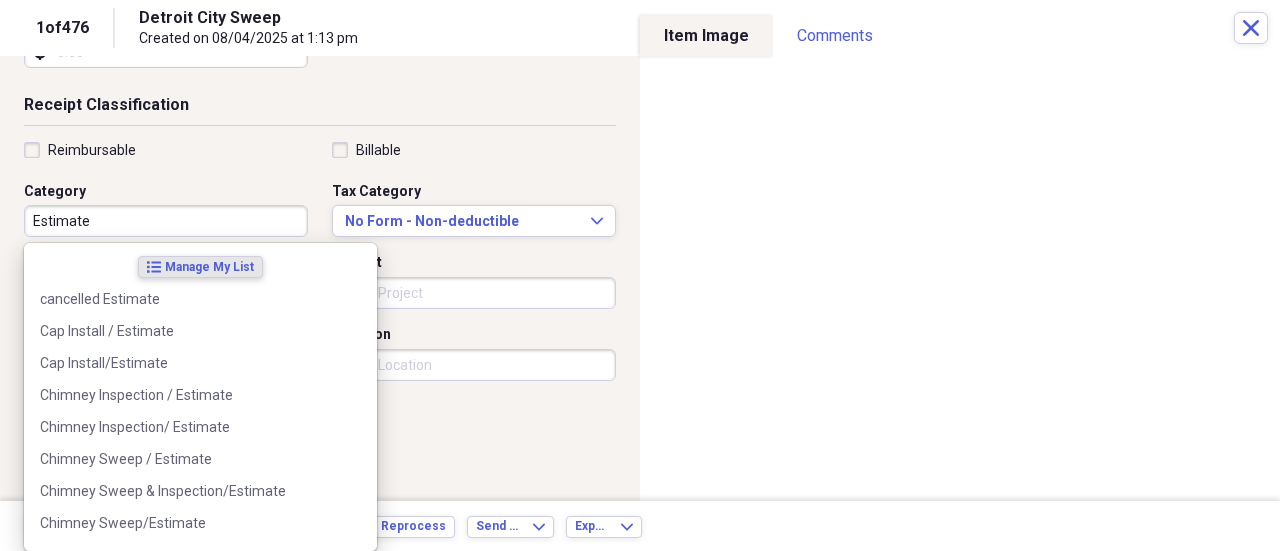 scroll, scrollTop: 373, scrollLeft: 0, axis: vertical 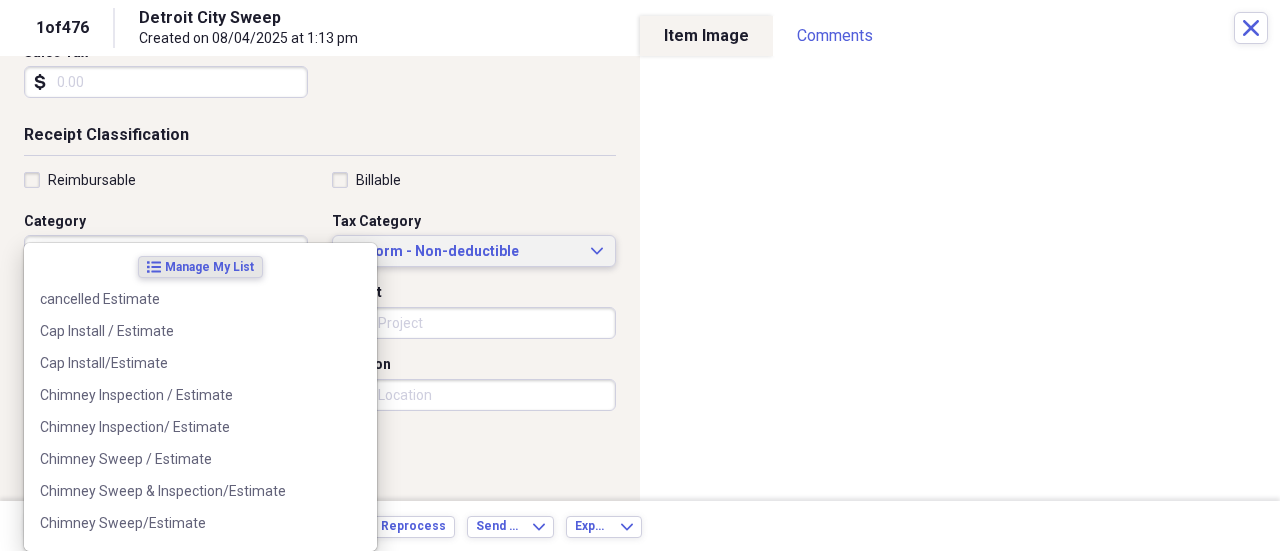 type on "Estimate" 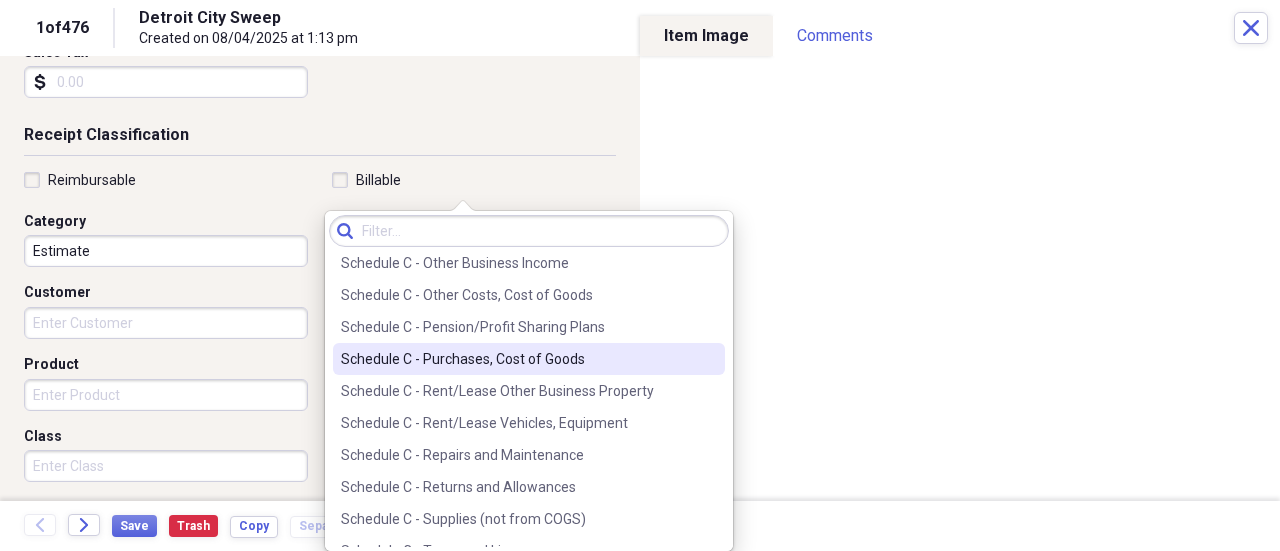 scroll, scrollTop: 4300, scrollLeft: 0, axis: vertical 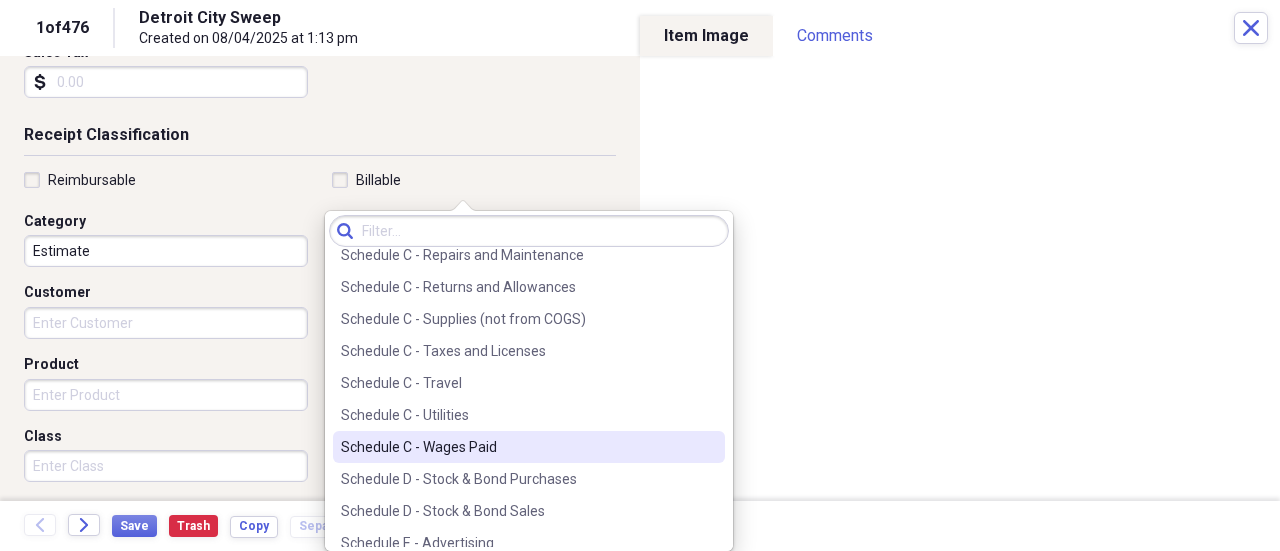 click on "Schedule C - Wages Paid" at bounding box center [517, 447] 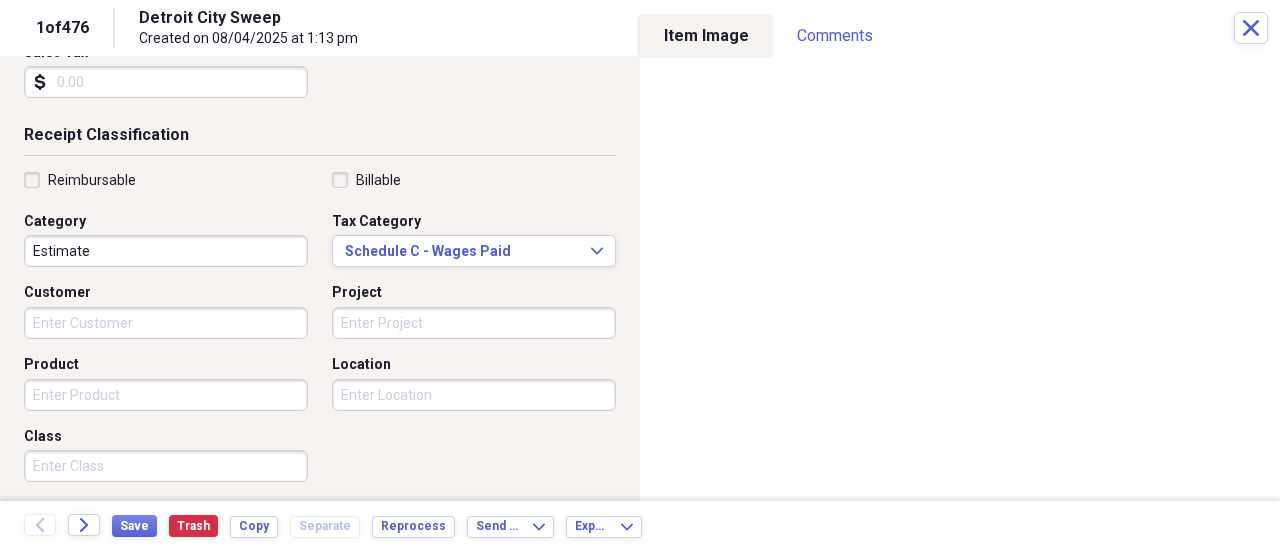 click on "Organize My Files 99+ Collapse Unfiled Needs Review 99+ Unfiled All Files Unfiled Unfiled Unfiled Saved Reports Collapse My Cabinet [CITY] Sweep Cabinet Add Folder Folder 2021 Add Folder Folder April 2016 Add Folder Expand Folder April 2017 Add Folder Folder April 2019 Add Folder Folder April 2020 Add Folder Folder April 2021 Add Folder Folder April 2022 Add Folder Folder April 2023 Add Folder Folder April 2024 Add Folder Folder April 2025 Add Folder Expand Folder August 2017 Add Folder Folder August 2018 Add Folder Folder August 2019 Add Folder Folder August 2020 Add Folder Folder August 2021 Add Folder Folder August 2022 Add Folder Folder August 2024 Add Folder Folder August 2025 Folder August. 2023 Add Folder Folder December 2016 Add Folder Folder December 2017 Add Folder Folder December 2018 Add Folder Folder December 2019 Add Folder Folder December 2020 Add Folder Folder December 2021 Add Folder Folder December 2022 Add Folder Folder December 2024 Add Folder Folder December 2025 Folder 1" at bounding box center (640, 275) 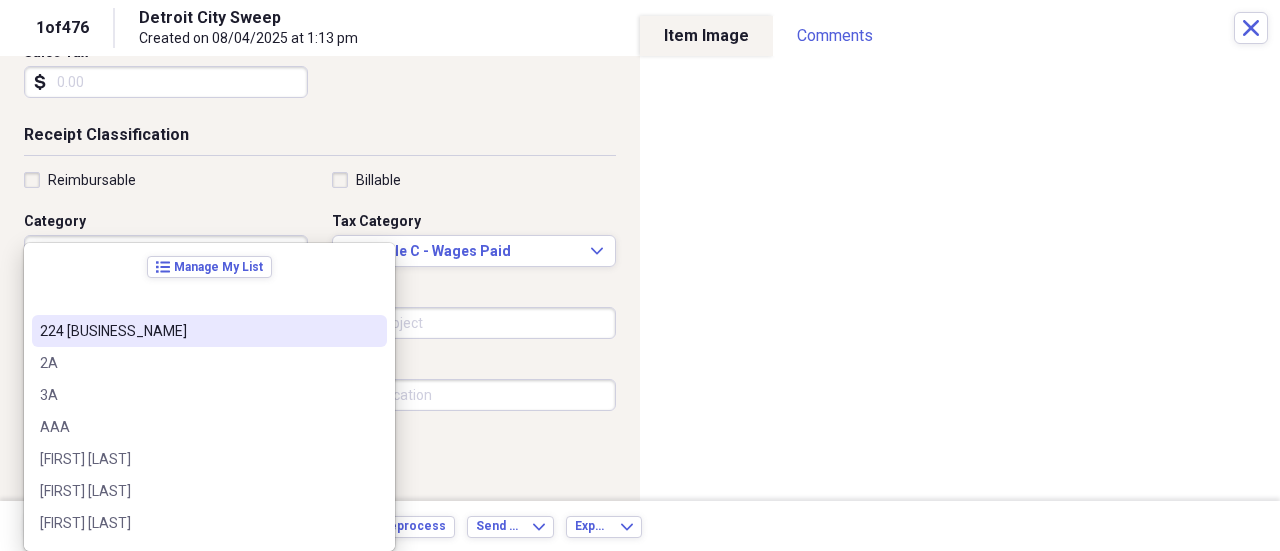 scroll, scrollTop: 573, scrollLeft: 0, axis: vertical 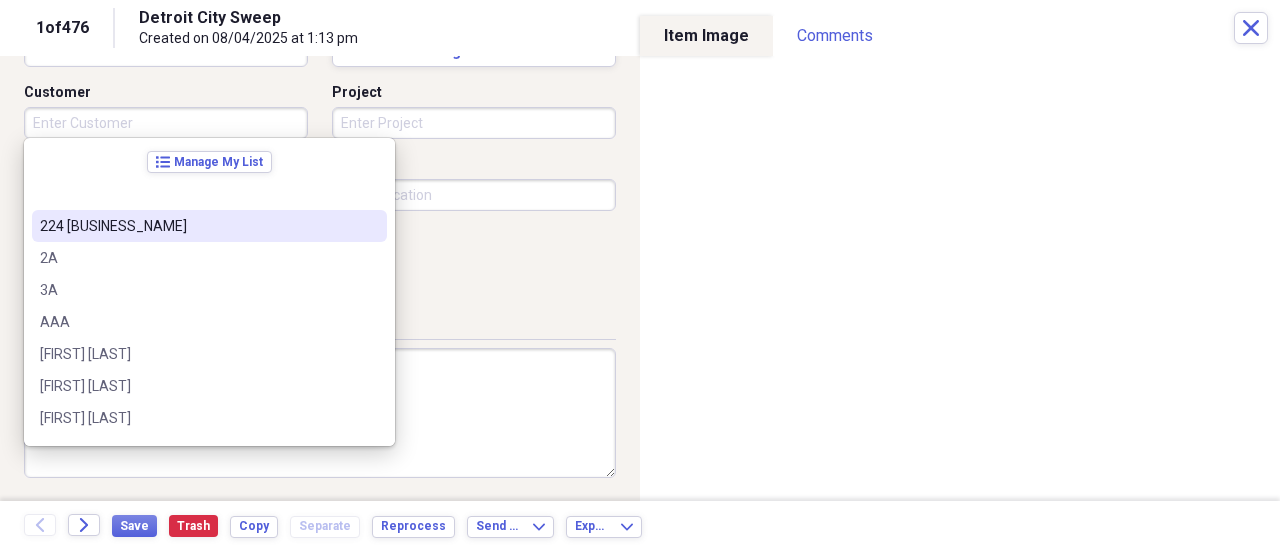 paste on "[FIRST] [LAST]" 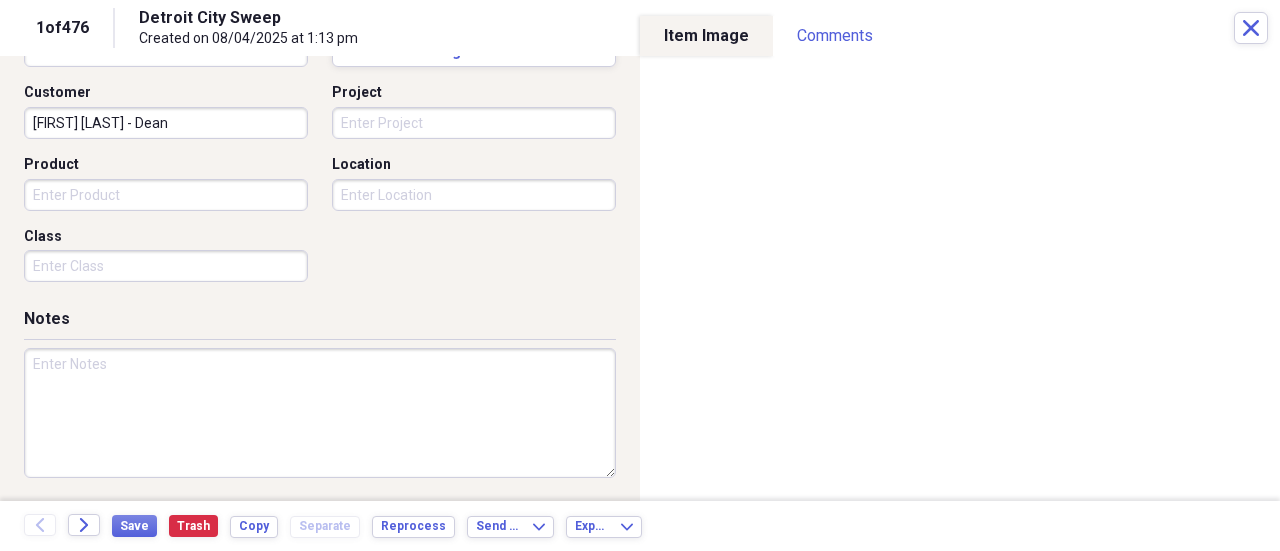 drag, startPoint x: 222, startPoint y: 125, endPoint x: 127, endPoint y: 121, distance: 95.084175 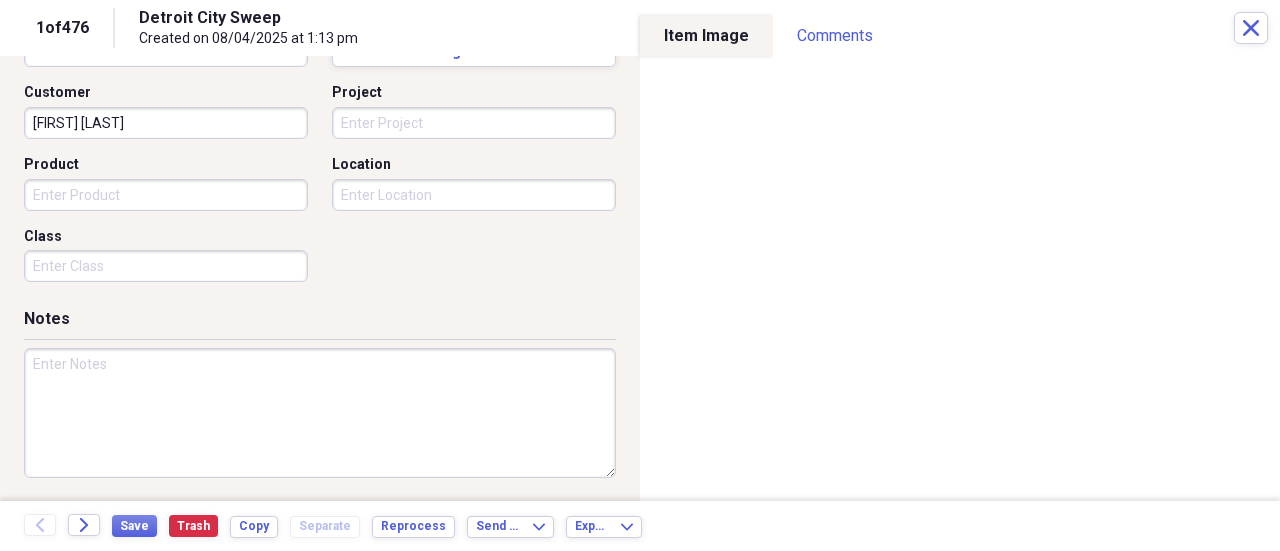 type on "[FIRST] [LAST]" 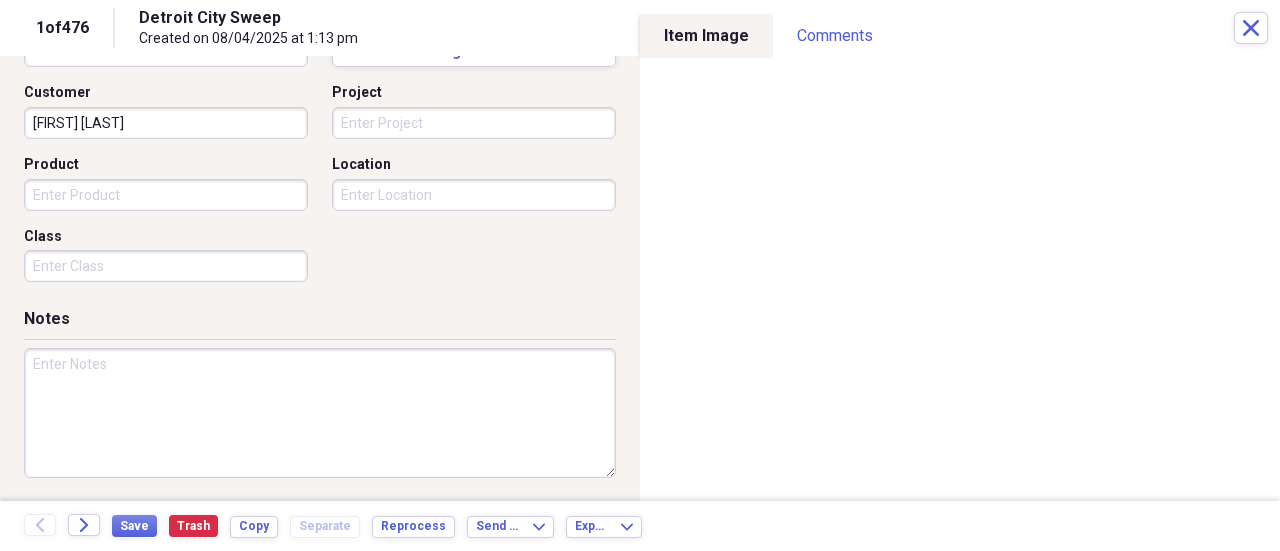 paste on "[JOB_TITLE] - [FIRST]" 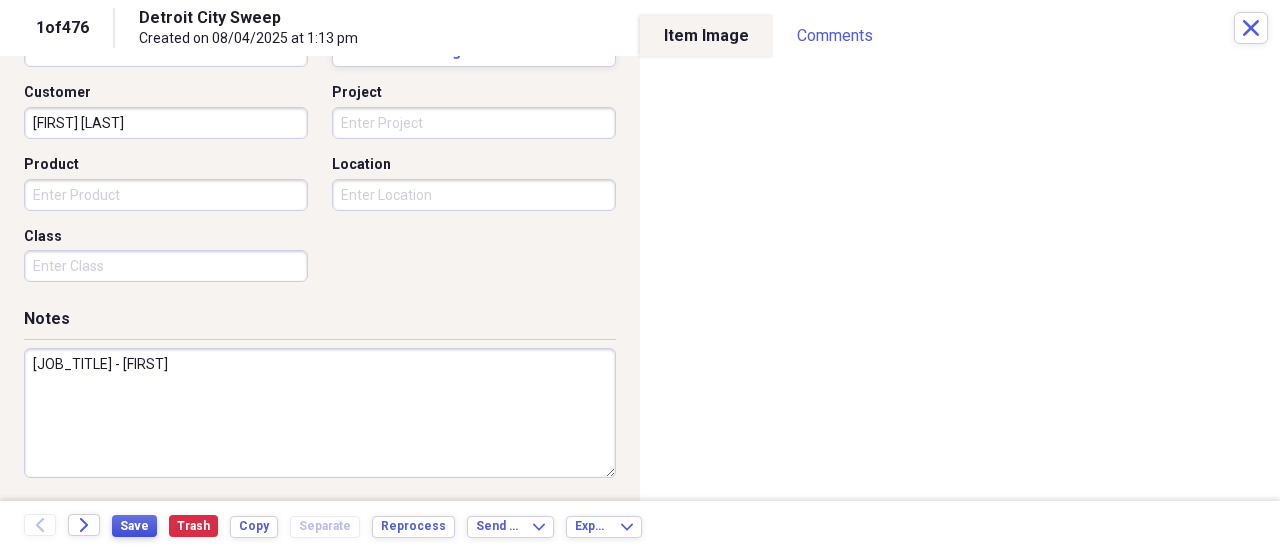type on "[JOB_TITLE] - [FIRST]" 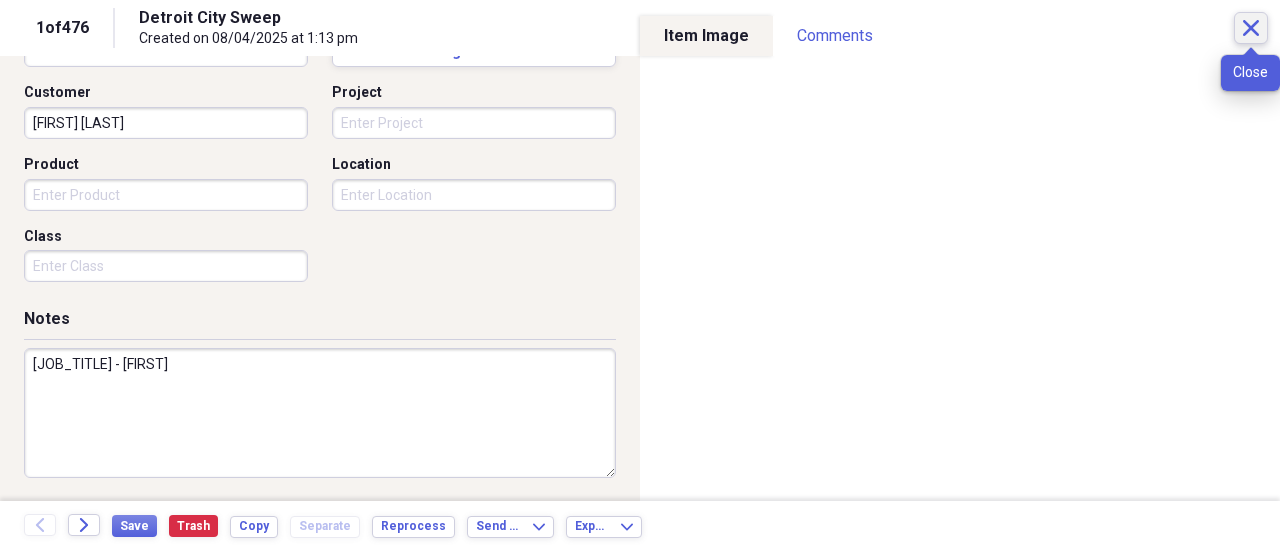 click on "Close" at bounding box center [1251, 28] 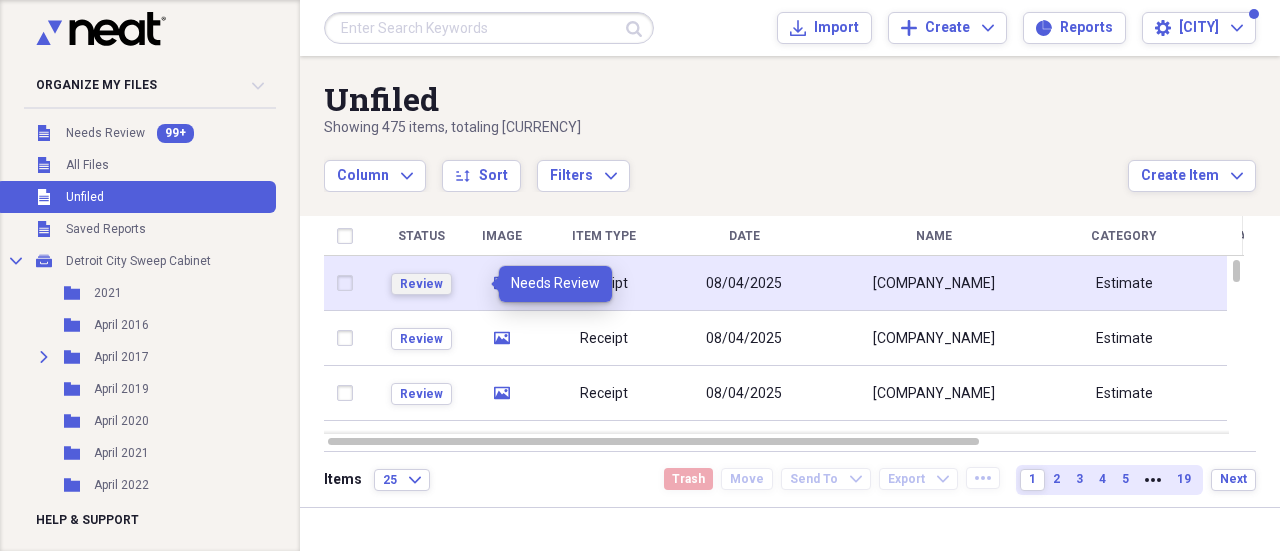 click on "Review" at bounding box center [421, 284] 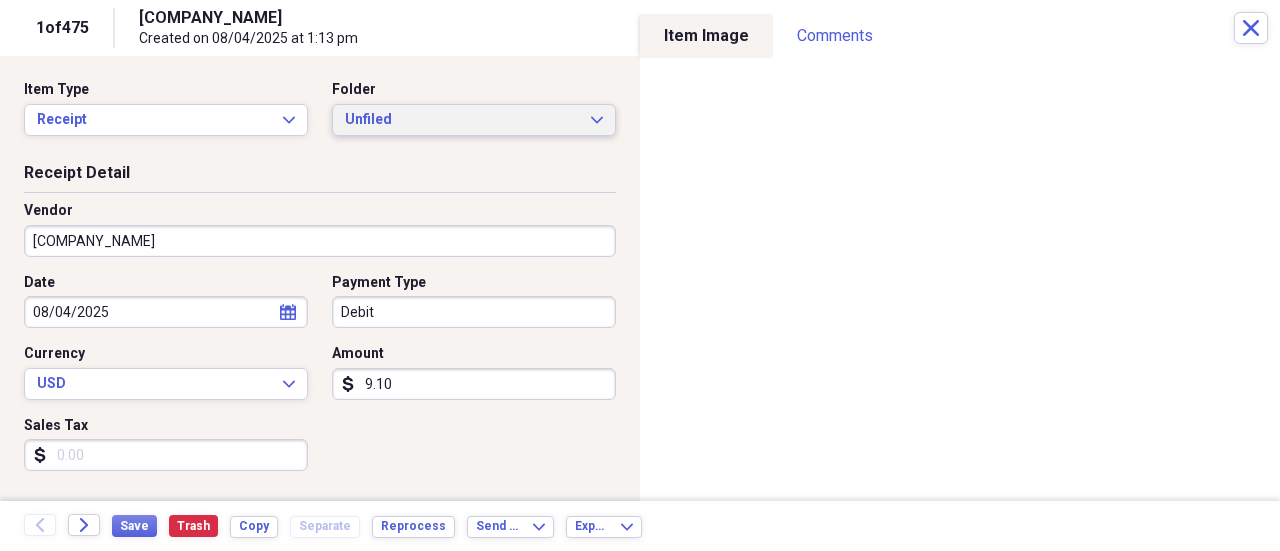 click on "Unfiled" at bounding box center (462, 120) 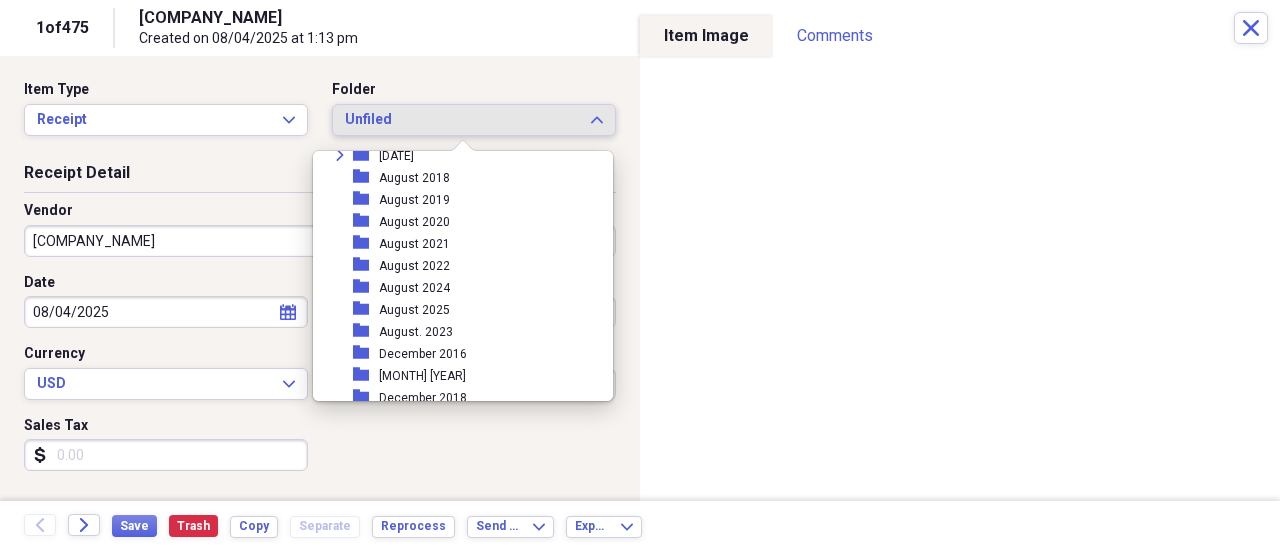 scroll, scrollTop: 300, scrollLeft: 0, axis: vertical 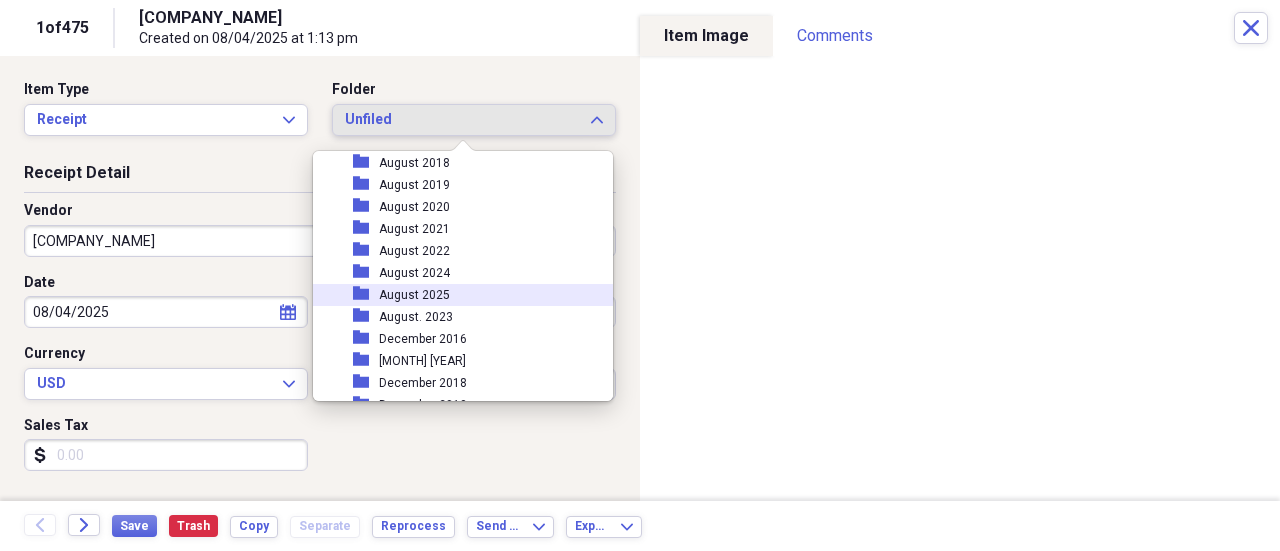 click on "folder August 2025" at bounding box center [455, 295] 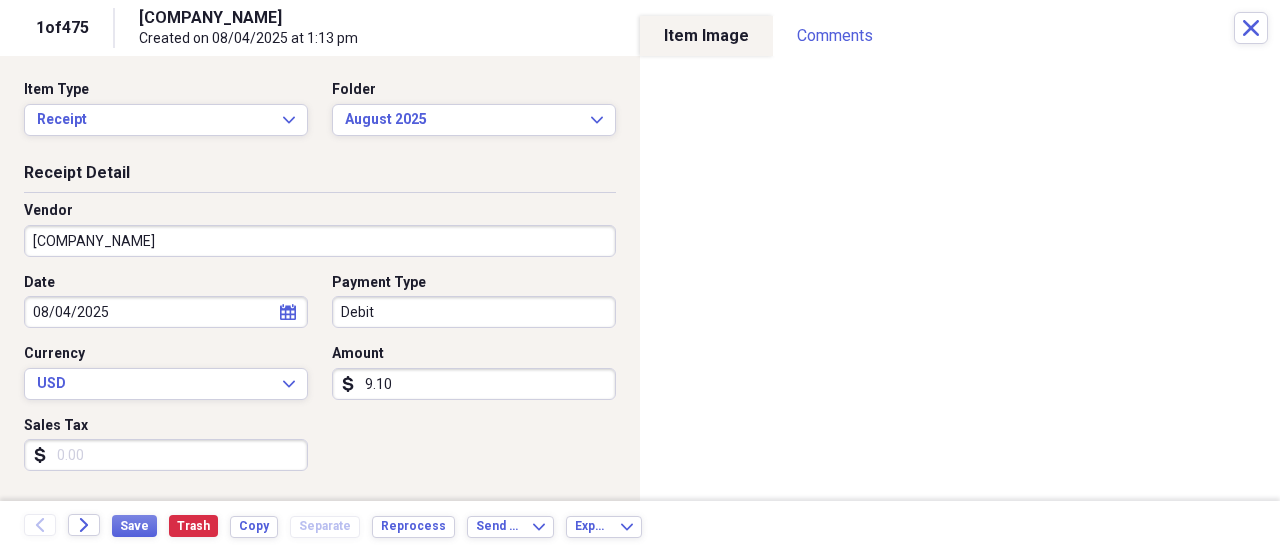 click on "08/04/2025" at bounding box center [166, 312] 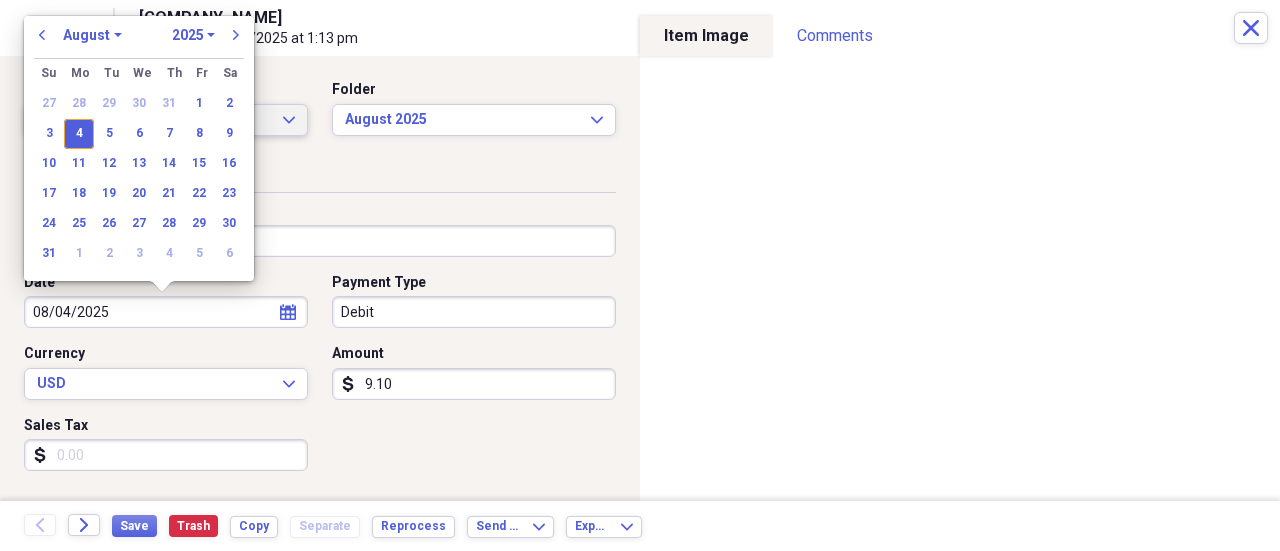 click on "2" at bounding box center [229, 104] 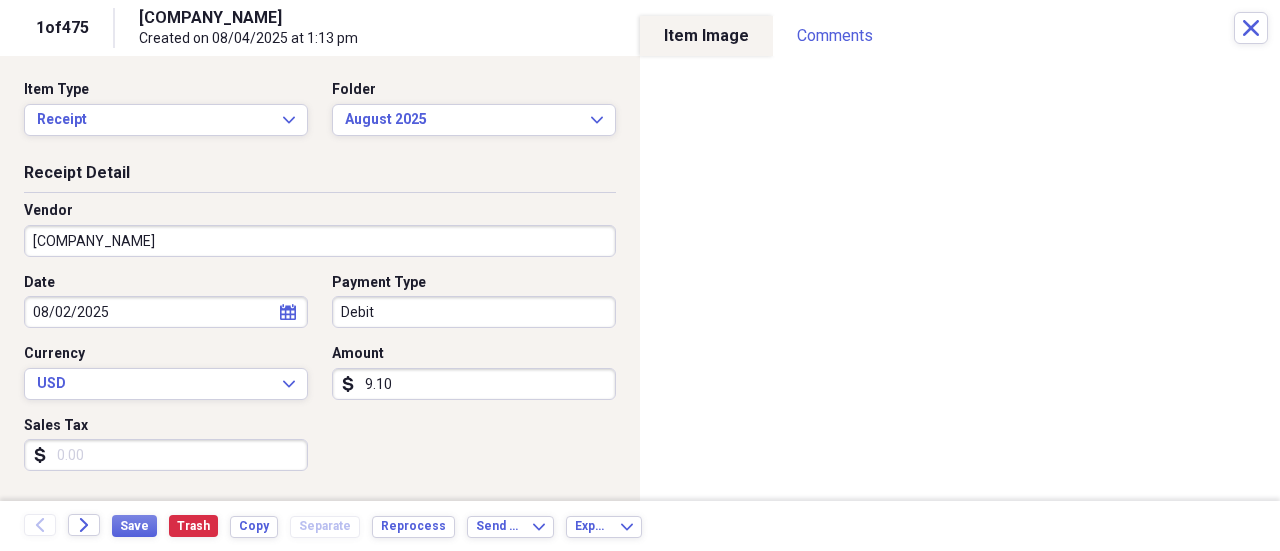 click on "Organize My Files 99+ Collapse Unfiled Needs Review 99+ Unfiled All Files Unfiled Unfiled Unfiled Saved Reports Collapse My Cabinet [CITY] Sweep Cabinet Add Folder Folder 2021 Add Folder Folder April 2016 Add Folder Expand Folder April 2017 Add Folder Folder April 2019 Add Folder Folder April 2020 Add Folder Folder April 2021 Add Folder Folder April 2022 Add Folder Folder April 2023 Add Folder Folder April 2024 Add Folder Folder April 2025 Add Folder Expand Folder August 2017 Add Folder Folder August 2018 Add Folder Folder August 2019 Add Folder Folder August 2020 Add Folder Folder August 2021 Add Folder Folder August 2022 Add Folder Folder August 2024 Add Folder Folder August 2025 Folder August. 2023 Add Folder Folder December 2016 Add Folder Folder December 2017 Add Folder Folder December 2018 Add Folder Folder December 2019 Add Folder Folder December 2020 Add Folder Folder December 2021 Add Folder Folder December 2022 Add Folder Folder December 2024 Add Folder Folder December 2025 Folder 1" at bounding box center (640, 275) 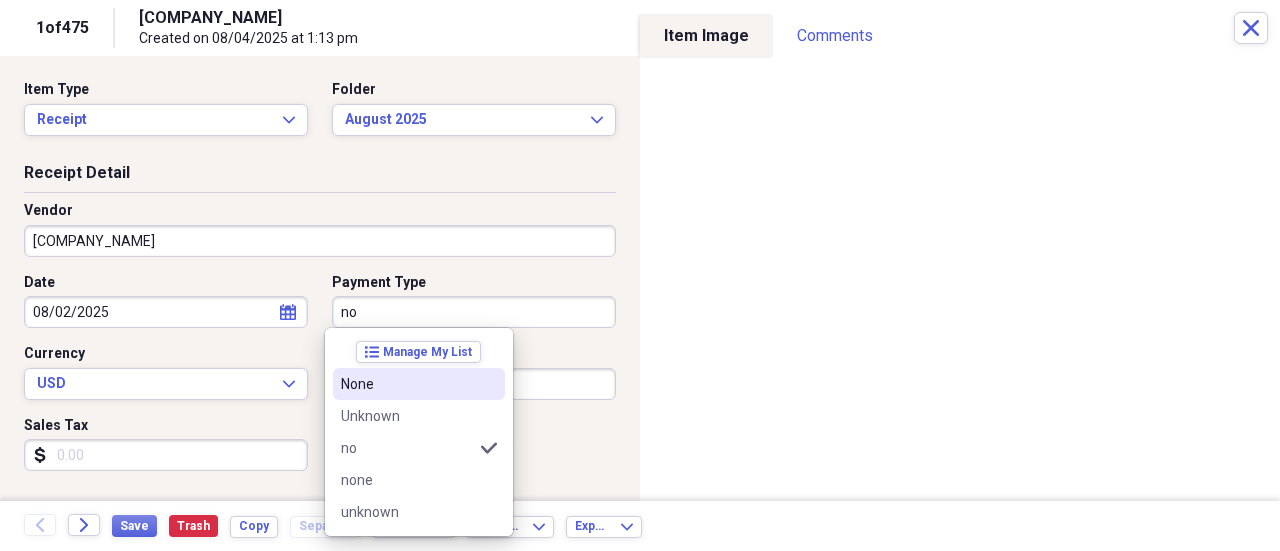 click on "None" at bounding box center [407, 384] 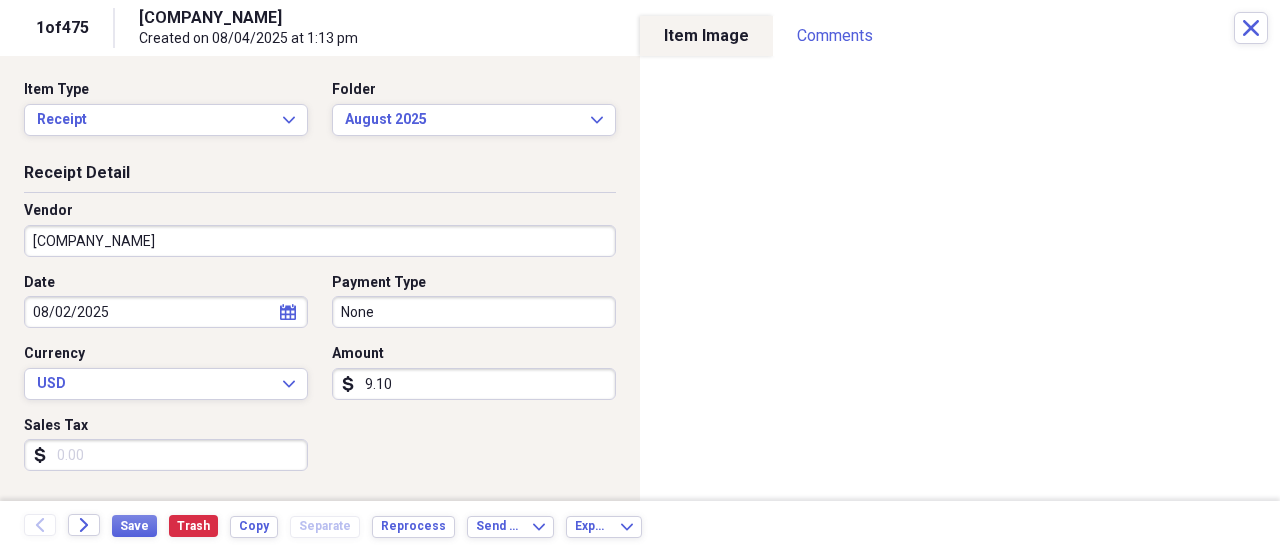 click on "9.10" at bounding box center [474, 384] 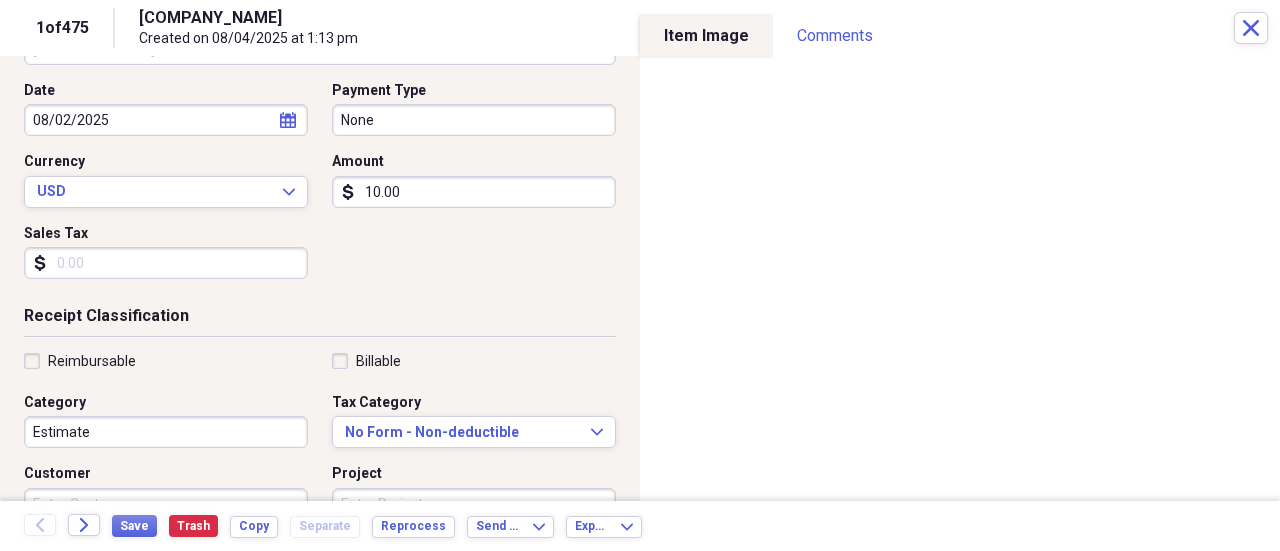 scroll, scrollTop: 200, scrollLeft: 0, axis: vertical 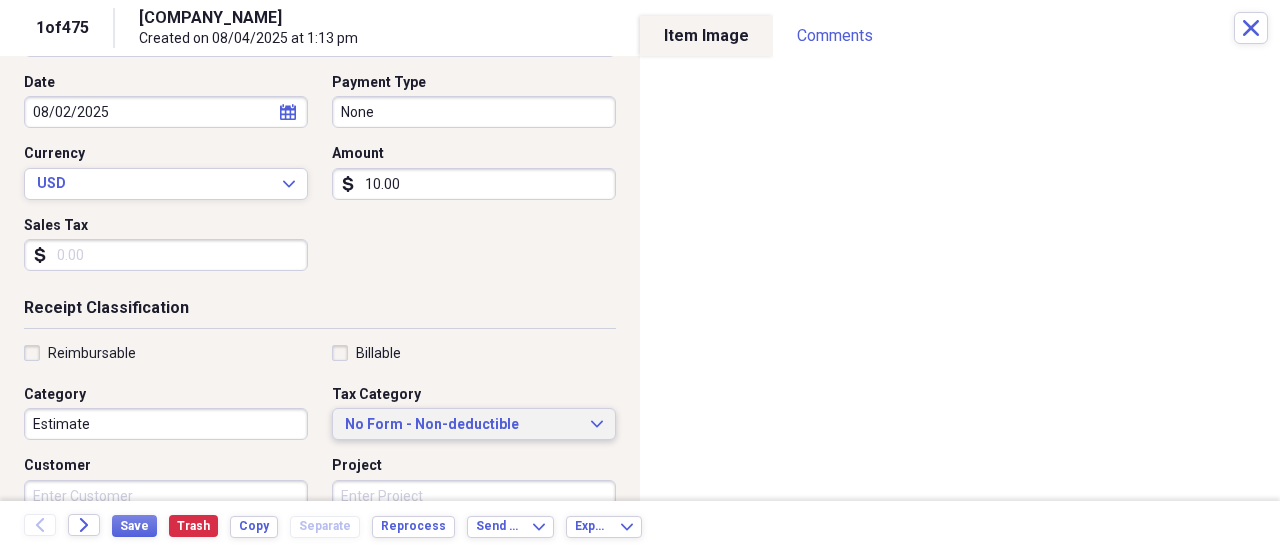 type on "10.00" 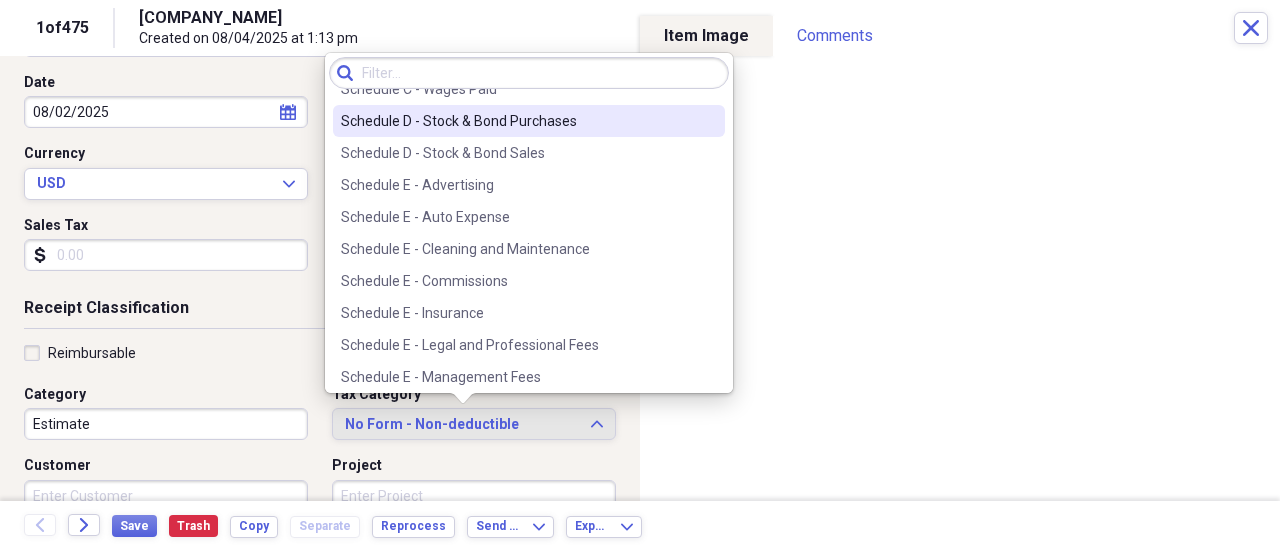 scroll, scrollTop: 4400, scrollLeft: 0, axis: vertical 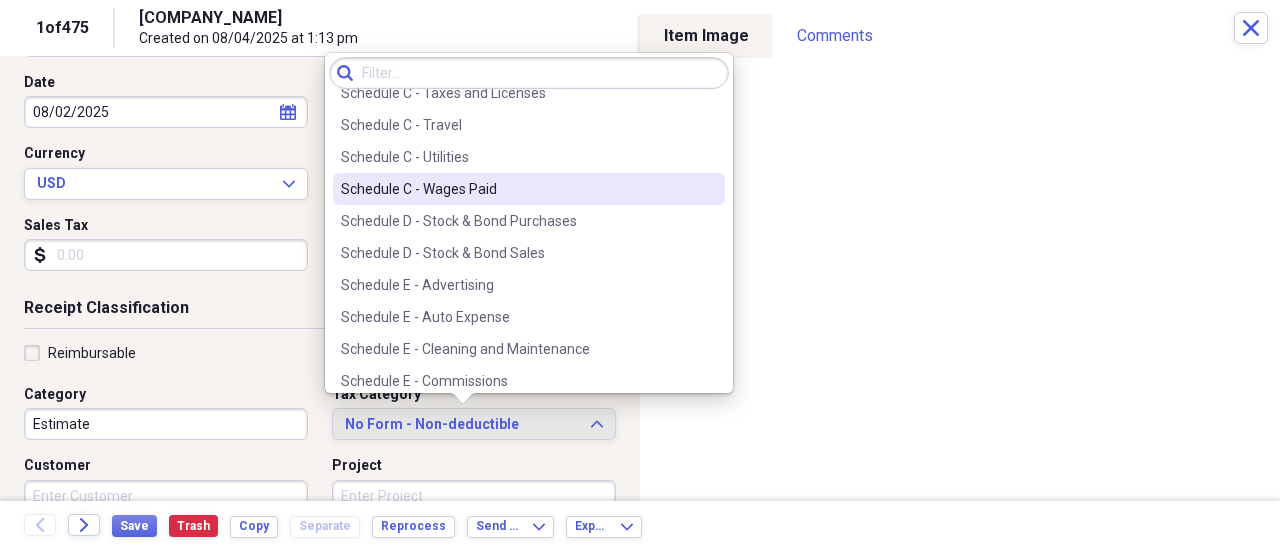 click on "Schedule C - Wages Paid" at bounding box center (529, 189) 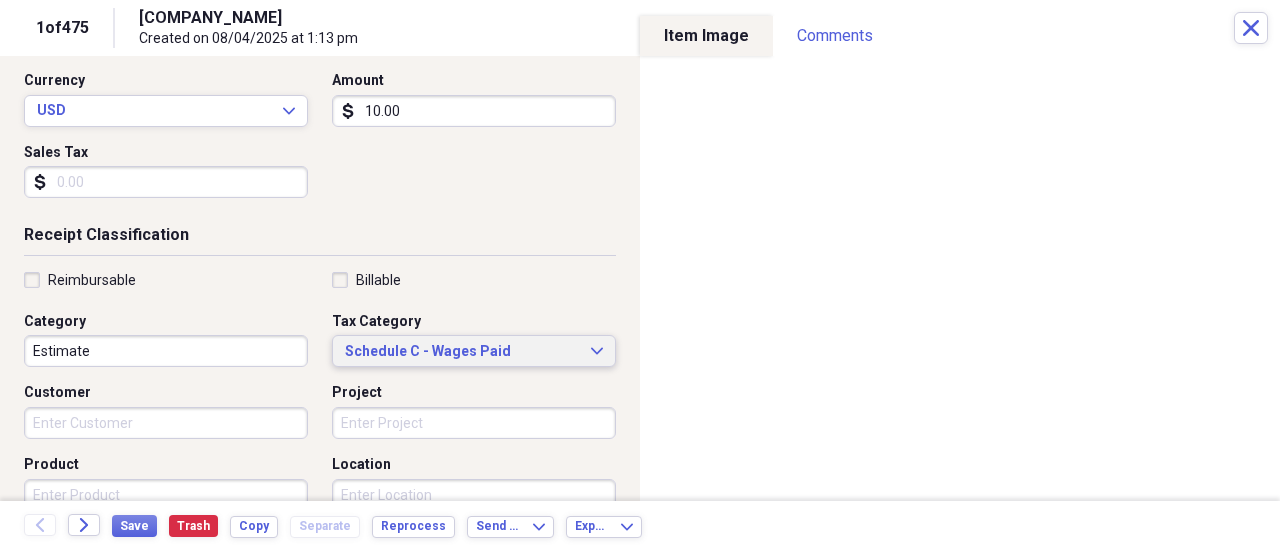 scroll, scrollTop: 300, scrollLeft: 0, axis: vertical 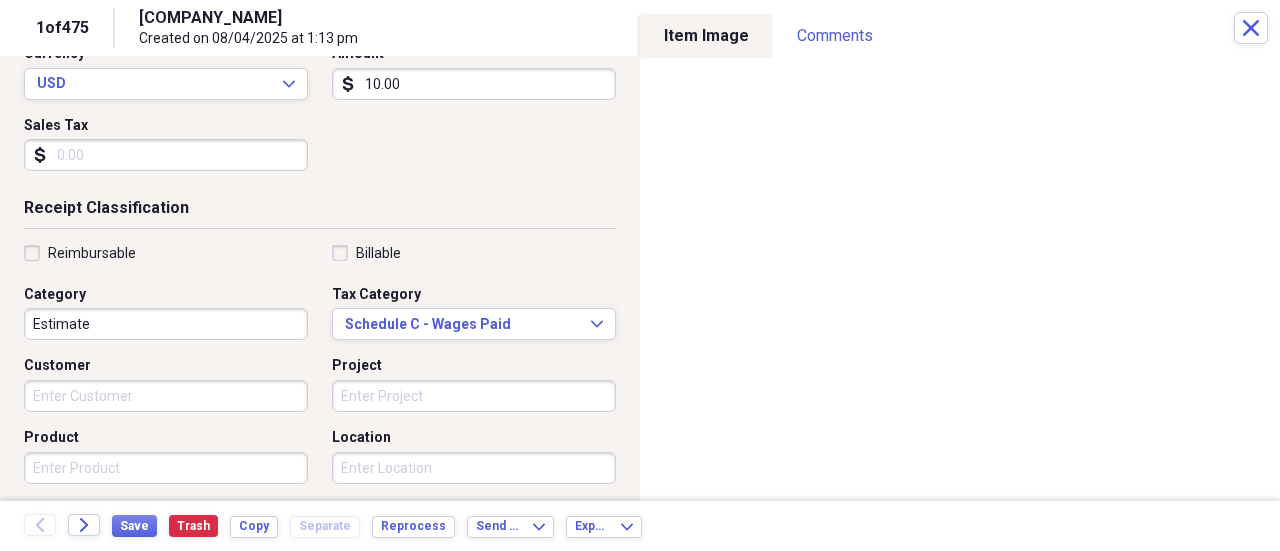 click on "Customer" at bounding box center (166, 396) 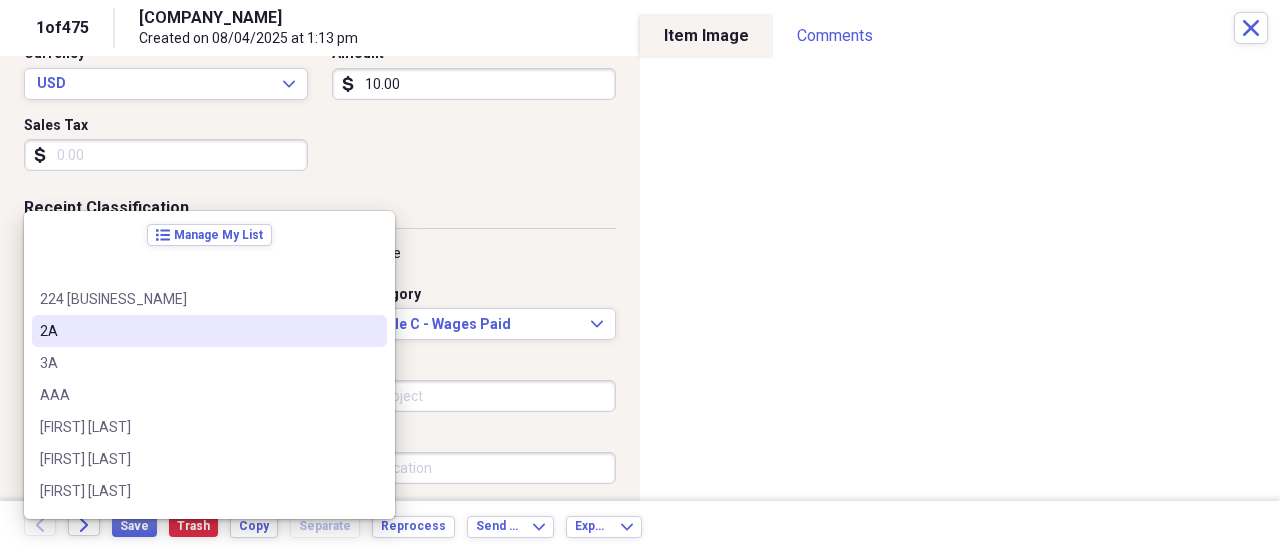 scroll, scrollTop: 500, scrollLeft: 0, axis: vertical 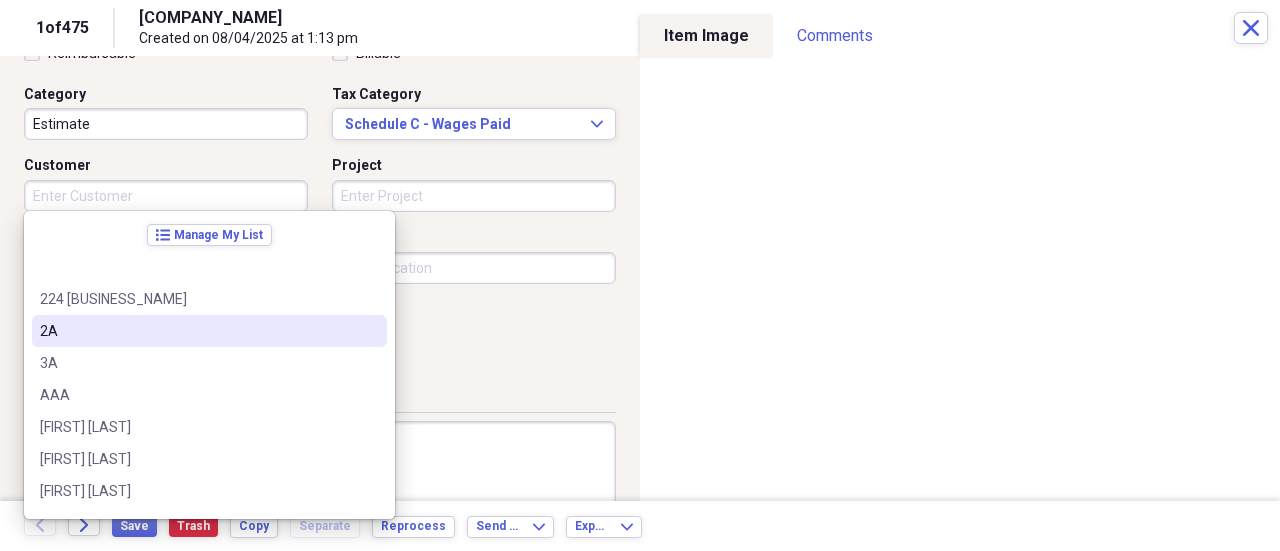paste on "[FIRST] [LAST]" 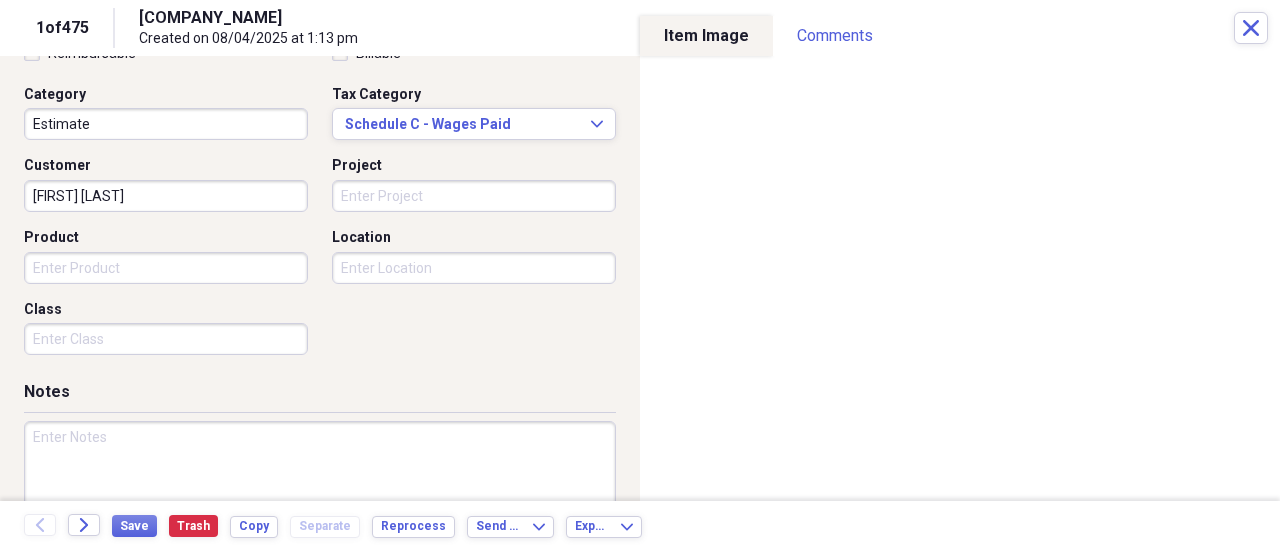 type on "[FIRST] [LAST]" 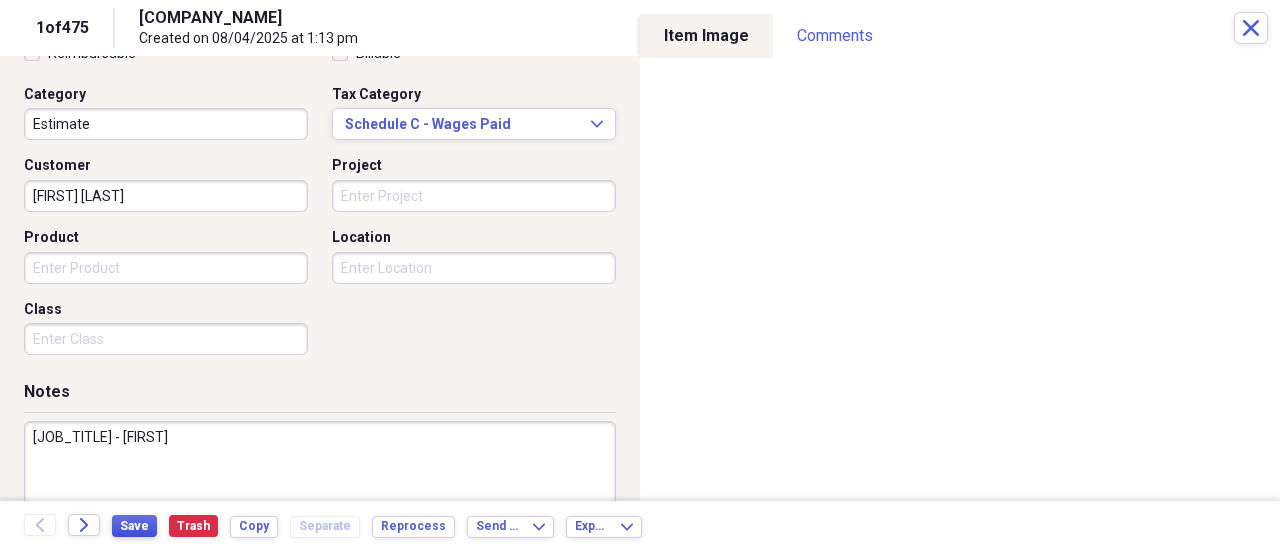 type on "[JOB_TITLE] - [FIRST]" 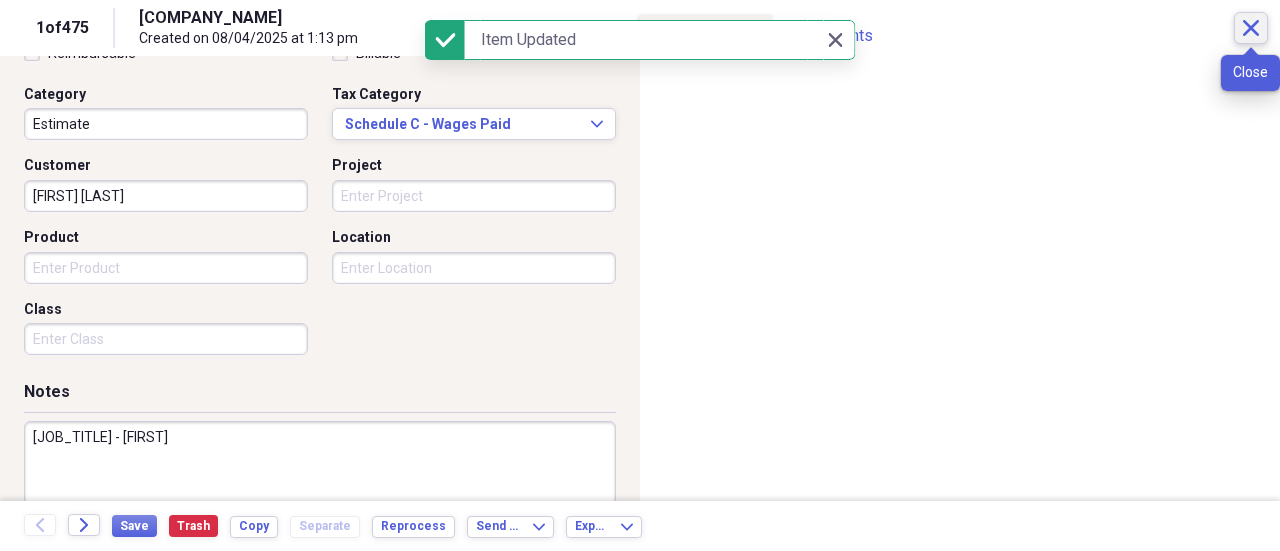click on "Close" 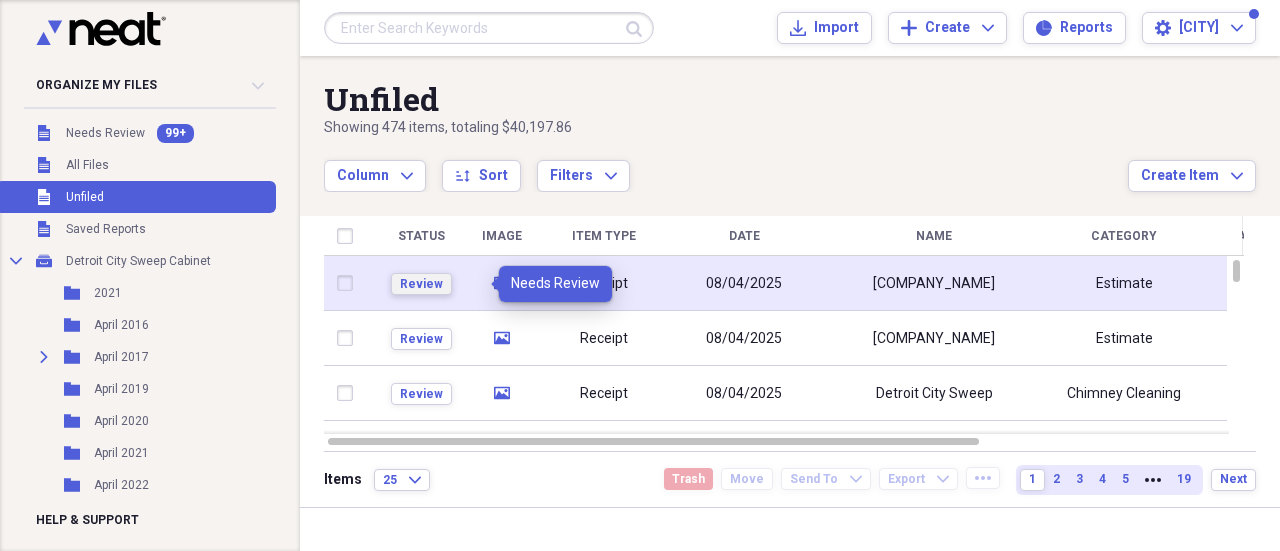 drag, startPoint x: 458, startPoint y: 281, endPoint x: 557, endPoint y: 302, distance: 101.20277 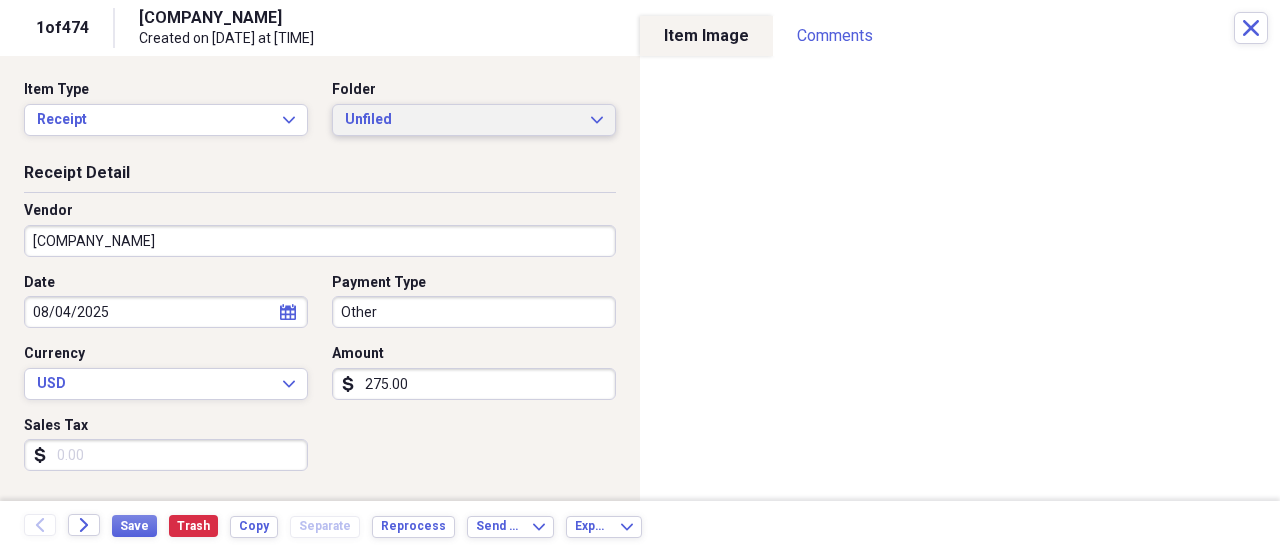 drag, startPoint x: 436, startPoint y: 118, endPoint x: 443, endPoint y: 133, distance: 16.552946 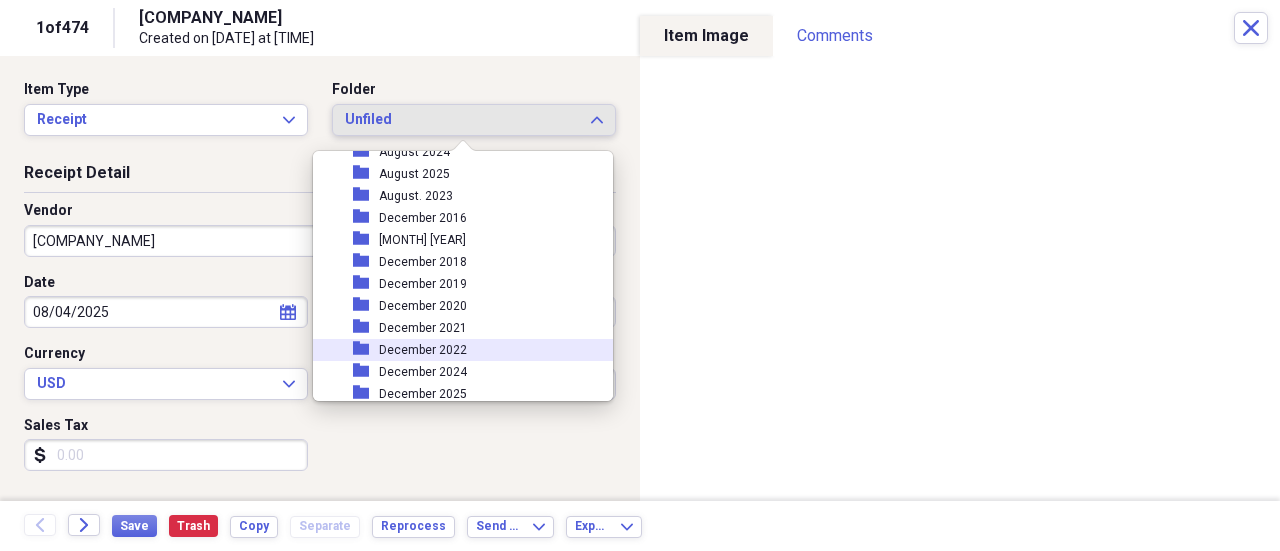 scroll, scrollTop: 300, scrollLeft: 0, axis: vertical 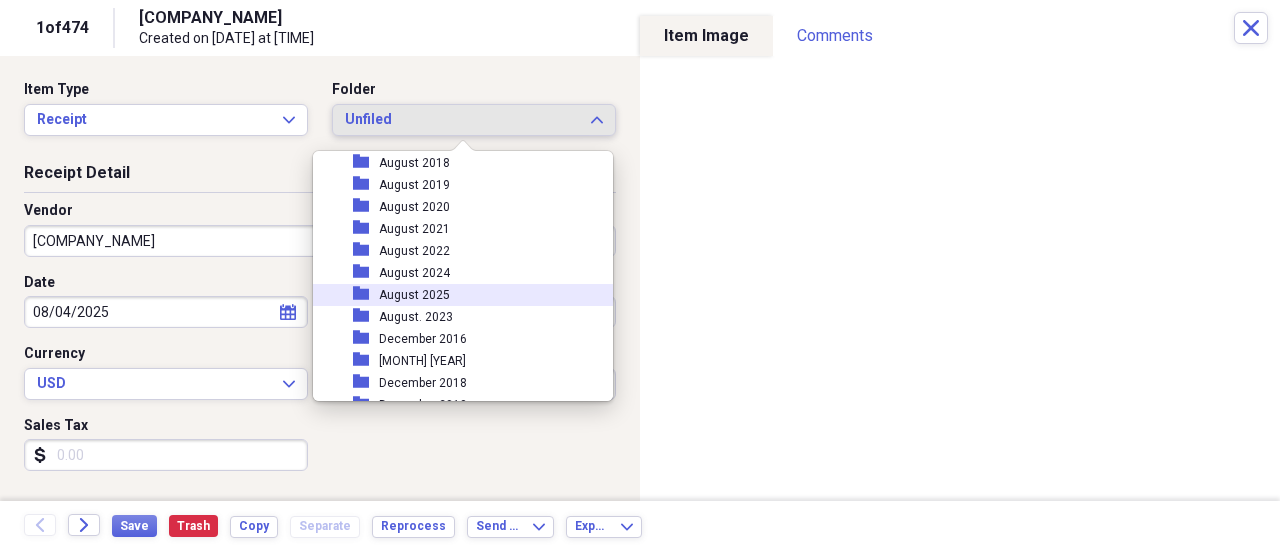 click on "folder August 2025" at bounding box center [455, 295] 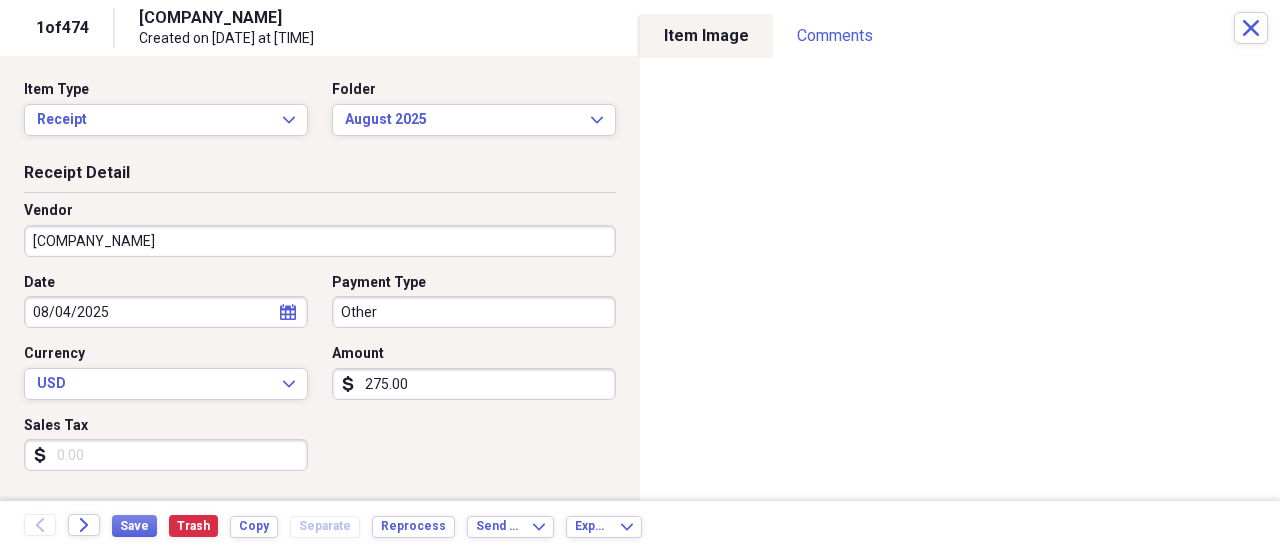 select on "7" 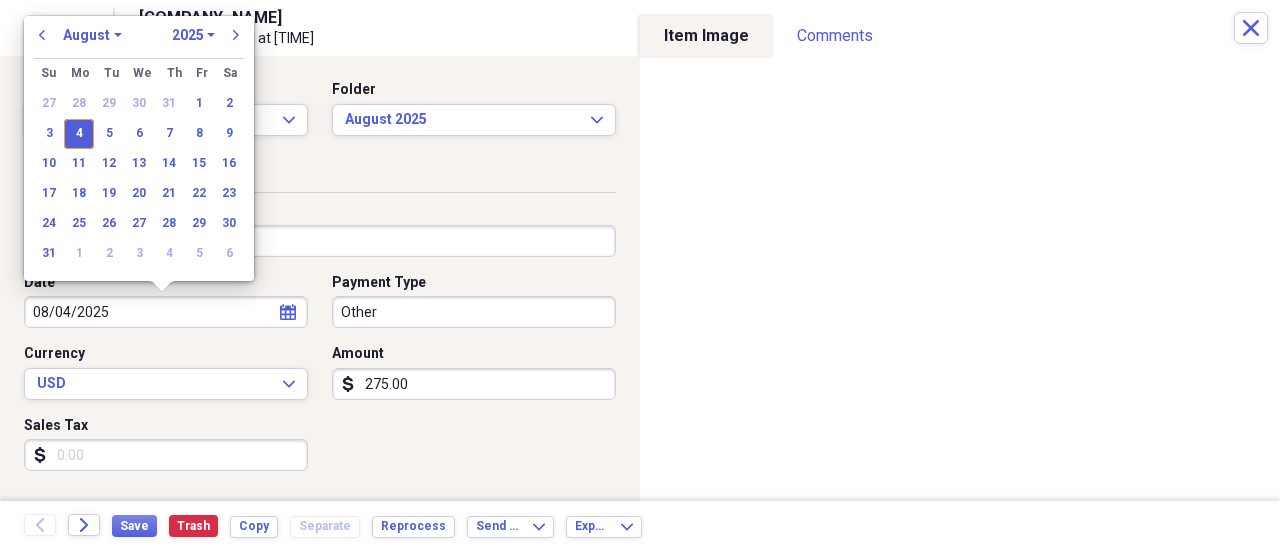 click on "08/04/2025" at bounding box center (166, 312) 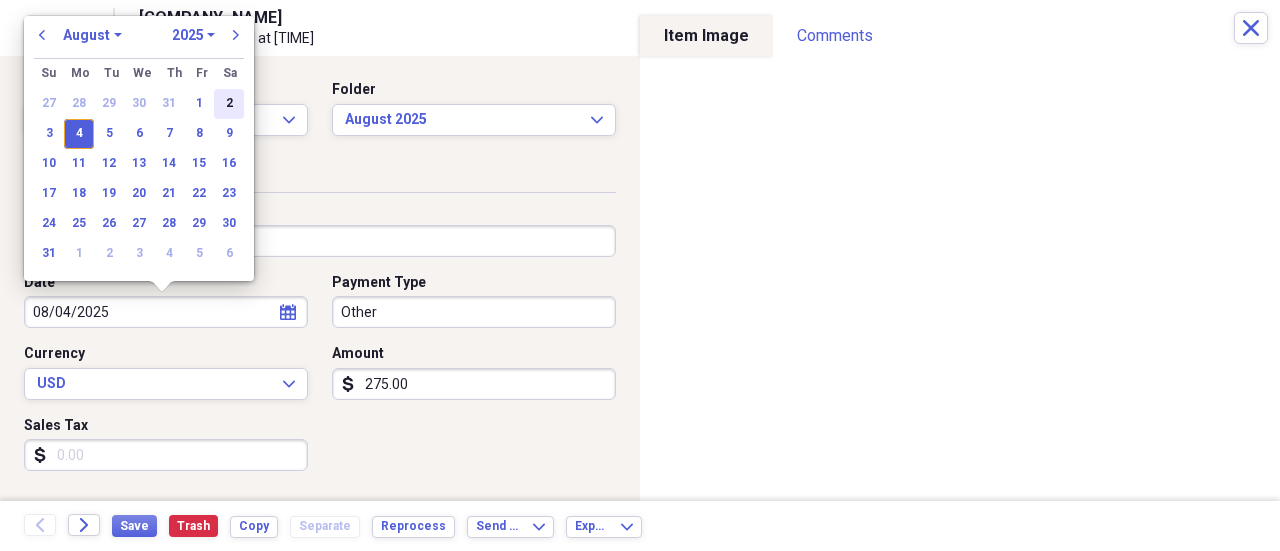 click on "2" at bounding box center [229, 104] 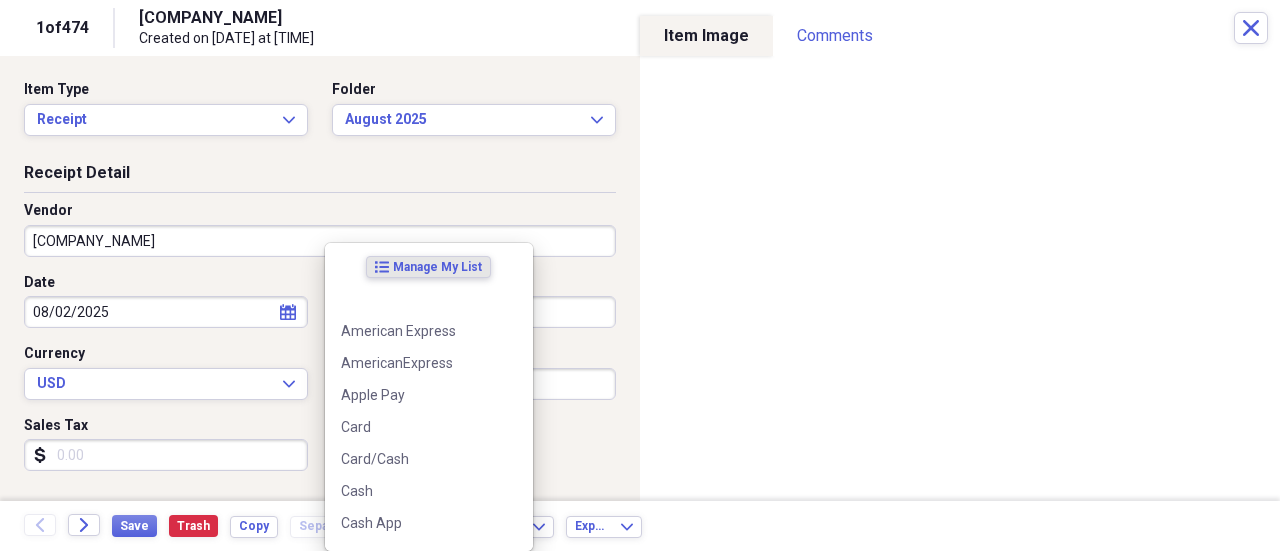 click on "Organize My Files 99+ Collapse Unfiled Needs Review 99+ Unfiled All Files Unfiled Unfiled Unfiled Saved Reports Collapse My Cabinet [CITY] Sweep Cabinet Add Folder Folder 2021 Add Folder Folder April 2016 Add Folder Expand Folder April 2017 Add Folder Folder April 2019 Add Folder Folder April 2020 Add Folder Folder April 2021 Add Folder Folder April 2022 Add Folder Folder April 2023 Add Folder Folder April 2024 Add Folder Folder April 2025 Add Folder Expand Folder August 2017 Add Folder Folder August 2018 Add Folder Folder August 2019 Add Folder Folder August 2020 Add Folder Folder August 2021 Add Folder Folder August 2022 Add Folder Folder August 2024 Add Folder Folder August 2025 Folder August. 2023 Add Folder Folder December 2016 Add Folder Folder December 2017 Add Folder Folder December 2018 Add Folder Folder December 2019 Add Folder Folder December 2020 Add Folder Folder December 2021 Add Folder Folder December 2022 Add Folder Folder December 2024 Add Folder Folder December 2025 Folder 1" at bounding box center (640, 275) 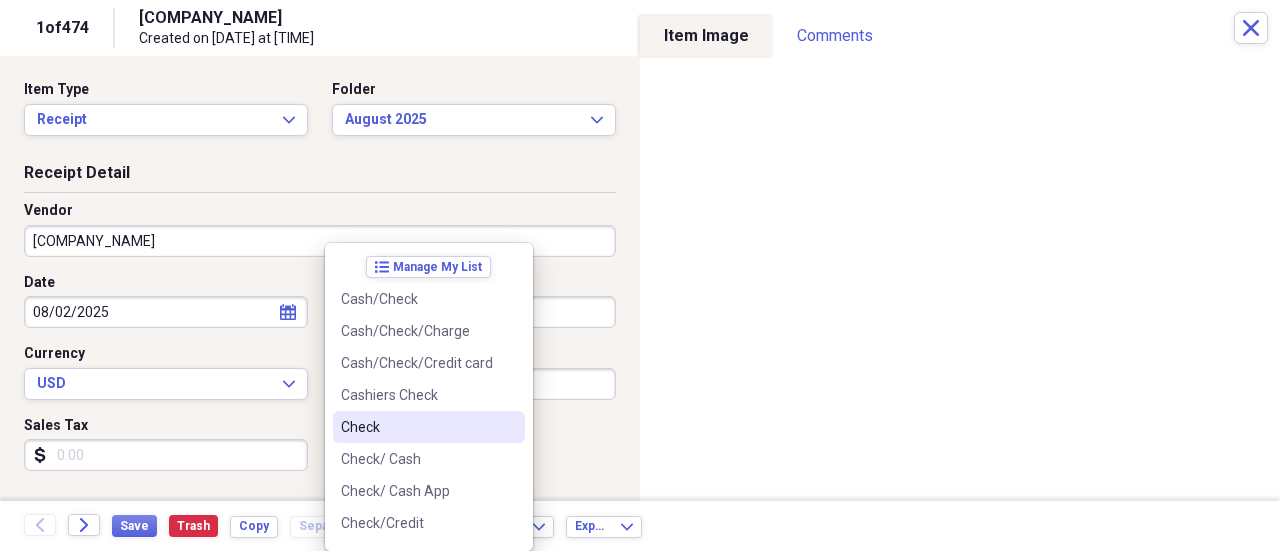 drag, startPoint x: 381, startPoint y: 419, endPoint x: 398, endPoint y: 413, distance: 18.027756 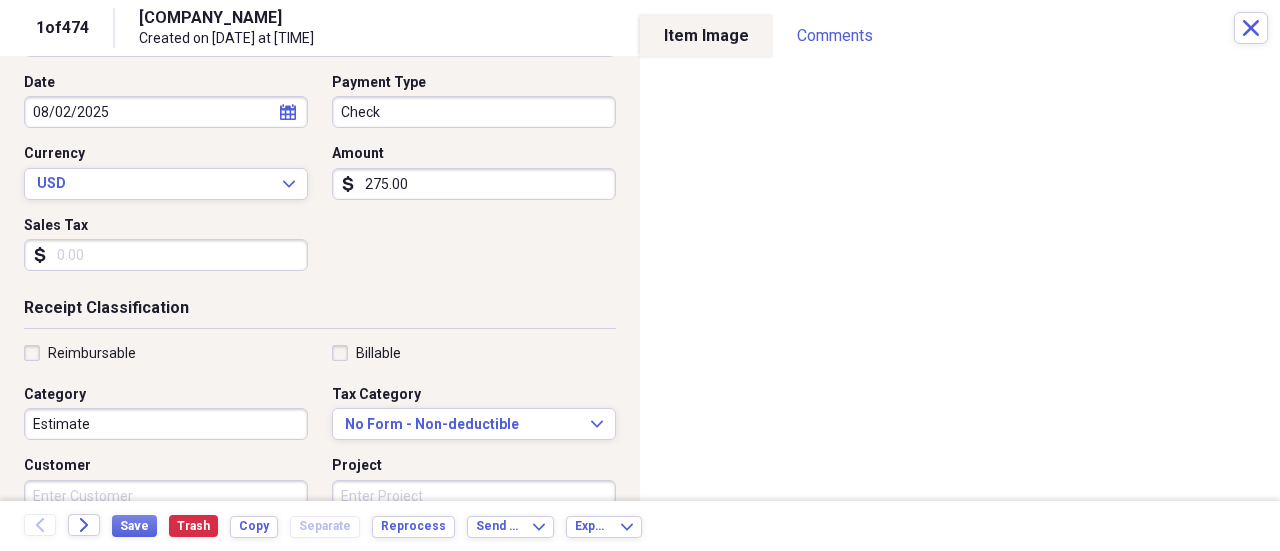 scroll, scrollTop: 300, scrollLeft: 0, axis: vertical 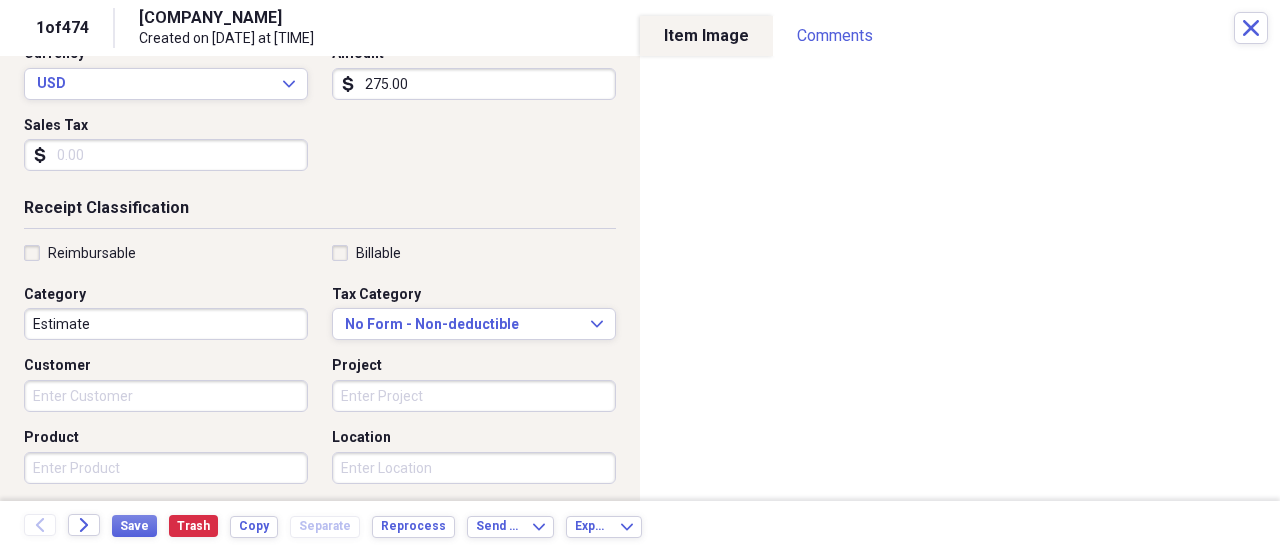 click on "Organize My Files 99+ Collapse Unfiled Needs Review 99+ Unfiled All Files Unfiled Unfiled Unfiled Saved Reports Collapse My Cabinet [CITY] Sweep Cabinet Add Folder Folder 2021 Add Folder Folder April 2016 Add Folder Expand Folder April 2017 Add Folder Folder April 2019 Add Folder Folder April 2020 Add Folder Folder April 2021 Add Folder Folder April 2022 Add Folder Folder April 2023 Add Folder Folder April 2024 Add Folder Folder April 2025 Add Folder Expand Folder August 2017 Add Folder Folder August 2018 Add Folder Folder August 2019 Add Folder Folder August 2020 Add Folder Folder August 2021 Add Folder Folder August 2022 Add Folder Folder August 2024 Add Folder Folder August 2025 Folder August. 2023 Add Folder Folder December 2016 Add Folder Folder December 2017 Add Folder Folder December 2018 Add Folder Folder December 2019 Add Folder Folder December 2020 Add Folder Folder December 2021 Add Folder Folder December 2022 Add Folder Folder December 2024 Add Folder Folder December 2025 Folder 1" at bounding box center [640, 275] 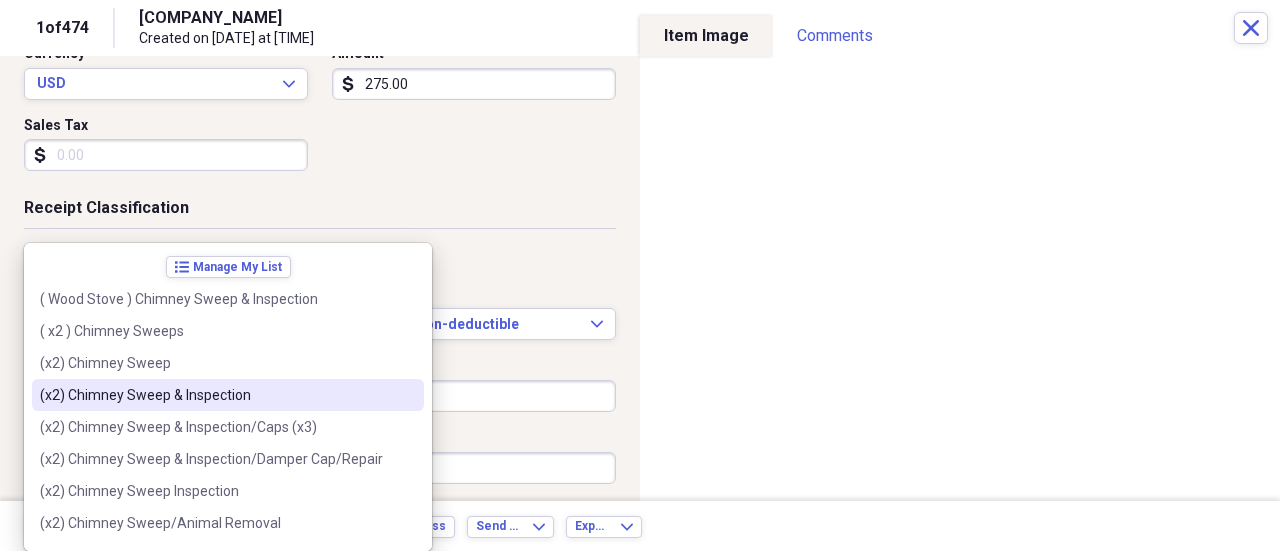 type on "Chimney Sweep" 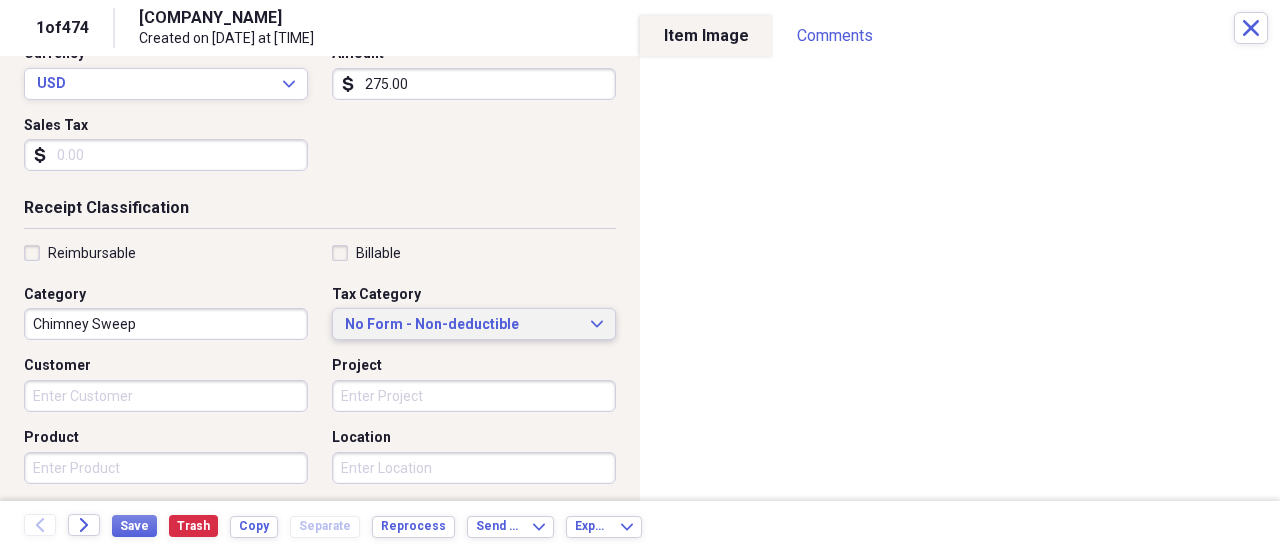 click on "No Form - Non-deductible" at bounding box center (462, 325) 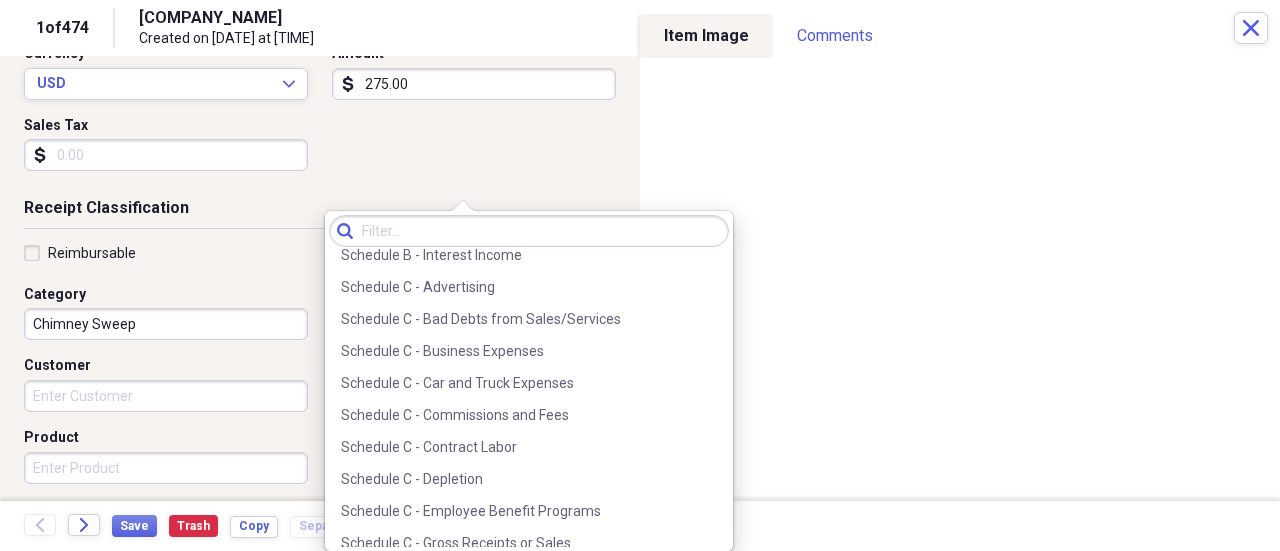 scroll, scrollTop: 3600, scrollLeft: 0, axis: vertical 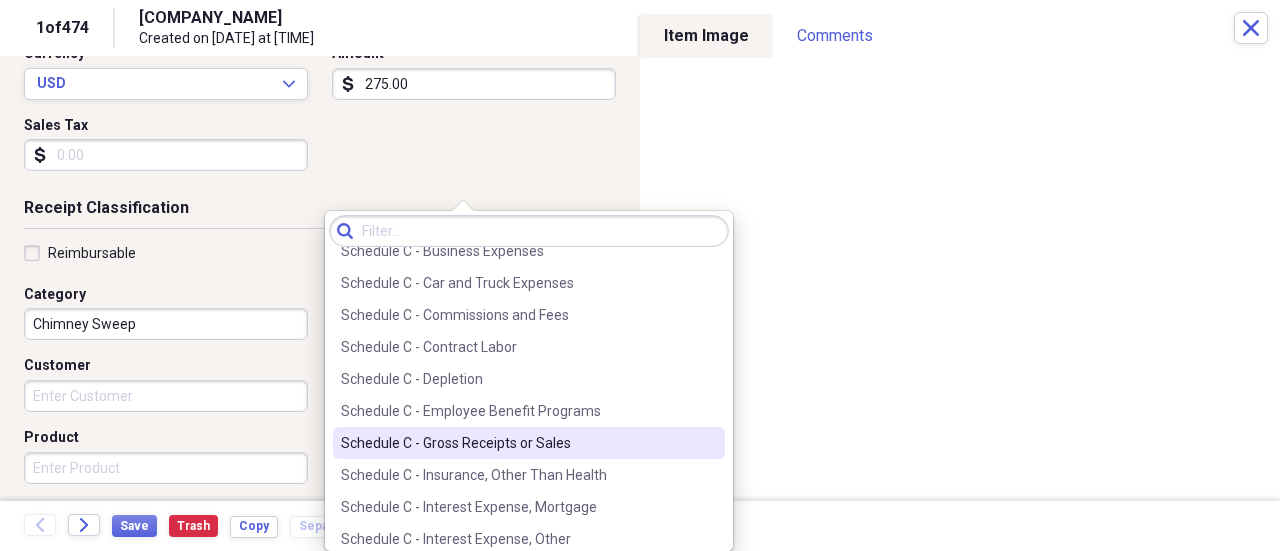click on "Schedule C - Gross Receipts or Sales" at bounding box center [517, 443] 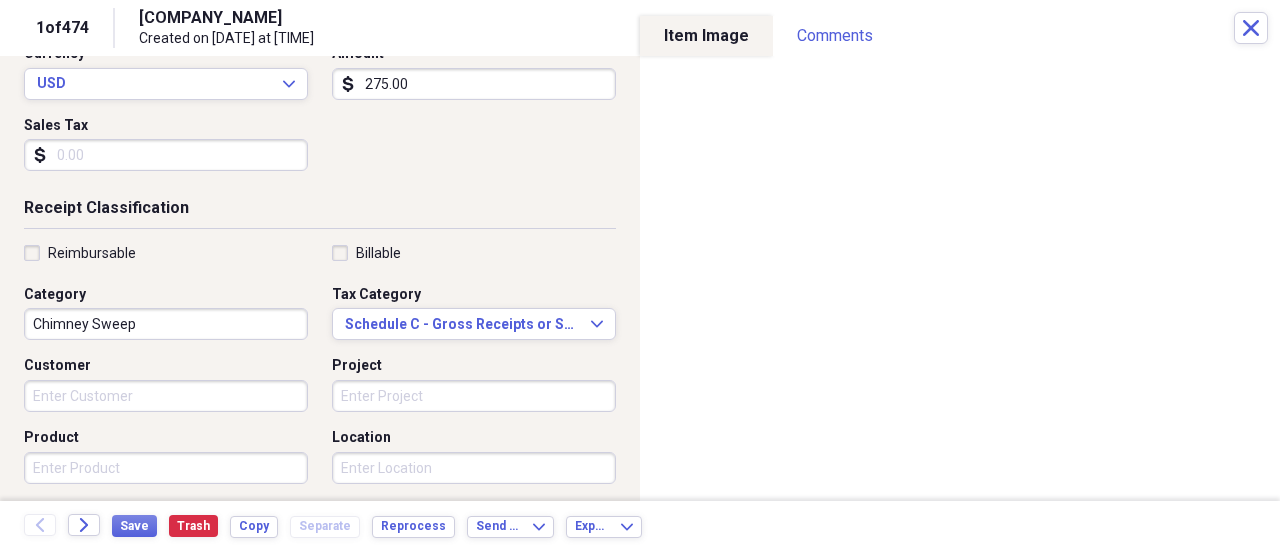click on "Customer" at bounding box center (166, 396) 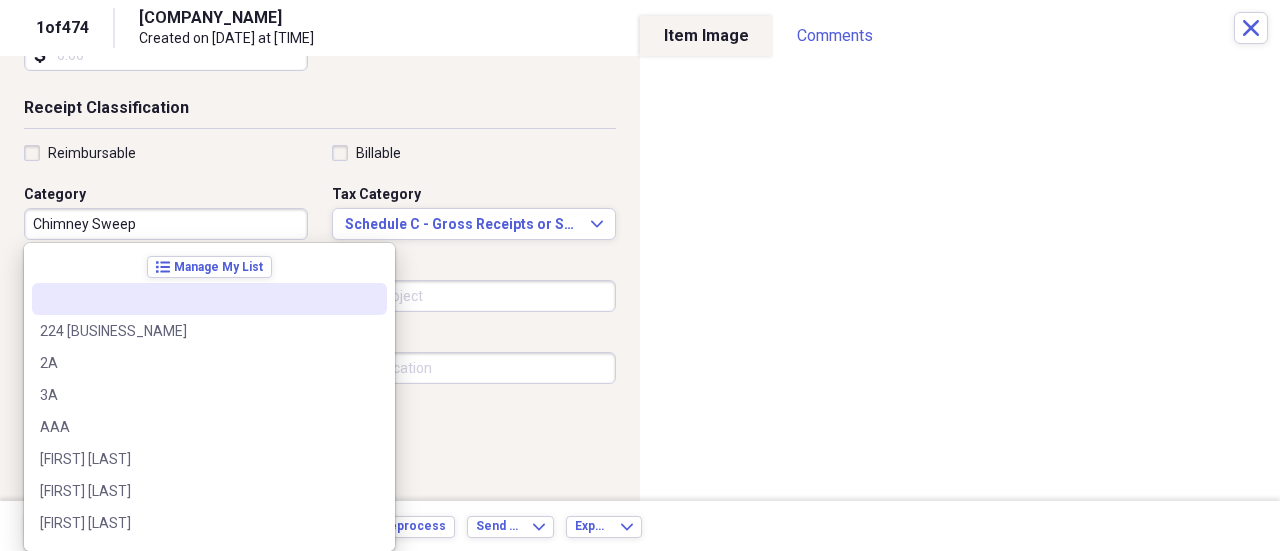 scroll, scrollTop: 500, scrollLeft: 0, axis: vertical 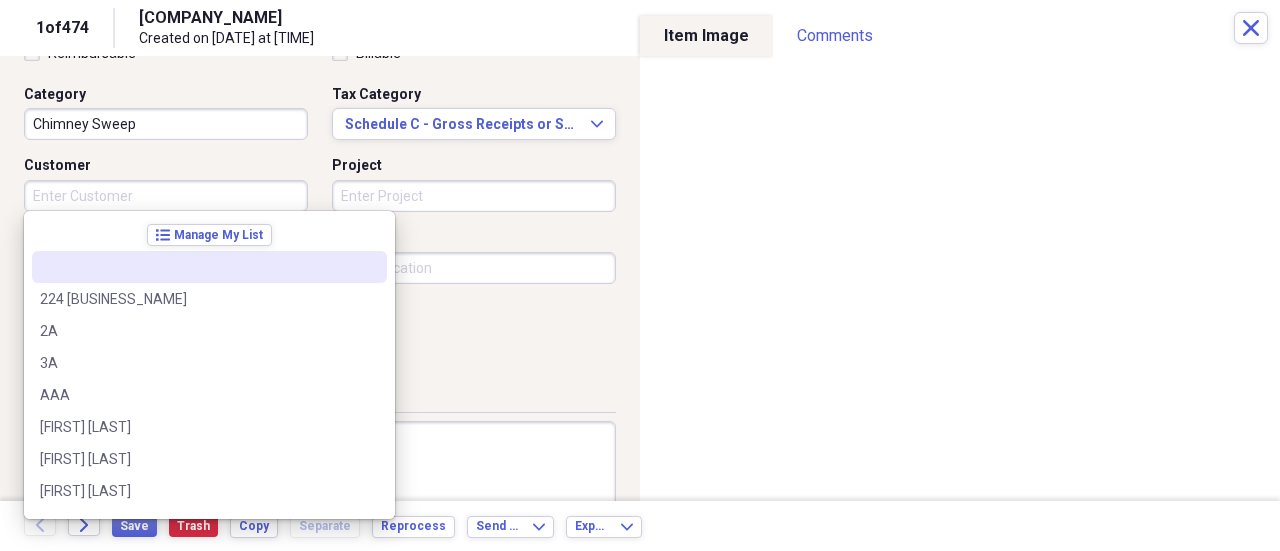 paste on "[FIRST] [LAST]" 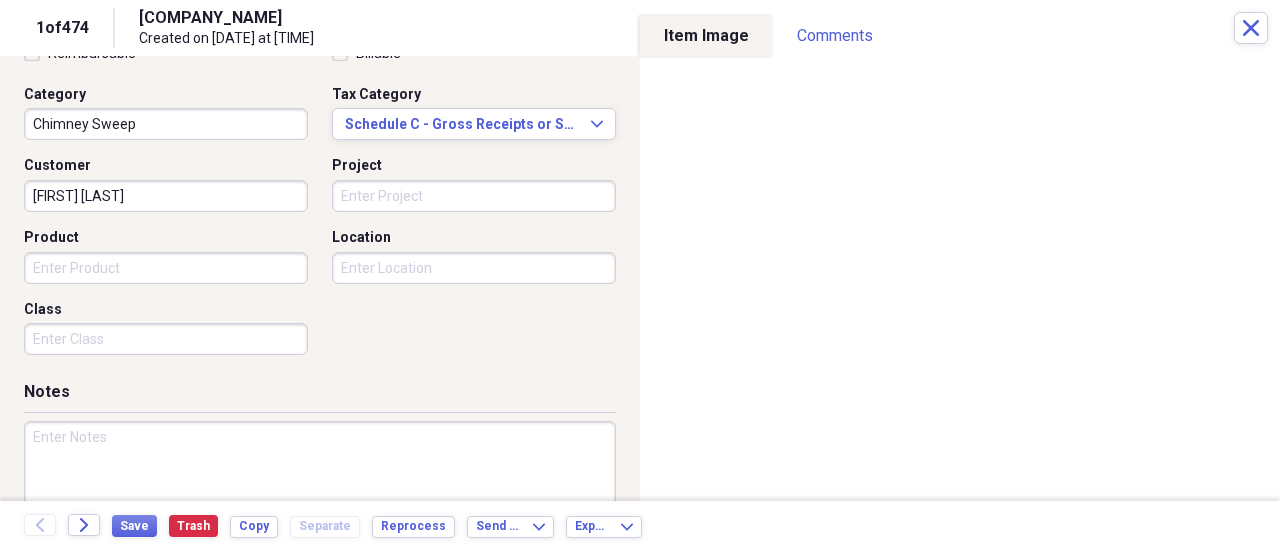 type on "[FIRST] [LAST]" 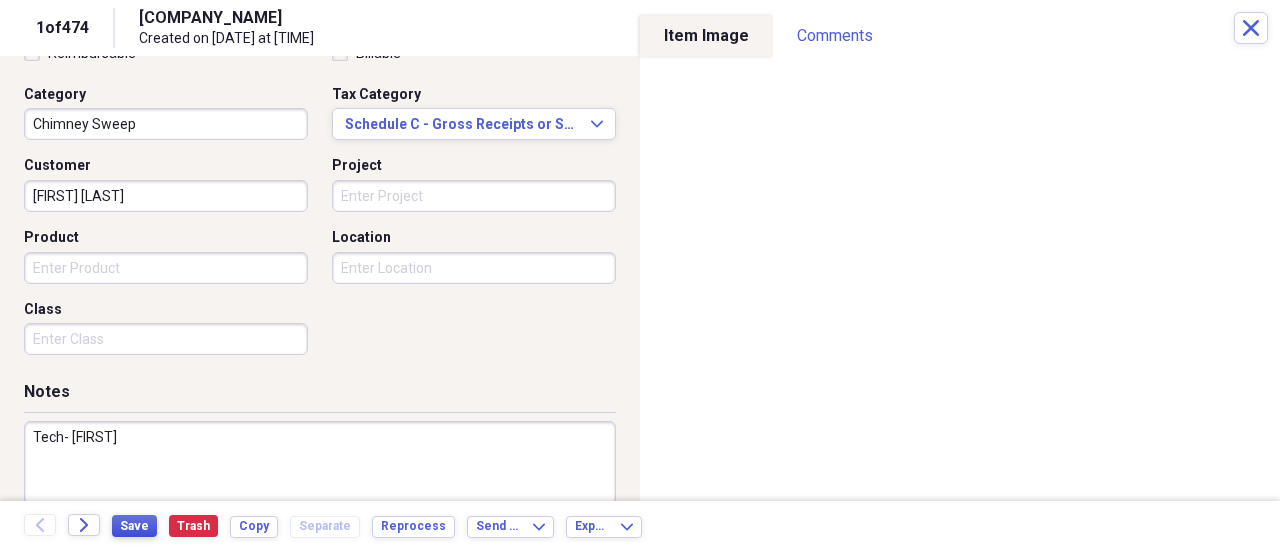 type on "Tech- [FIRST]" 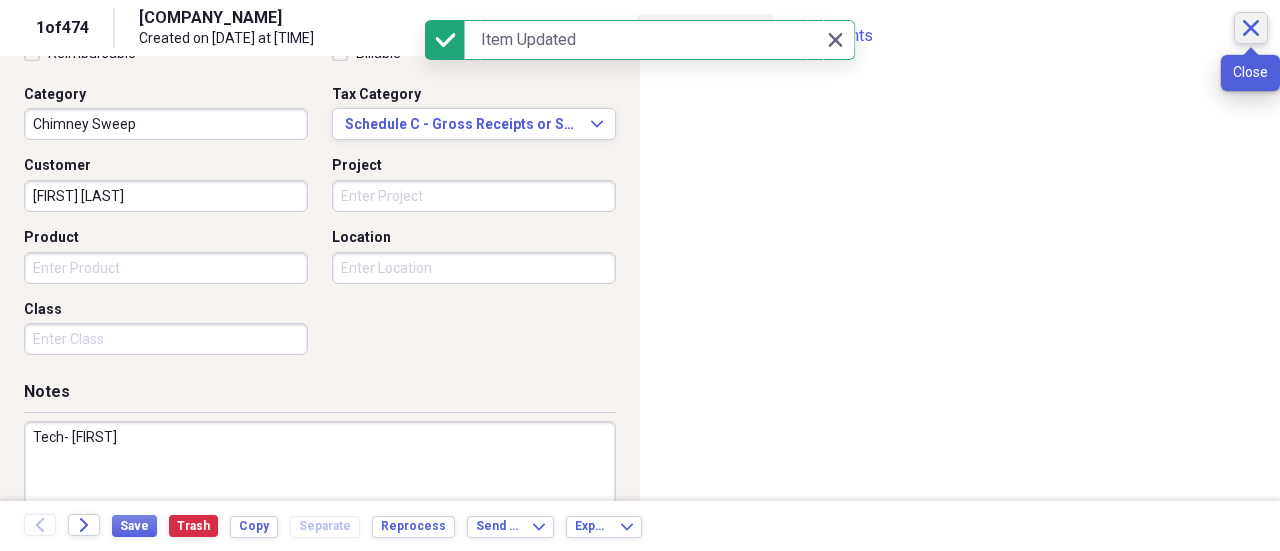 click 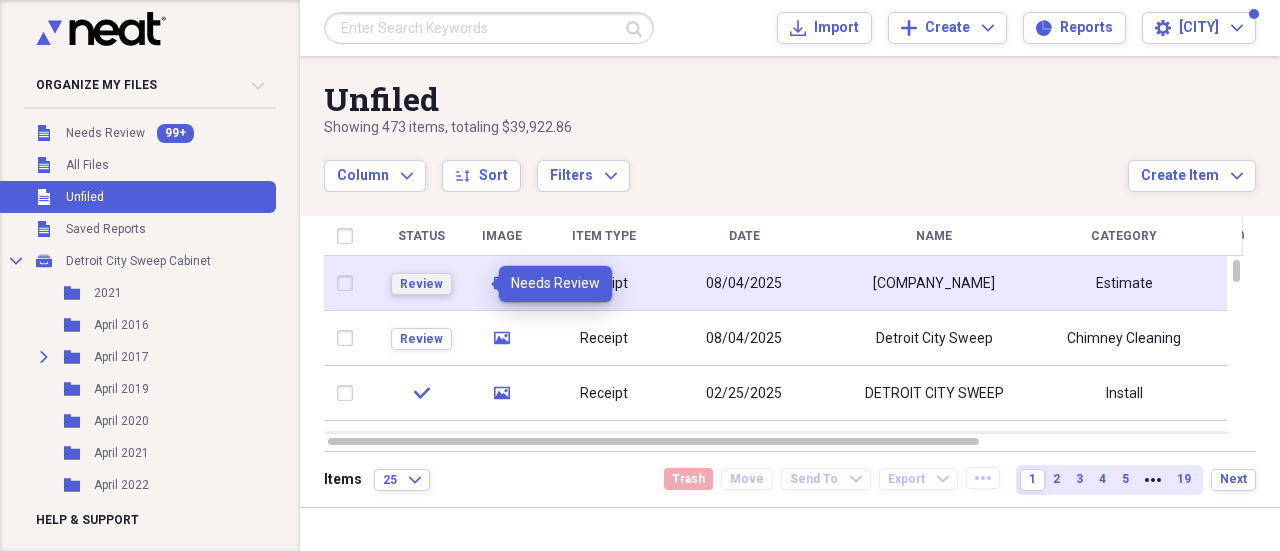 click on "Review" at bounding box center [421, 284] 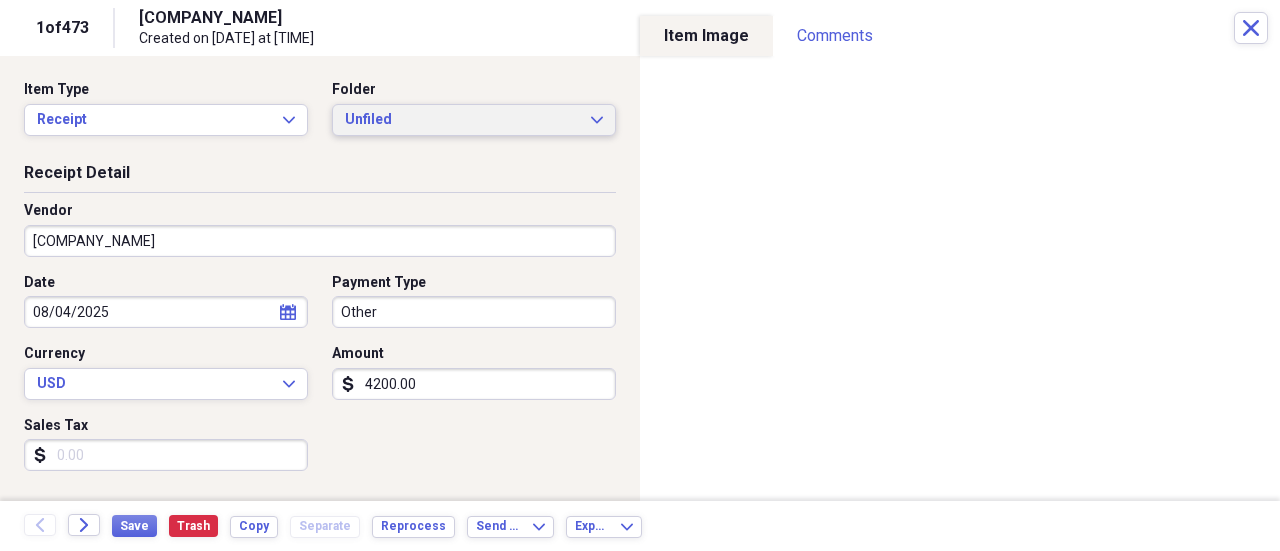 click on "Unfiled" at bounding box center (462, 120) 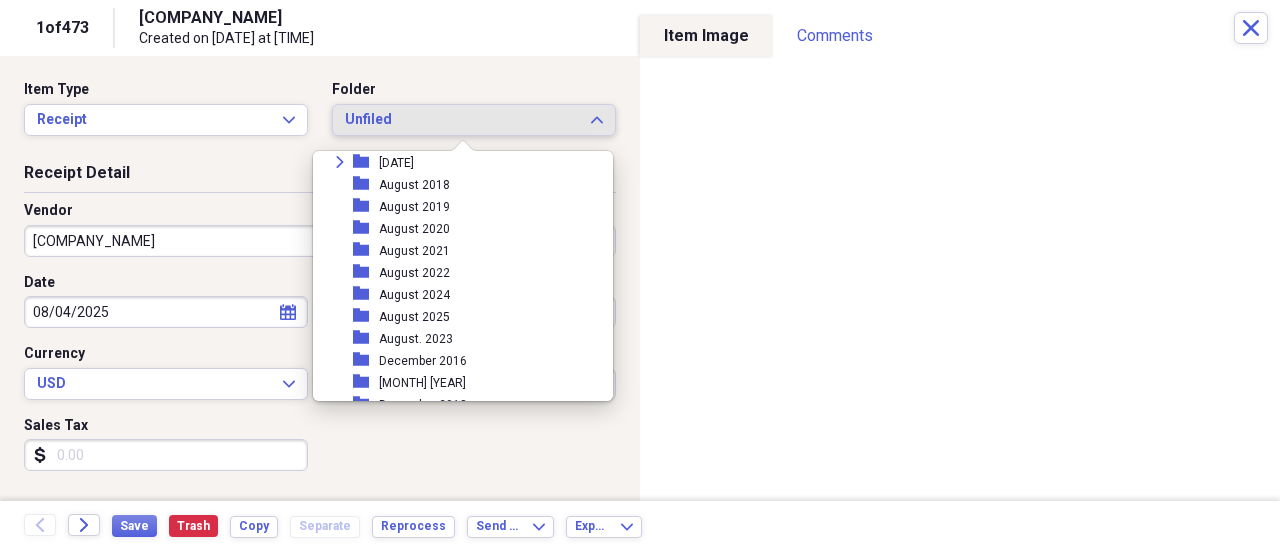 scroll, scrollTop: 300, scrollLeft: 0, axis: vertical 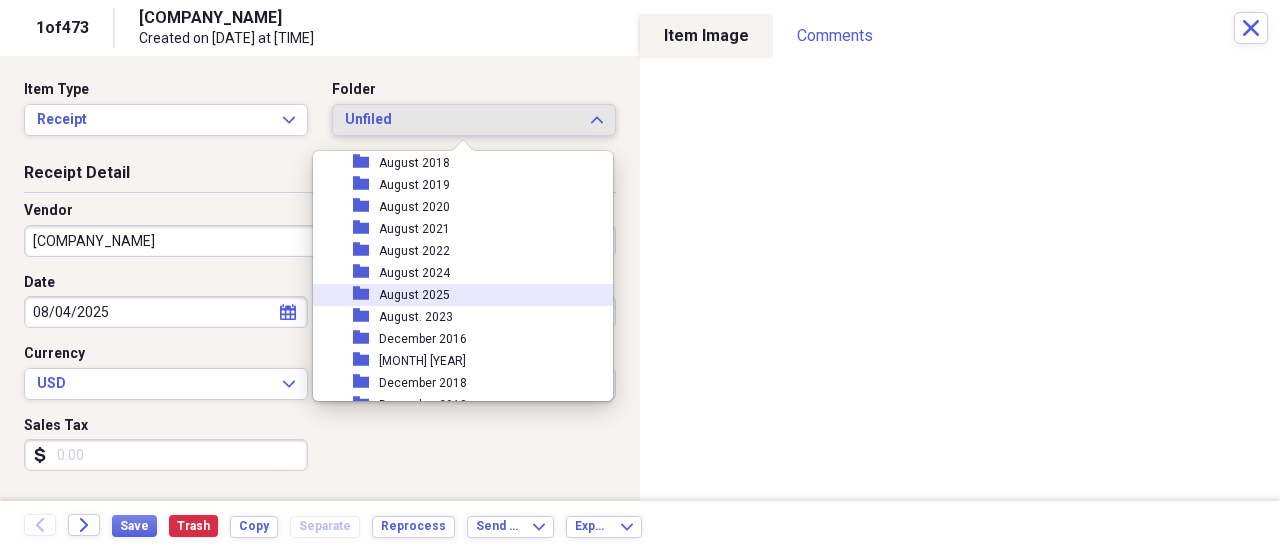 click on "folder [MONTH]. [YEAR]" at bounding box center (455, 317) 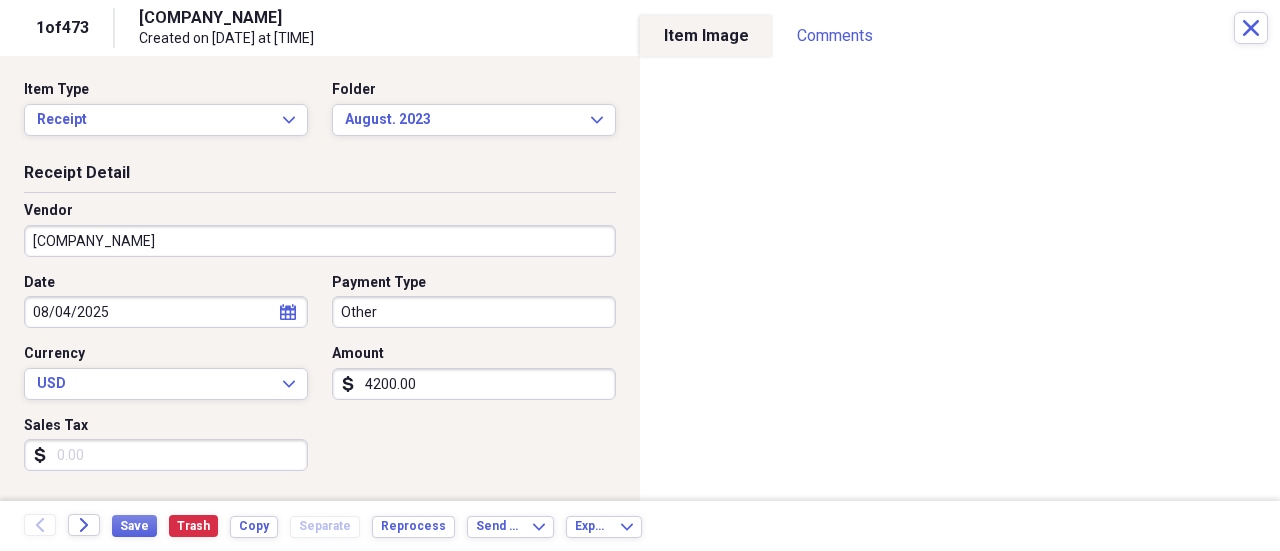 click on "08/04/2025" at bounding box center [166, 312] 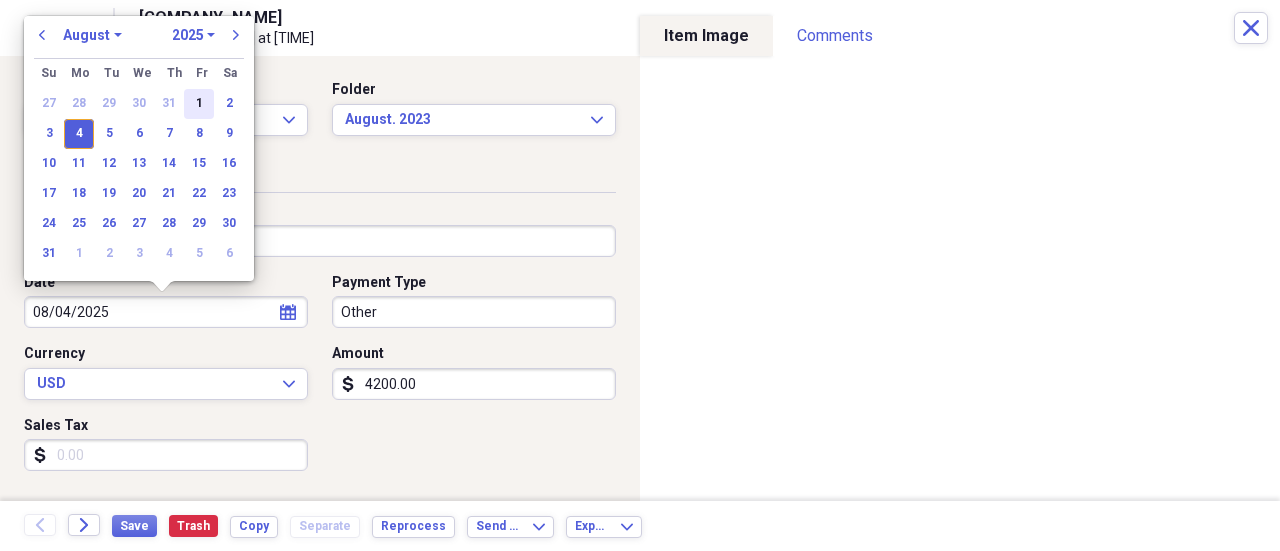 click on "1" at bounding box center (199, 104) 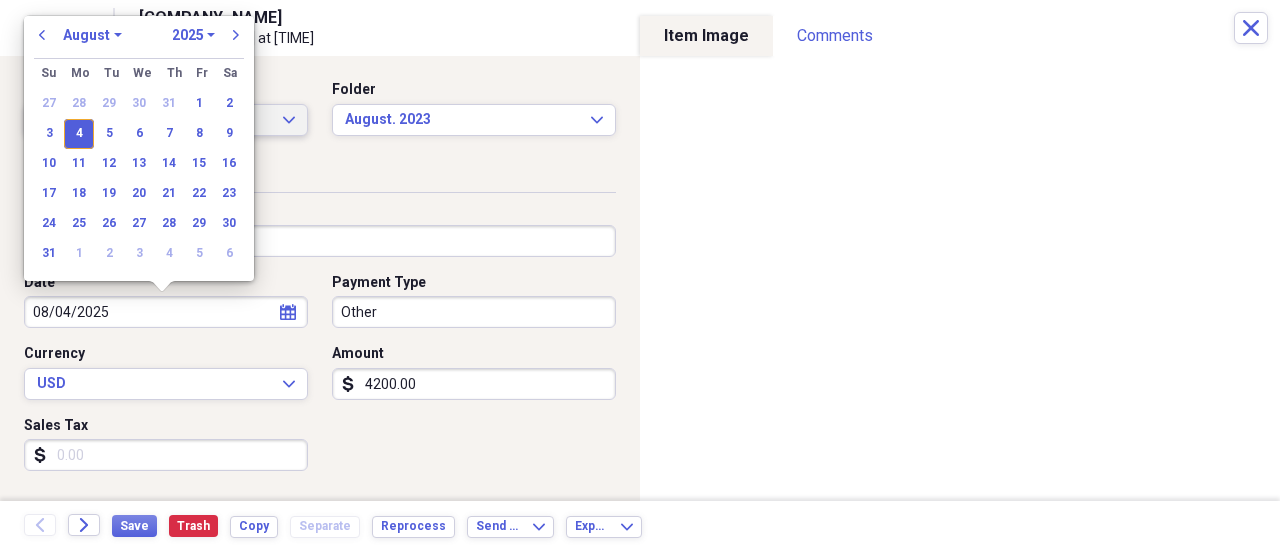 type on "08/01/2025" 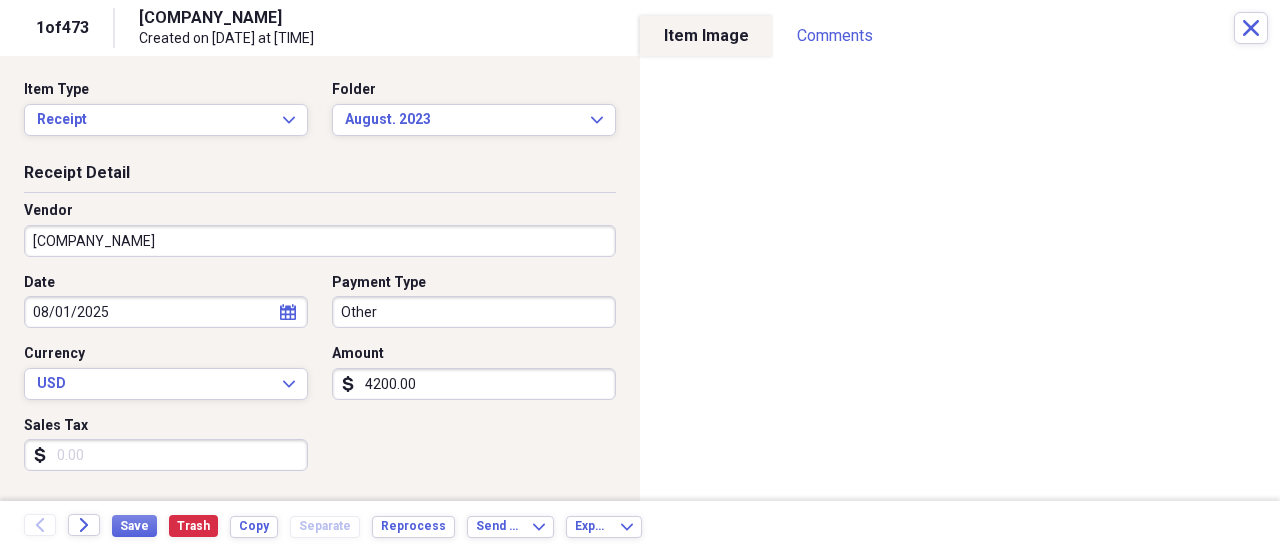 click on "Organize My Files 99+ Collapse Unfiled Needs Review 99+ Unfiled All Files Unfiled Unfiled Unfiled Saved Reports Collapse My Cabinet [CITY] Sweep Cabinet Add Folder Folder 2021 Add Folder Folder April 2016 Add Folder Expand Folder April 2017 Add Folder Folder April 2019 Add Folder Folder April 2020 Add Folder Folder April 2021 Add Folder Folder April 2022 Add Folder Folder April 2023 Add Folder Folder April 2024 Add Folder Folder April 2025 Add Folder Expand Folder August 2017 Add Folder Folder August 2018 Add Folder Folder August 2019 Add Folder Folder August 2020 Add Folder Folder August 2021 Add Folder Folder August 2022 Add Folder Folder August 2024 Add Folder Folder August 2025 Folder August. 2023 Add Folder Folder December 2016 Add Folder Folder December 2017 Add Folder Folder December 2018 Add Folder Folder December 2019 Add Folder Folder December 2020 Add Folder Folder December 2021 Add Folder Folder December 2022 Add Folder Folder December 2024 Add Folder Folder December 2025 Folder 1" at bounding box center (640, 275) 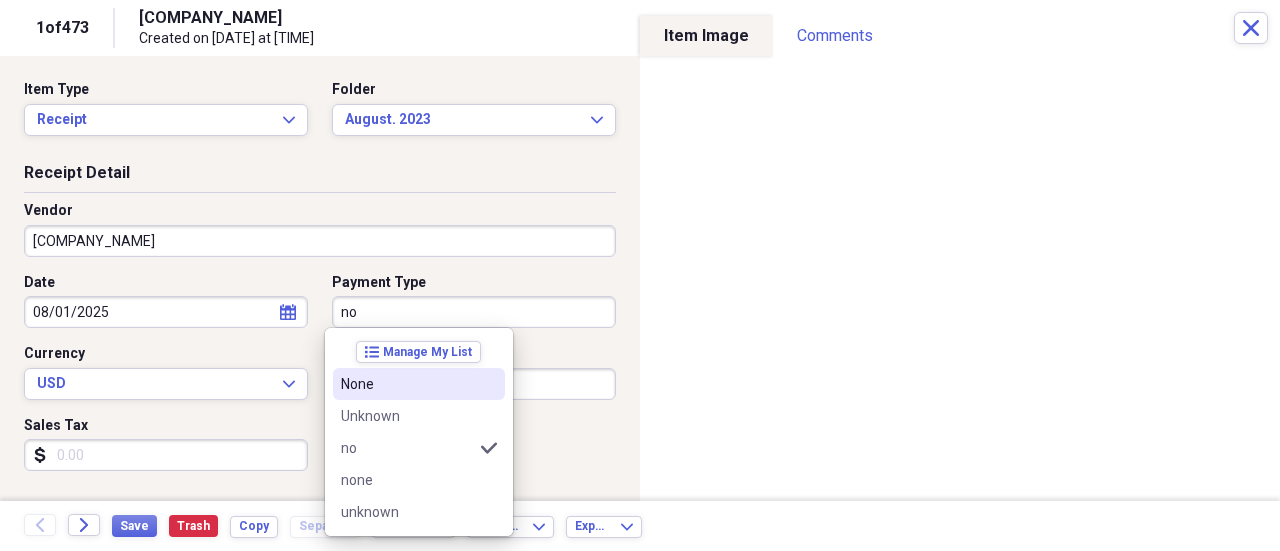 click on "None" at bounding box center [407, 384] 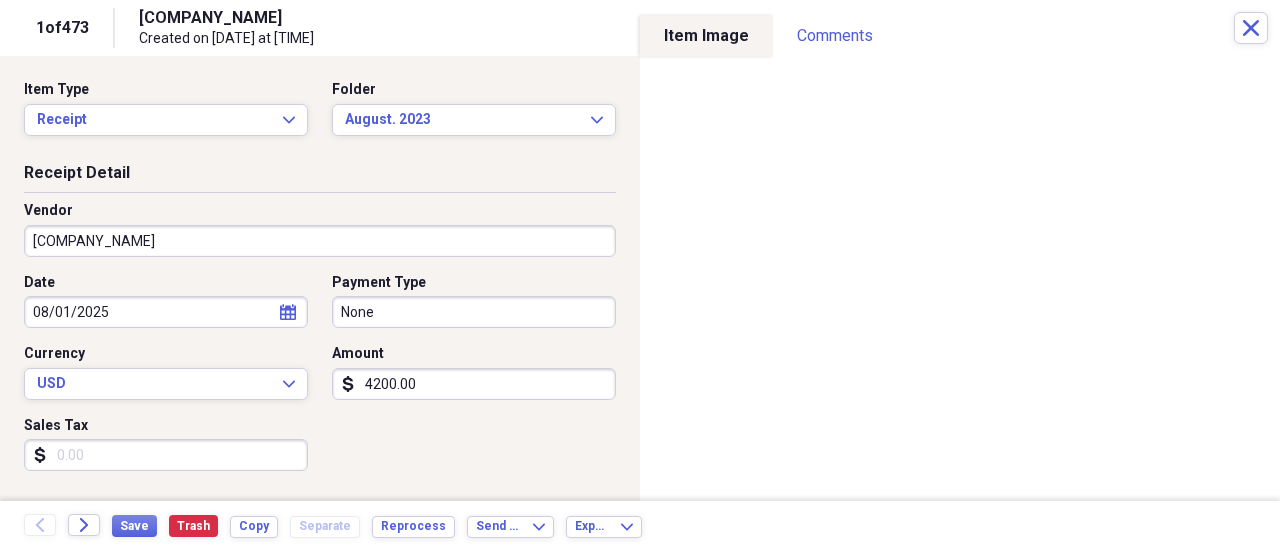 click on "4200.00" at bounding box center [474, 384] 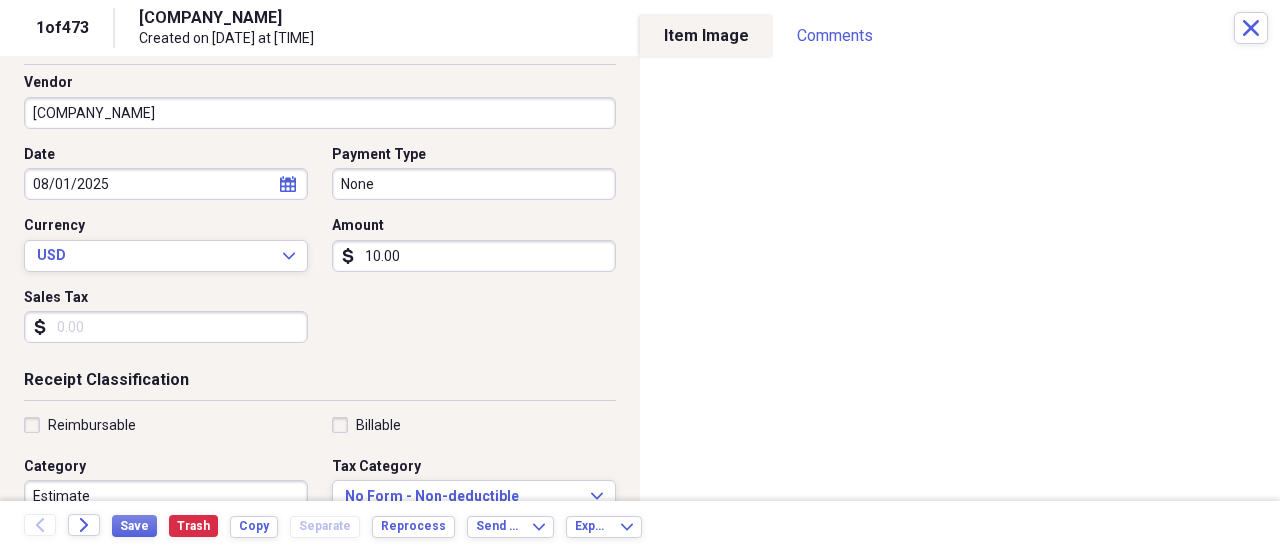 scroll, scrollTop: 200, scrollLeft: 0, axis: vertical 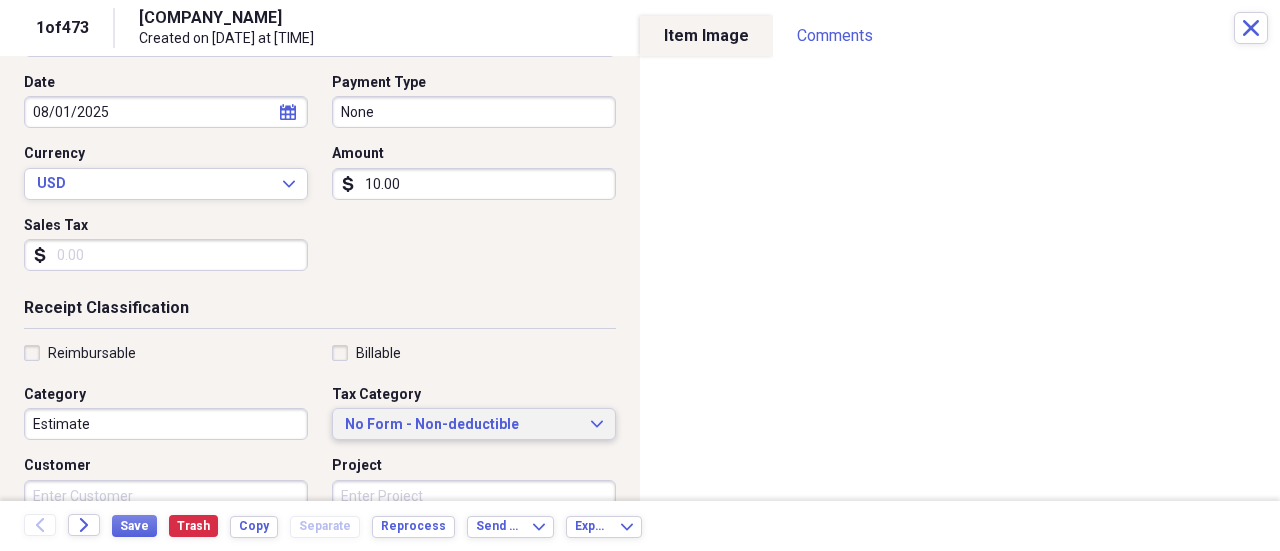 type on "10.00" 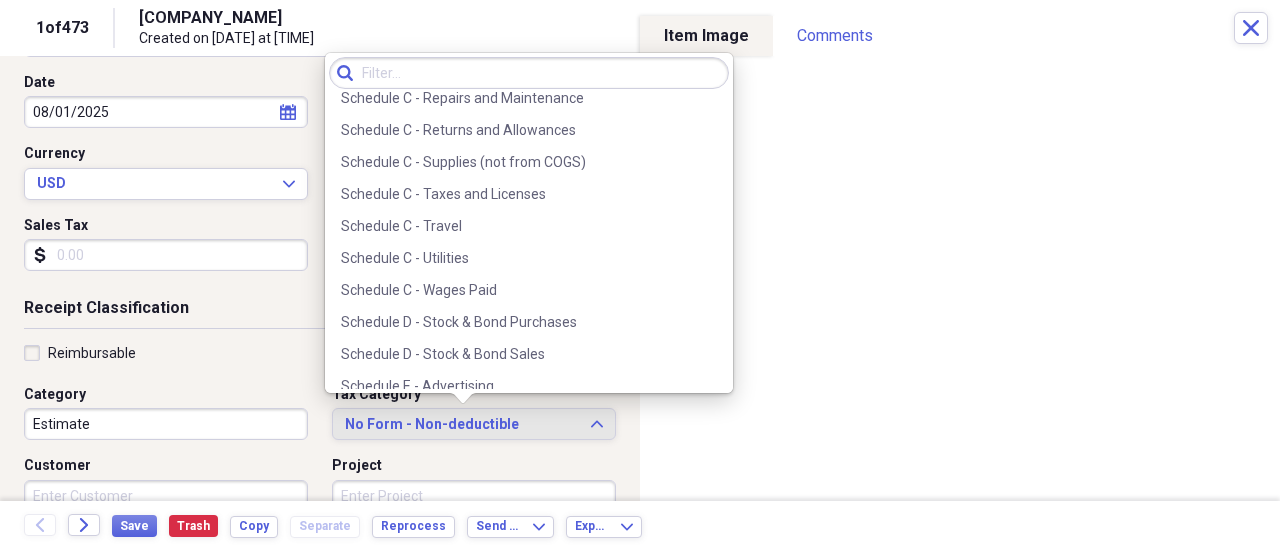 scroll, scrollTop: 4300, scrollLeft: 0, axis: vertical 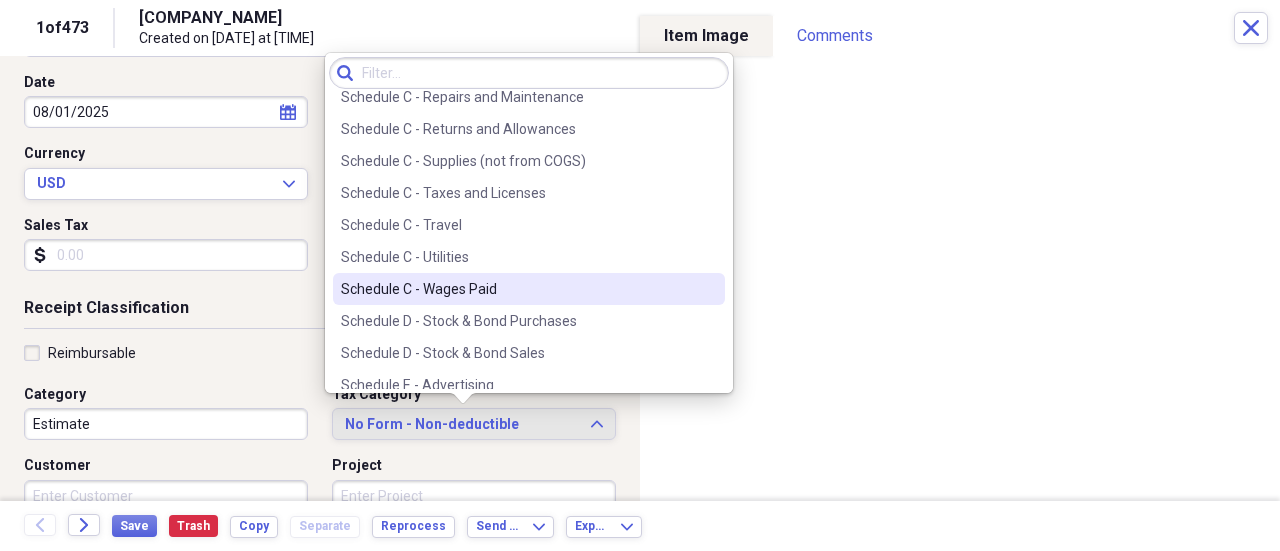 click on "Schedule C - Wages Paid" at bounding box center [529, 289] 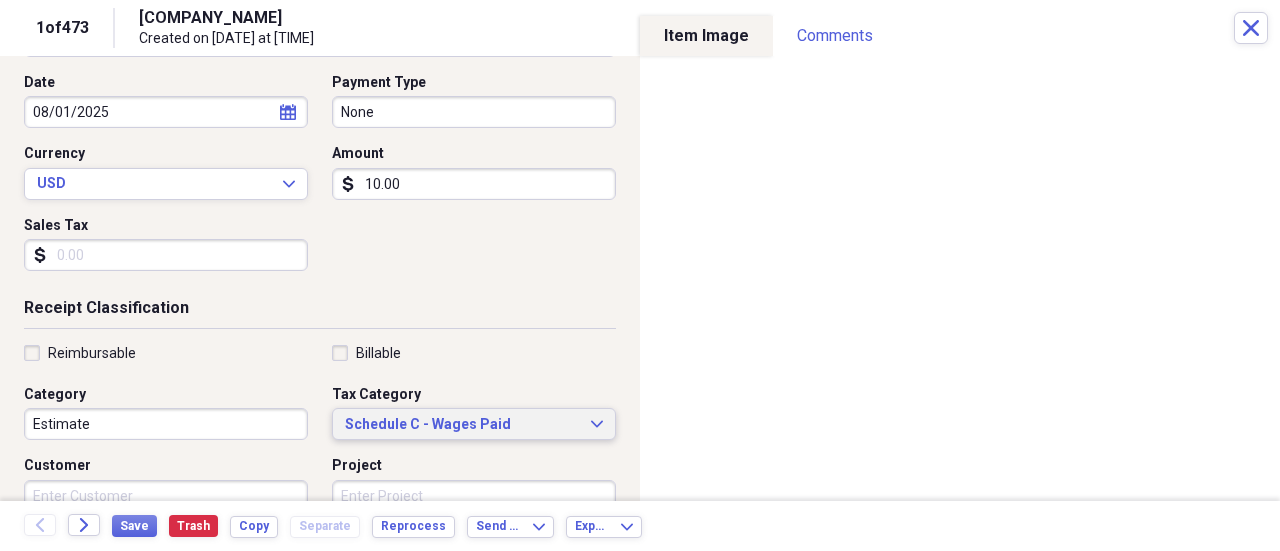 scroll, scrollTop: 400, scrollLeft: 0, axis: vertical 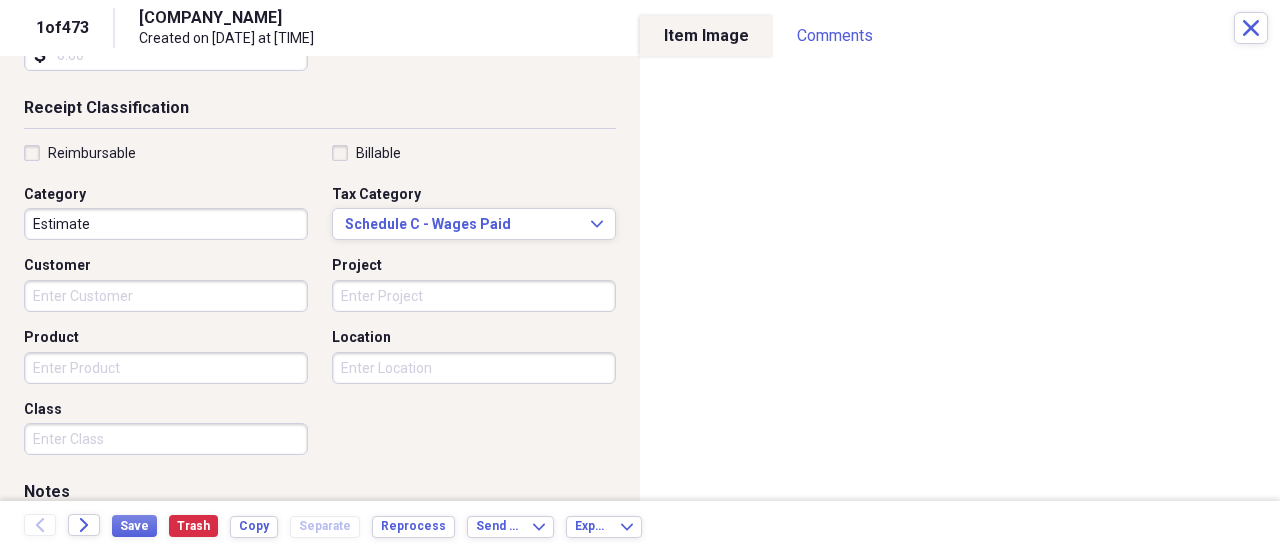 click on "Organize My Files 99+ Collapse Unfiled Needs Review 99+ Unfiled All Files Unfiled Unfiled Unfiled Saved Reports Collapse My Cabinet [CITY] Sweep Cabinet Add Folder Folder 2021 Add Folder Folder April 2016 Add Folder Expand Folder April 2017 Add Folder Folder April 2019 Add Folder Folder April 2020 Add Folder Folder April 2021 Add Folder Folder April 2022 Add Folder Folder April 2023 Add Folder Folder April 2024 Add Folder Folder April 2025 Add Folder Expand Folder August 2017 Add Folder Folder August 2018 Add Folder Folder August 2019 Add Folder Folder August 2020 Add Folder Folder August 2021 Add Folder Folder August 2022 Add Folder Folder August 2024 Add Folder Folder August 2025 Folder August. 2023 Add Folder Folder December 2016 Add Folder Folder December 2017 Add Folder Folder December 2018 Add Folder Folder December 2019 Add Folder Folder December 2020 Add Folder Folder December 2021 Add Folder Folder December 2022 Add Folder Folder December 2024 Add Folder Folder December 2025 Folder 1" at bounding box center (640, 275) 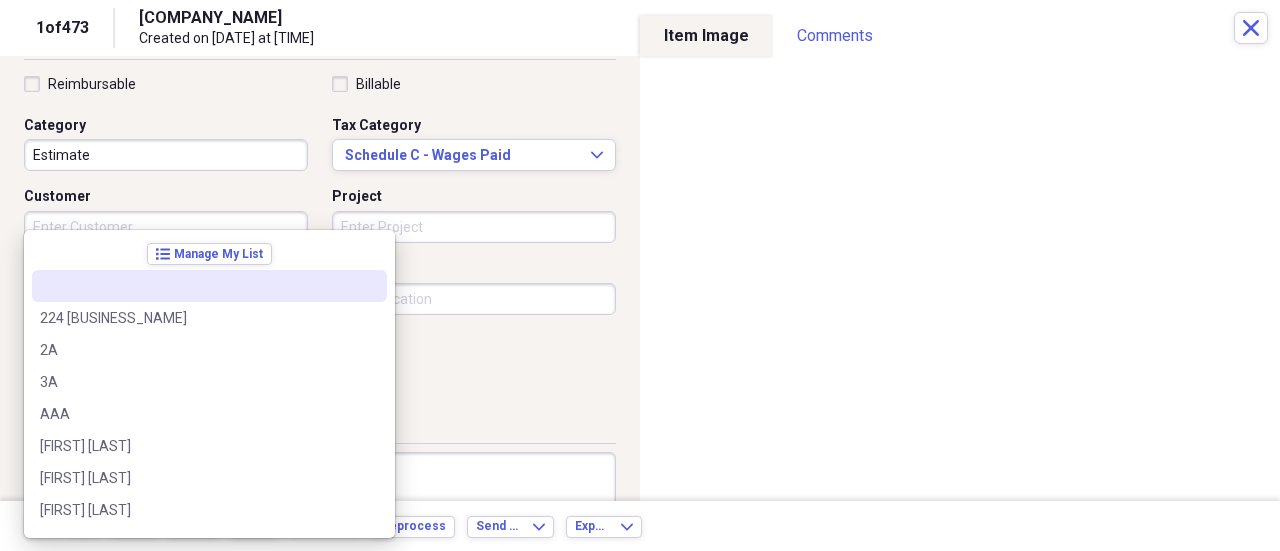 scroll, scrollTop: 500, scrollLeft: 0, axis: vertical 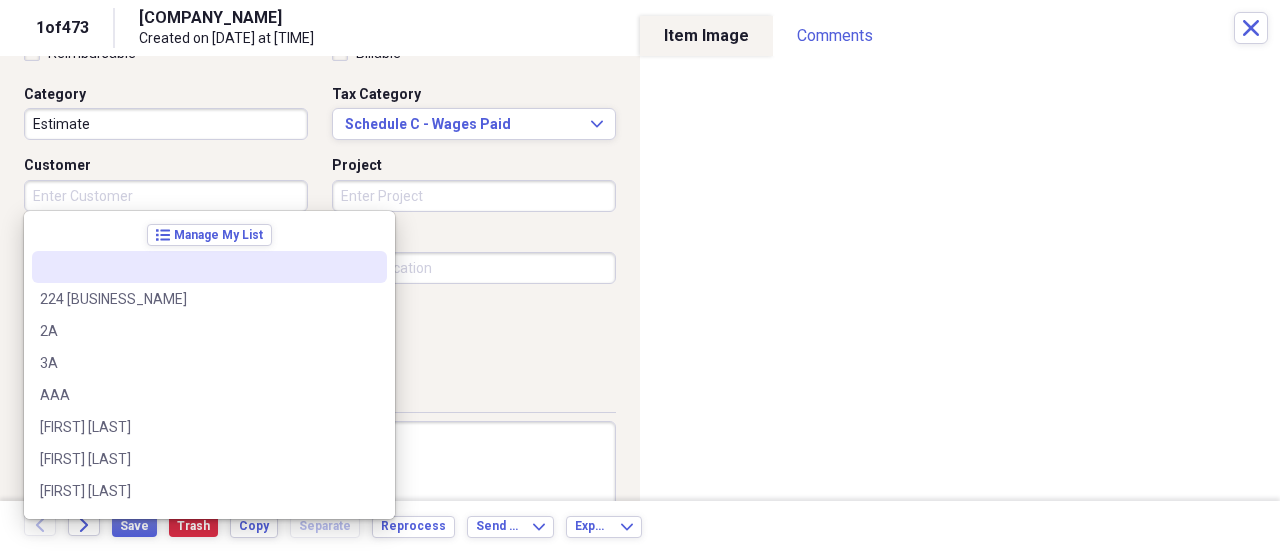 paste on "[FIRST] [LAST]" 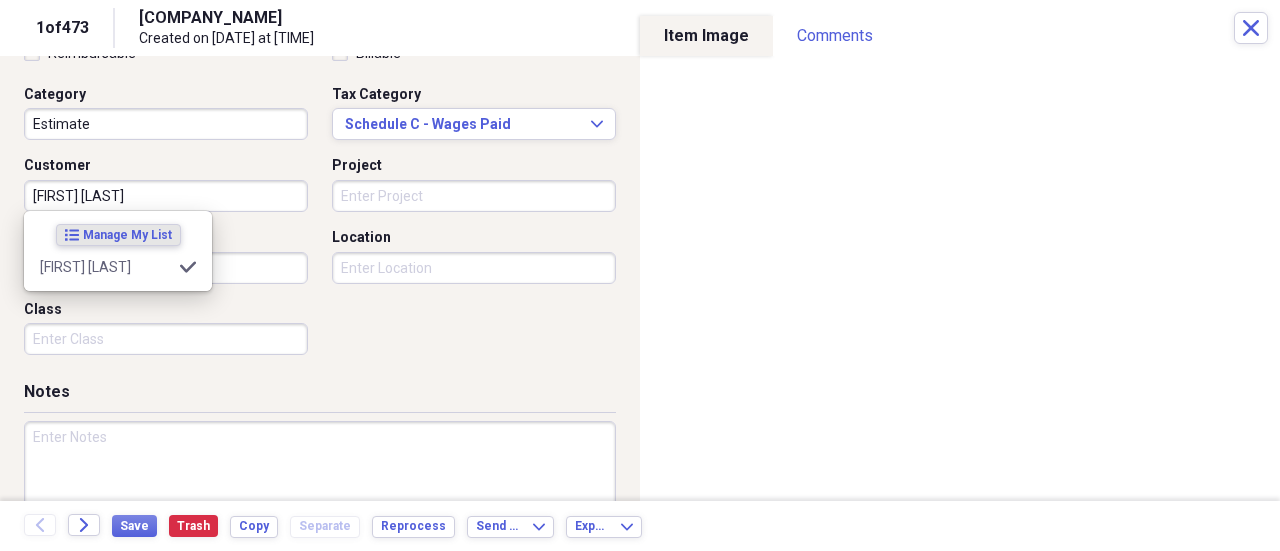 type on "[FIRST] [LAST]" 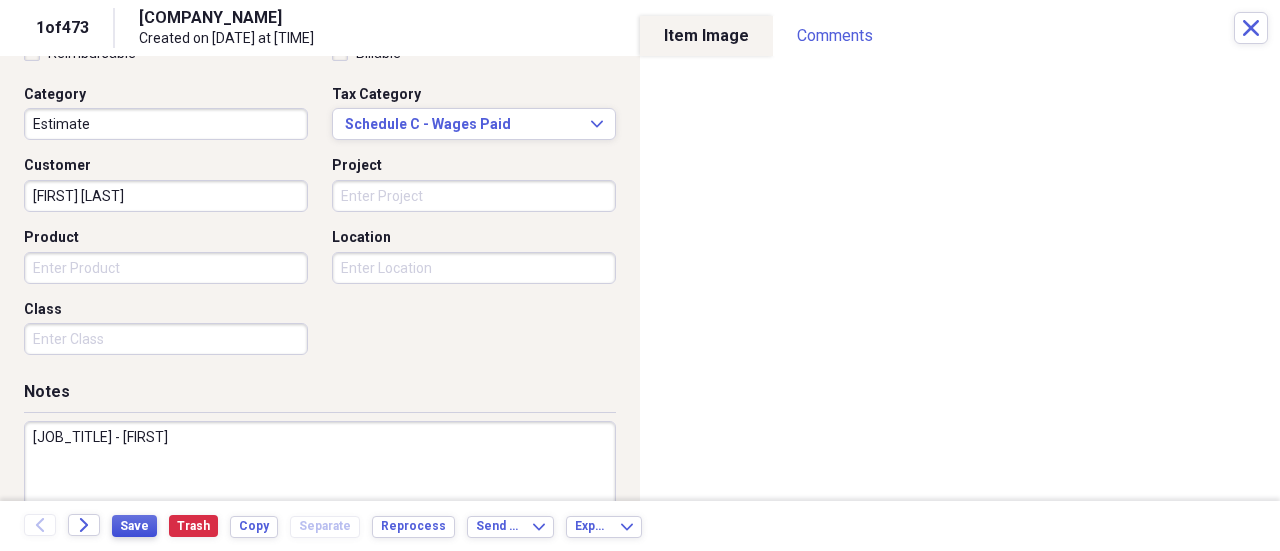 type on "[JOB_TITLE] - [FIRST]" 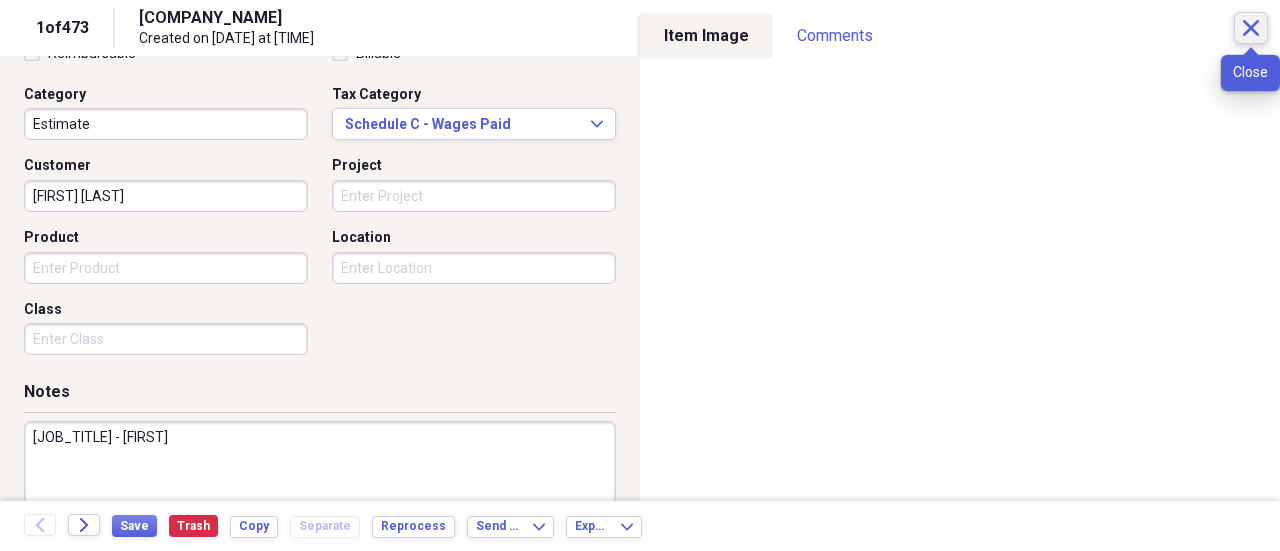 click 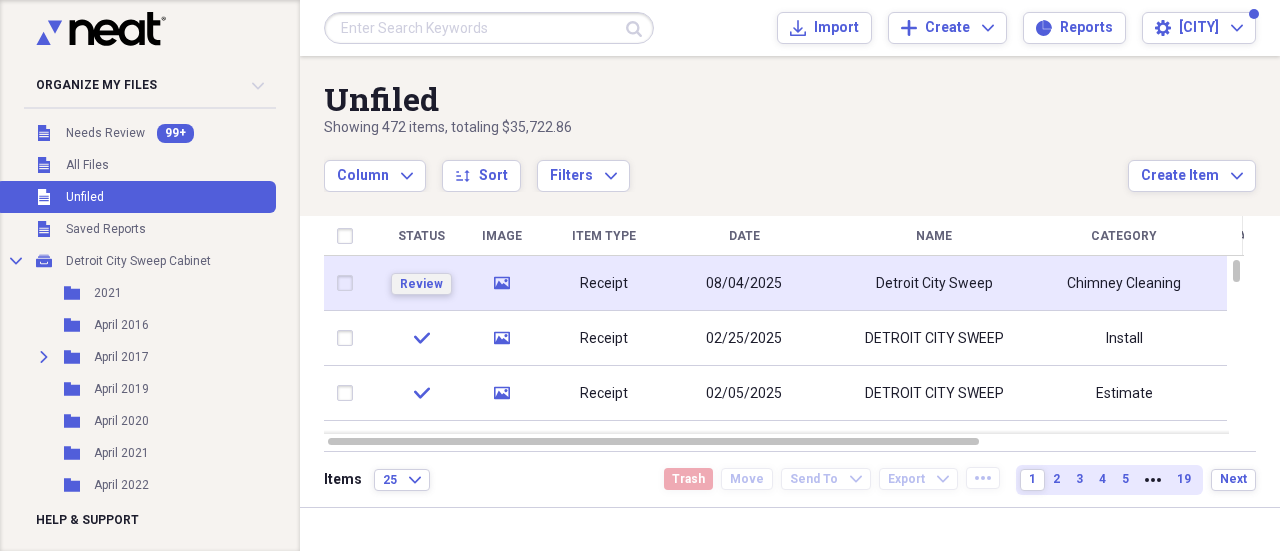 click on "Review" at bounding box center (421, 284) 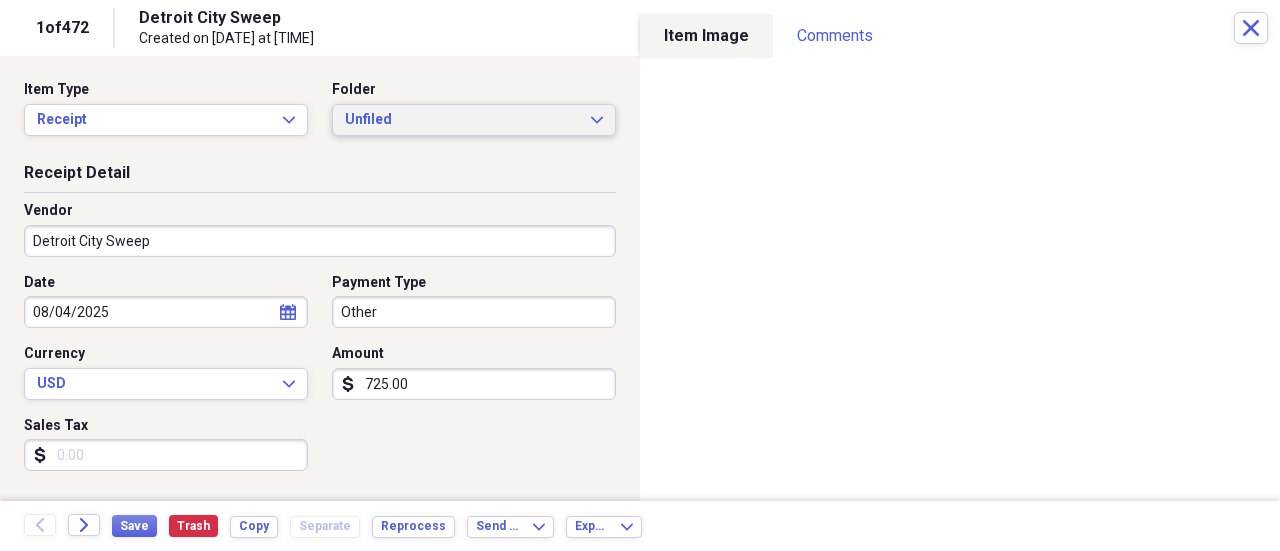 click on "Unfiled" at bounding box center [462, 120] 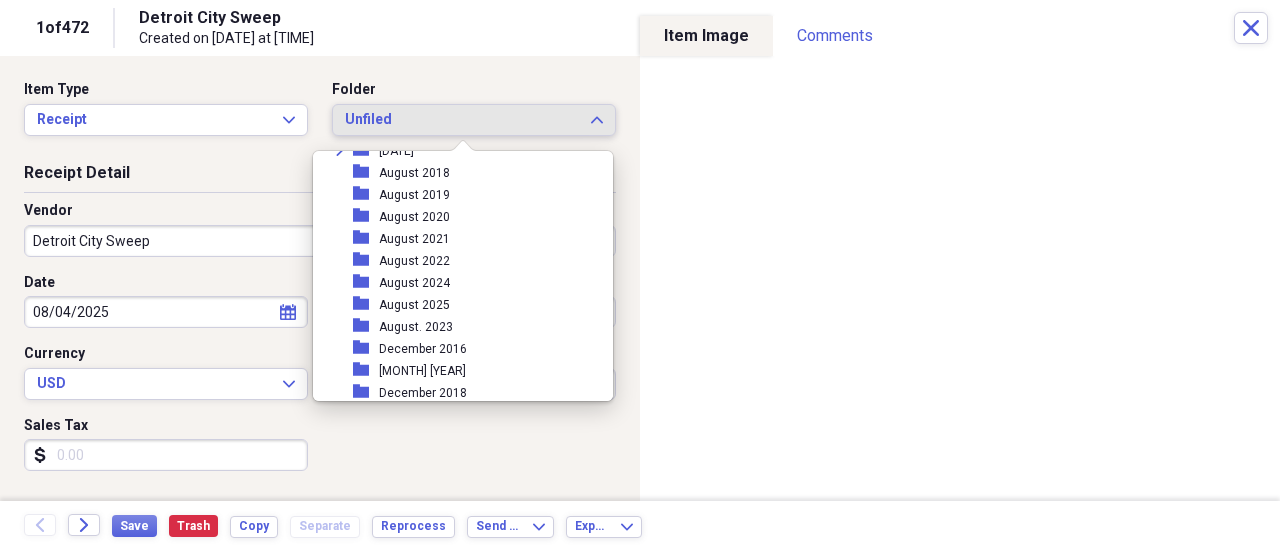scroll, scrollTop: 300, scrollLeft: 0, axis: vertical 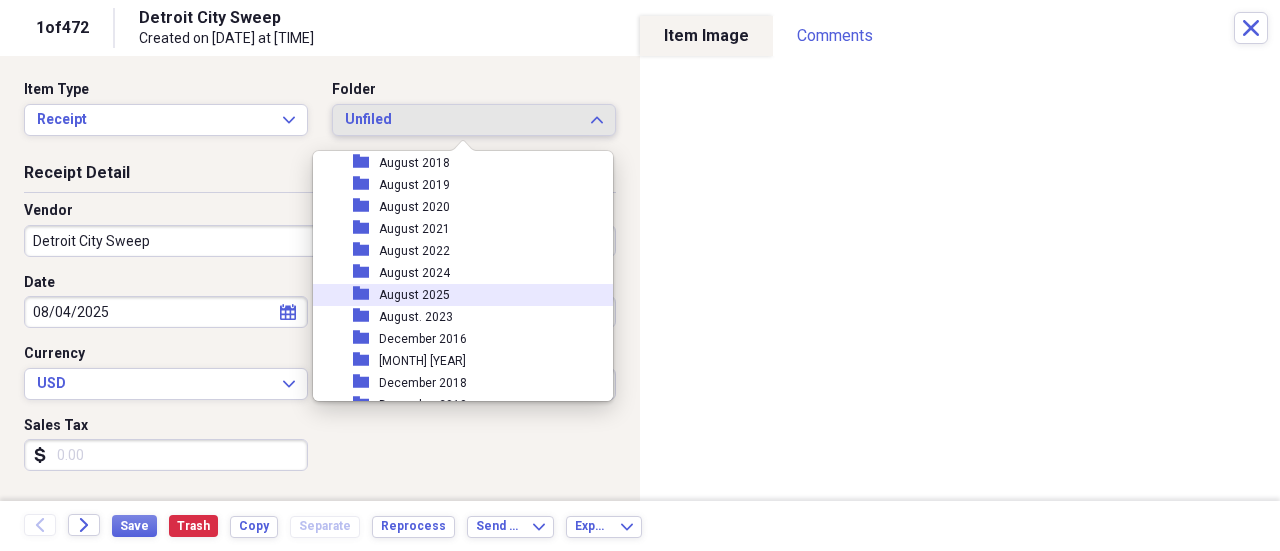 click on "folder August 2025" at bounding box center (455, 295) 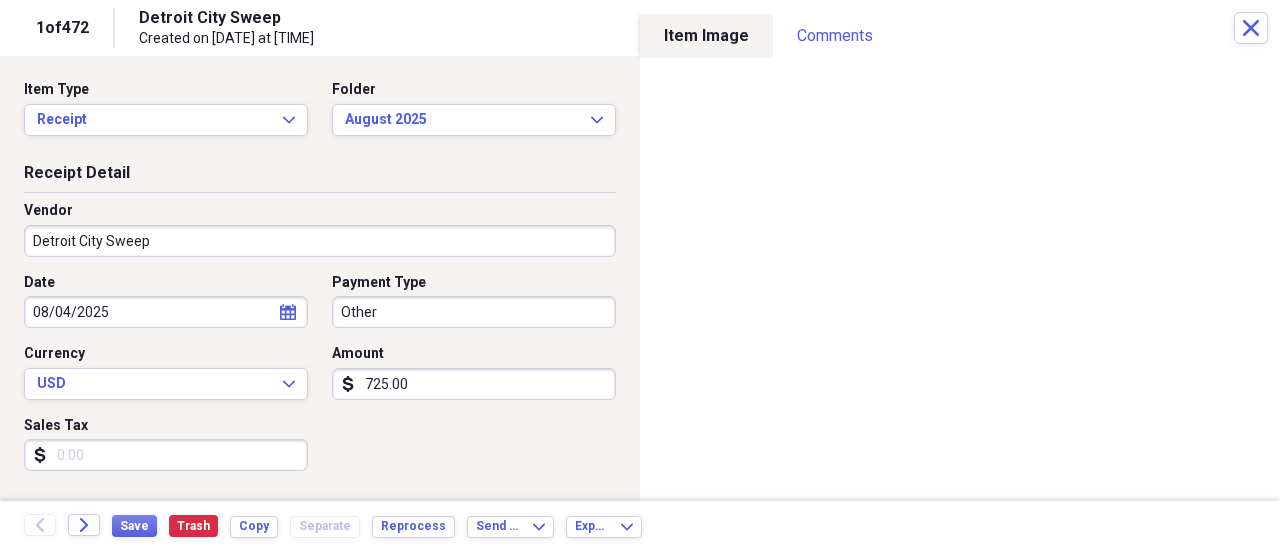 click on "08/04/2025" at bounding box center (166, 312) 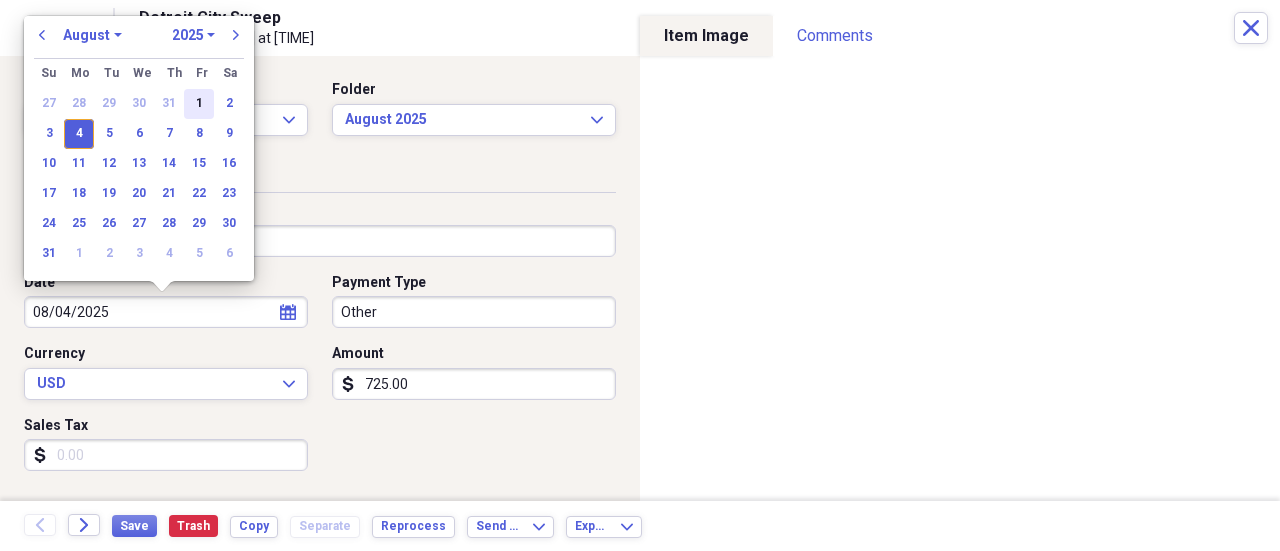 click on "1" at bounding box center [199, 104] 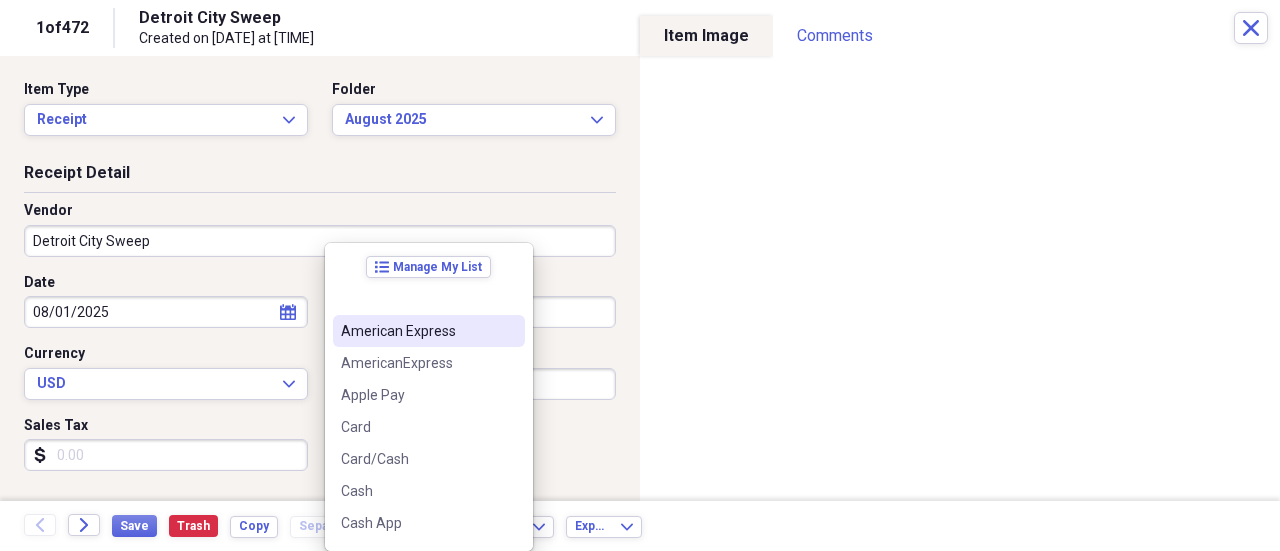 click on "Organize My Files 99+ Collapse Unfiled Needs Review 99+ Unfiled All Files Unfiled Unfiled Unfiled Saved Reports Collapse My Cabinet [CITY] Sweep Cabinet Add Folder Folder 2021 Add Folder Folder April 2016 Add Folder Expand Folder April 2017 Add Folder Folder April 2019 Add Folder Folder April 2020 Add Folder Folder April 2021 Add Folder Folder April 2022 Add Folder Folder April 2023 Add Folder Folder April 2024 Add Folder Folder April 2025 Add Folder Expand Folder August 2017 Add Folder Folder August 2018 Add Folder Folder August 2019 Add Folder Folder August 2020 Add Folder Folder August 2021 Add Folder Folder August 2022 Add Folder Folder August 2024 Add Folder Folder August 2025 Folder August. 2023 Add Folder Folder December 2016 Add Folder Folder December 2017 Add Folder Folder December 2018 Add Folder Folder December 2019 Add Folder Folder December 2020 Add Folder Folder December 2021 Add Folder Folder December 2022 Add Folder Folder December 2024 Add Folder Folder December 2025 Folder 1" at bounding box center [640, 275] 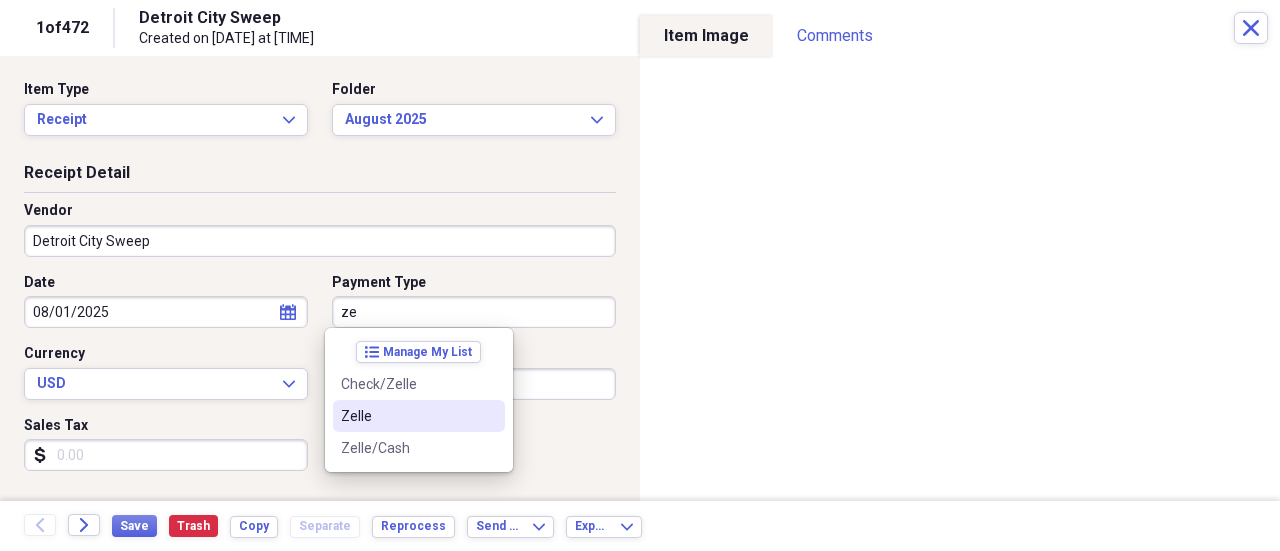 click on "Zelle" at bounding box center (407, 416) 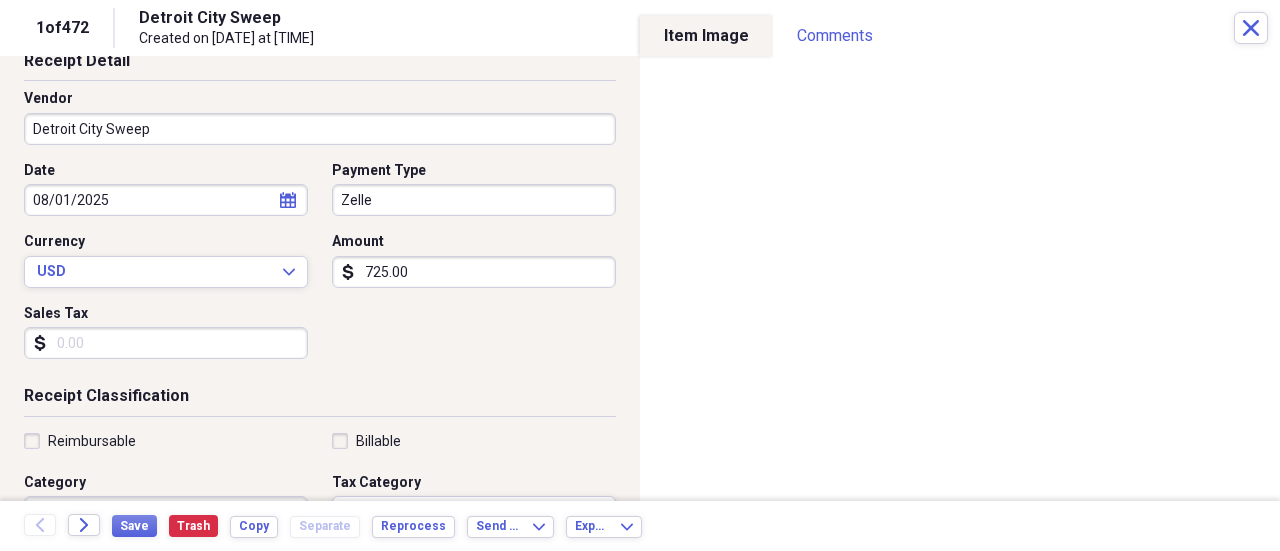 scroll, scrollTop: 200, scrollLeft: 0, axis: vertical 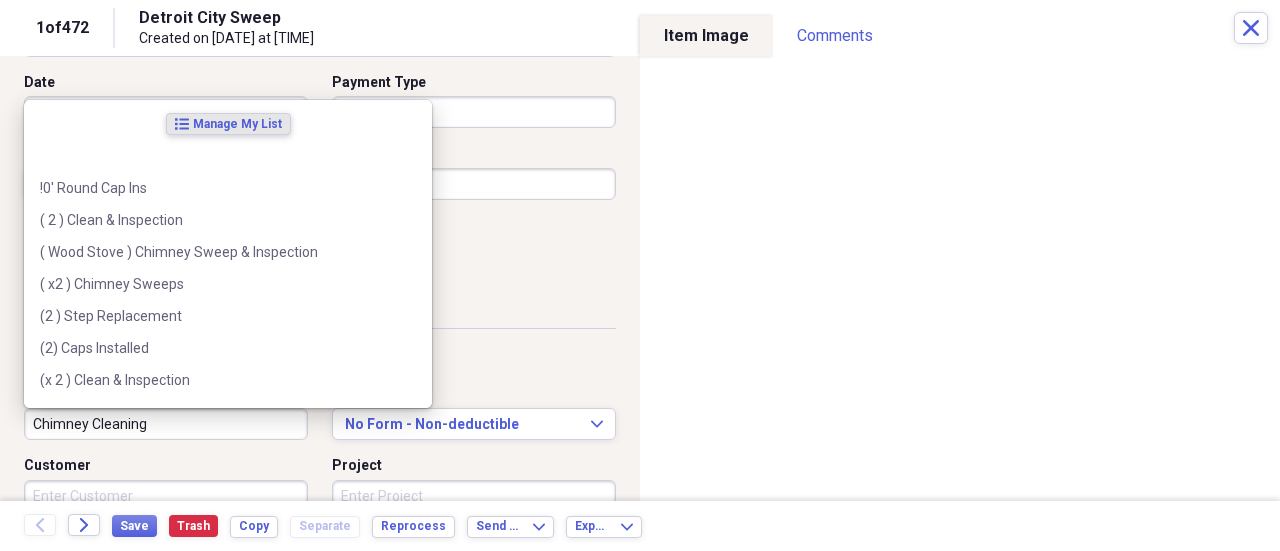 click on "Chimney Cleaning" at bounding box center (166, 424) 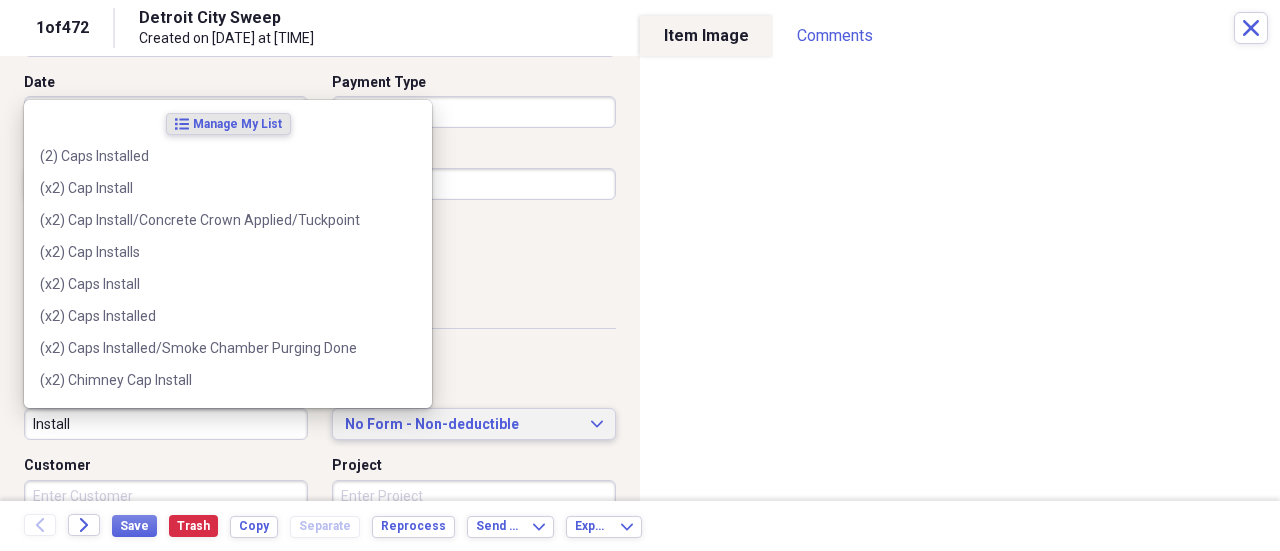 type on "Install" 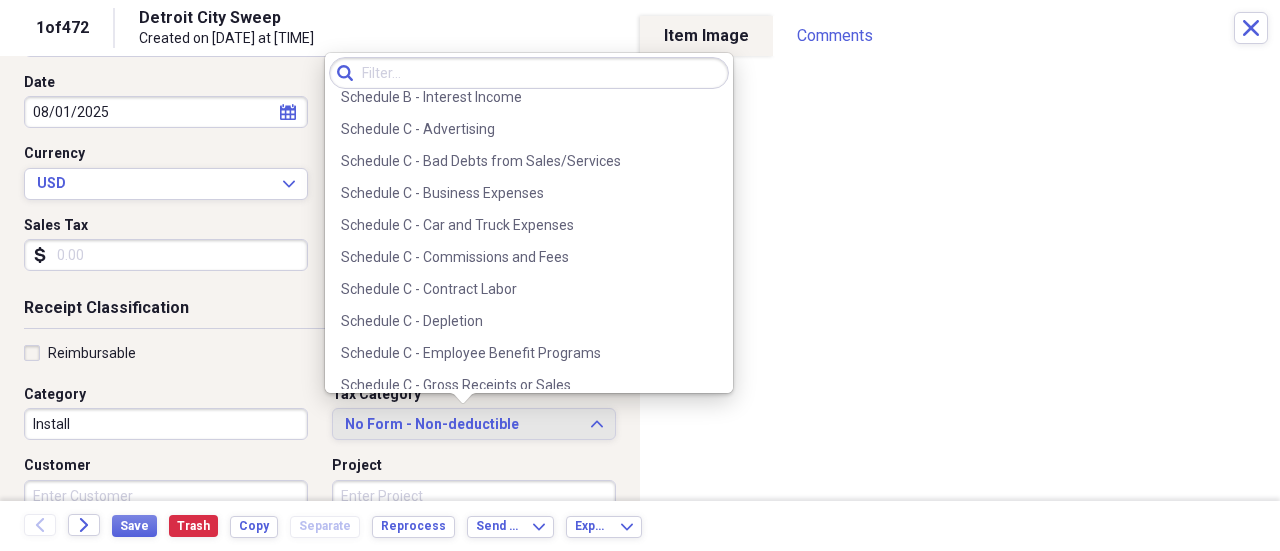 scroll, scrollTop: 3700, scrollLeft: 0, axis: vertical 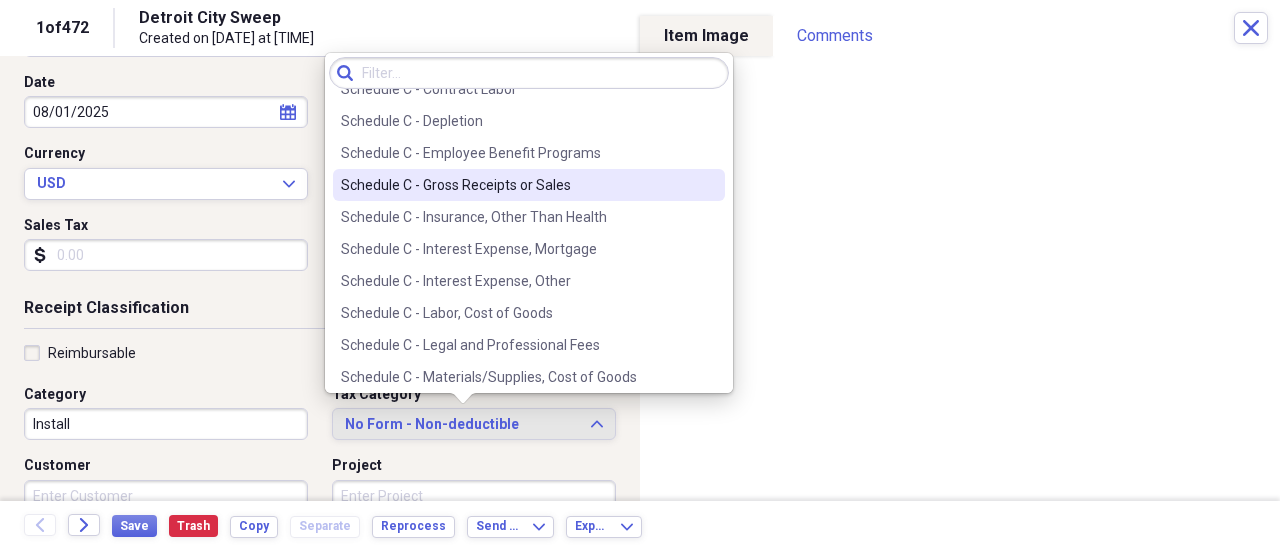 click on "Schedule C - Gross Receipts or Sales" at bounding box center (517, 185) 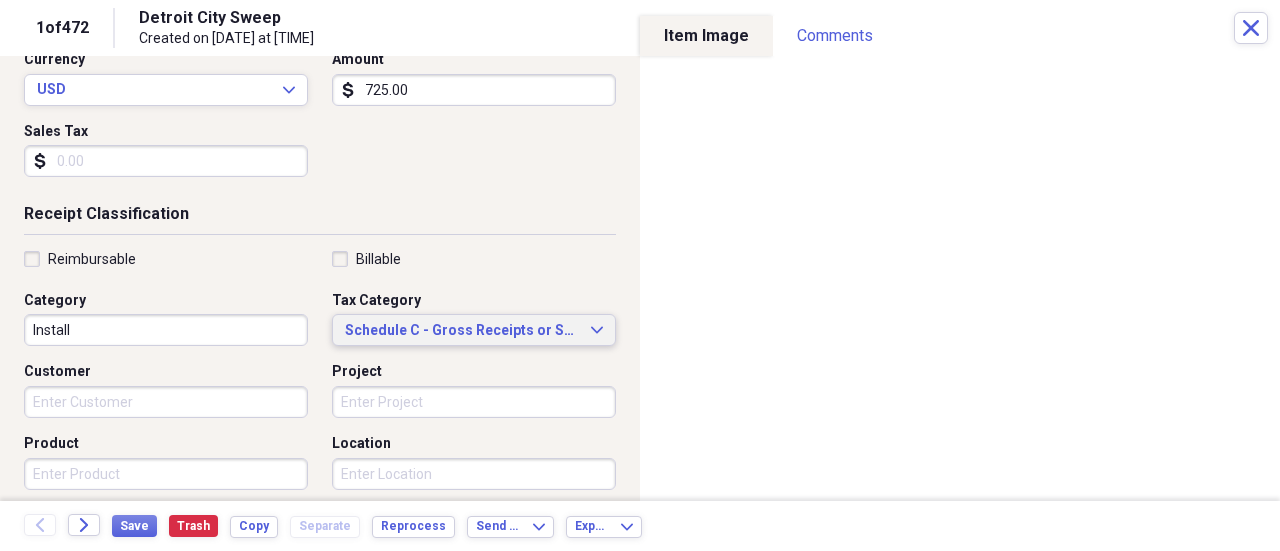 scroll, scrollTop: 400, scrollLeft: 0, axis: vertical 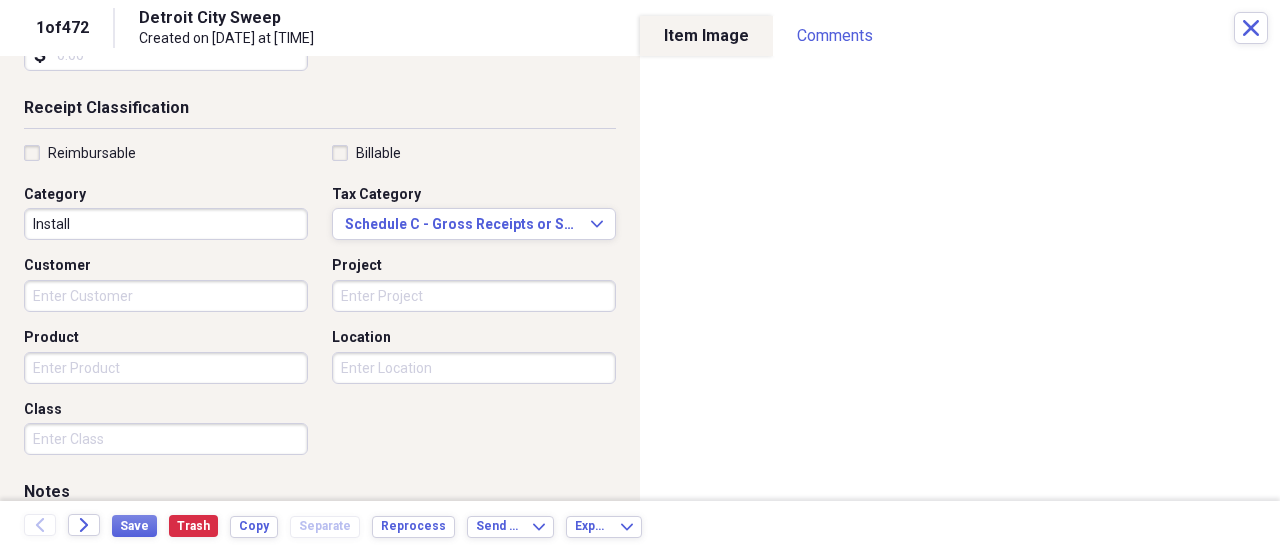 click on "Organize My Files 99+ Collapse Unfiled Needs Review 99+ Unfiled All Files Unfiled Unfiled Unfiled Saved Reports Collapse My Cabinet [CITY] Sweep Cabinet Add Folder Folder 2021 Add Folder Folder April 2016 Add Folder Expand Folder April 2017 Add Folder Folder April 2019 Add Folder Folder April 2020 Add Folder Folder April 2021 Add Folder Folder April 2022 Add Folder Folder April 2023 Add Folder Folder April 2024 Add Folder Folder April 2025 Add Folder Expand Folder August 2017 Add Folder Folder August 2018 Add Folder Folder August 2019 Add Folder Folder August 2020 Add Folder Folder August 2021 Add Folder Folder August 2022 Add Folder Folder August 2024 Add Folder Folder August 2025 Folder August. 2023 Add Folder Folder December 2016 Add Folder Folder December 2017 Add Folder Folder December 2018 Add Folder Folder December 2019 Add Folder Folder December 2020 Add Folder Folder December 2021 Add Folder Folder December 2022 Add Folder Folder December 2024 Add Folder Folder December 2025 Folder 1" at bounding box center [640, 275] 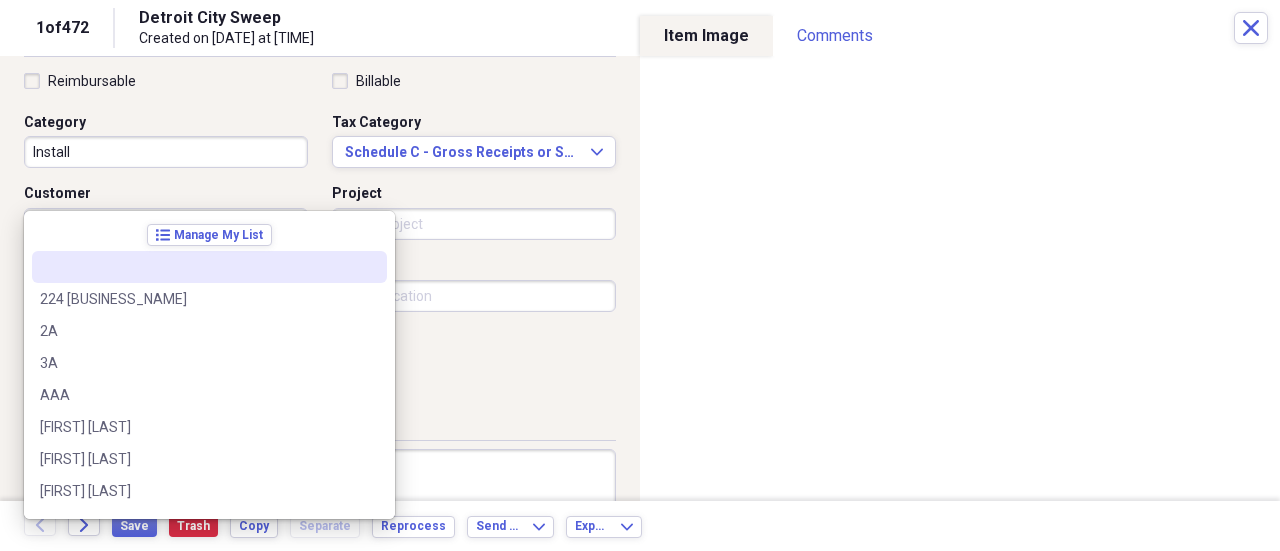 scroll, scrollTop: 500, scrollLeft: 0, axis: vertical 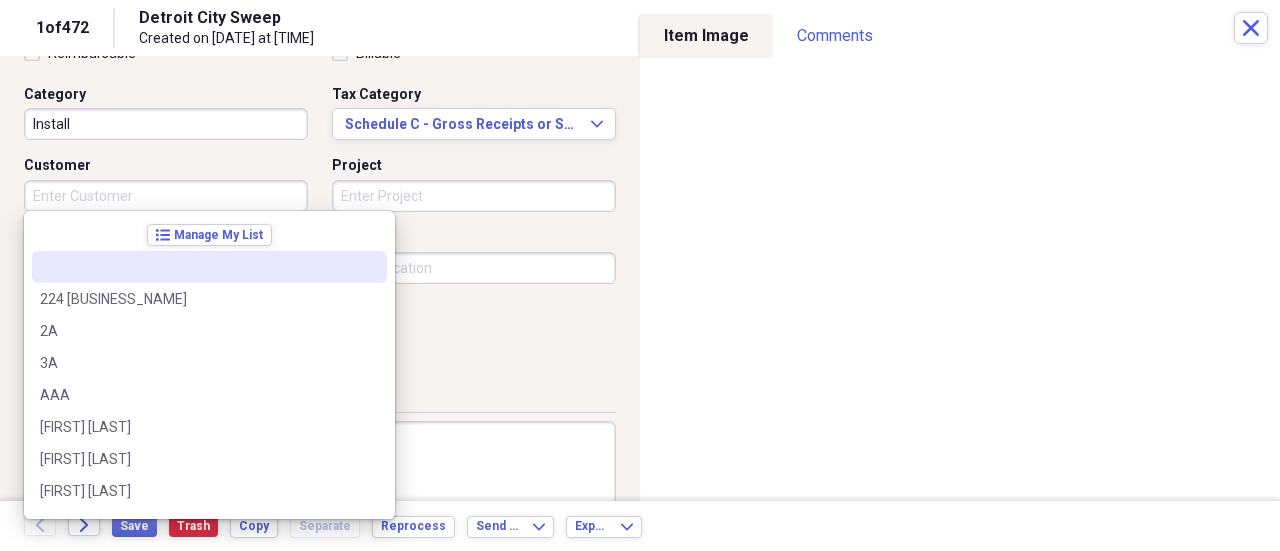 paste on "[FIRST] [LAST]" 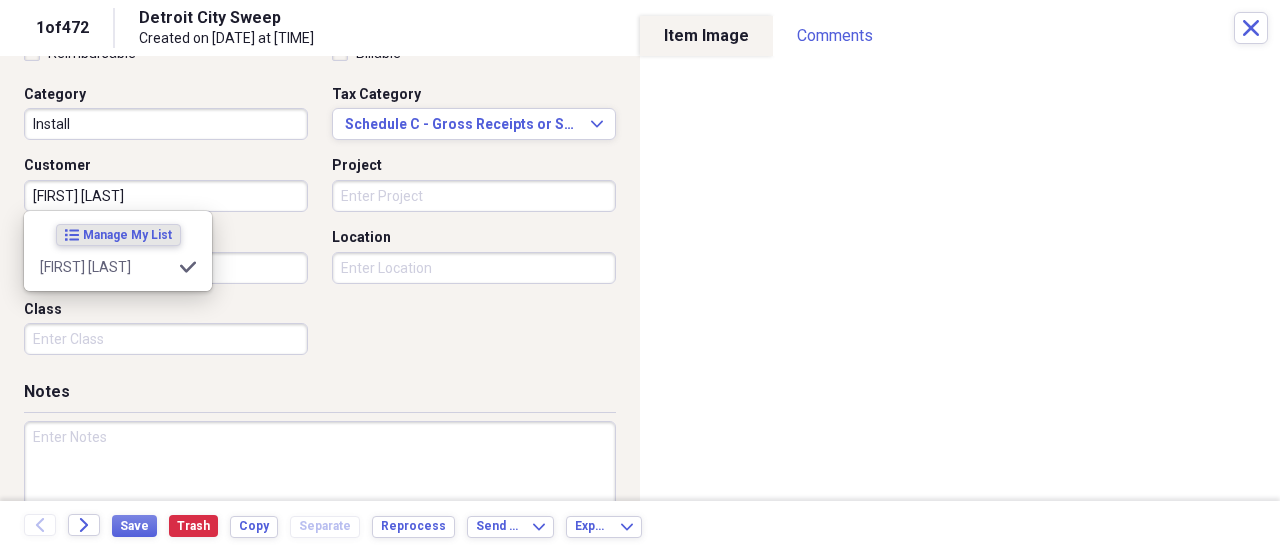 type on "[FIRST] [LAST]" 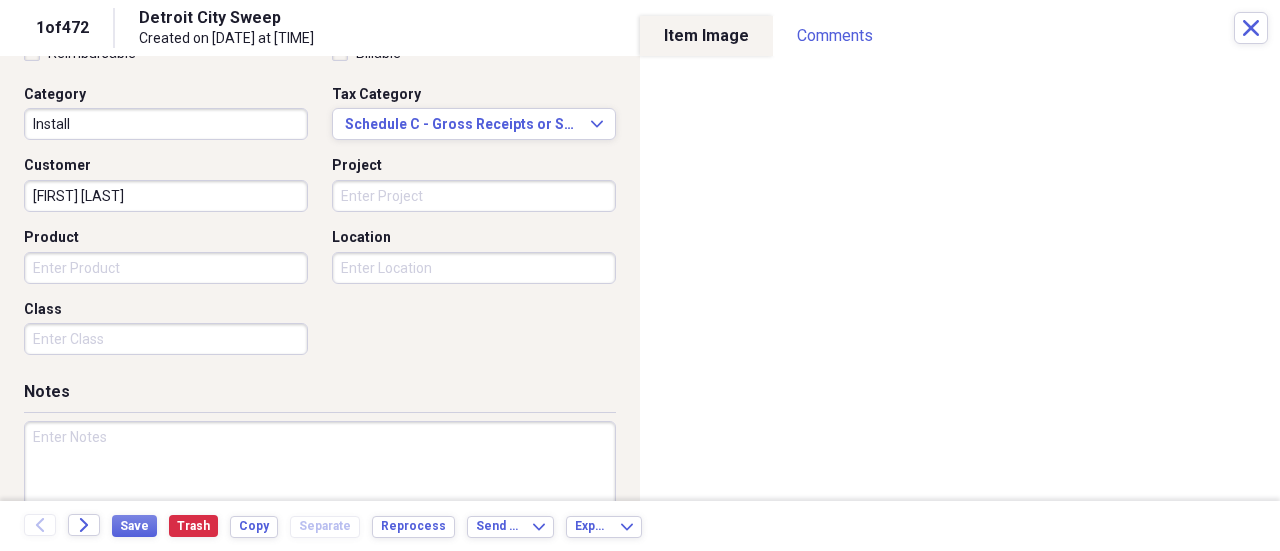click at bounding box center [320, 486] 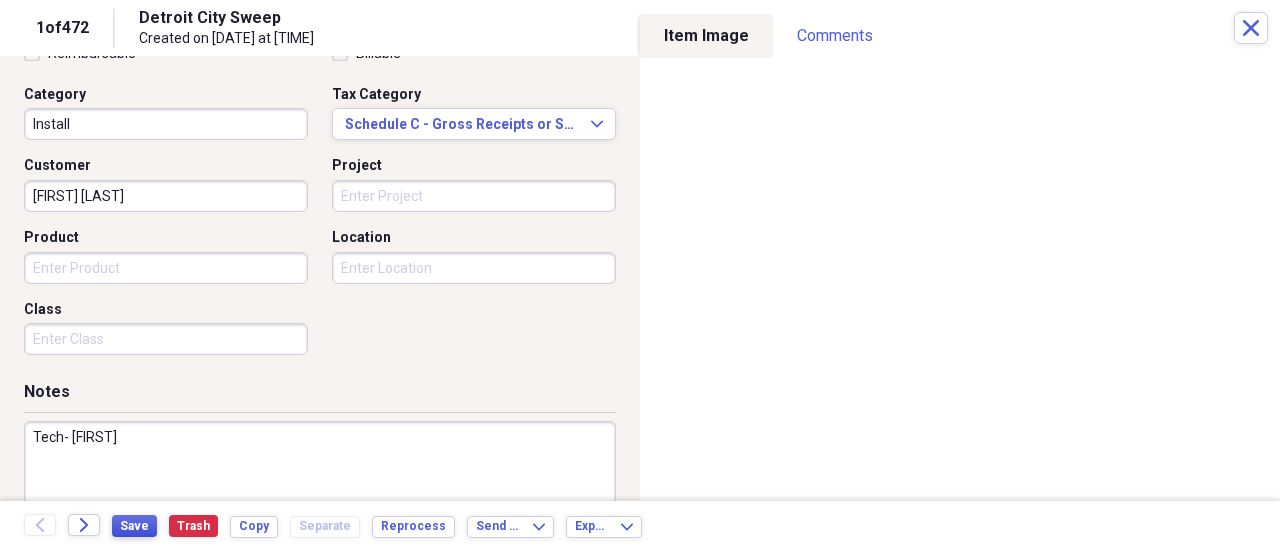 type on "Tech- [FIRST]" 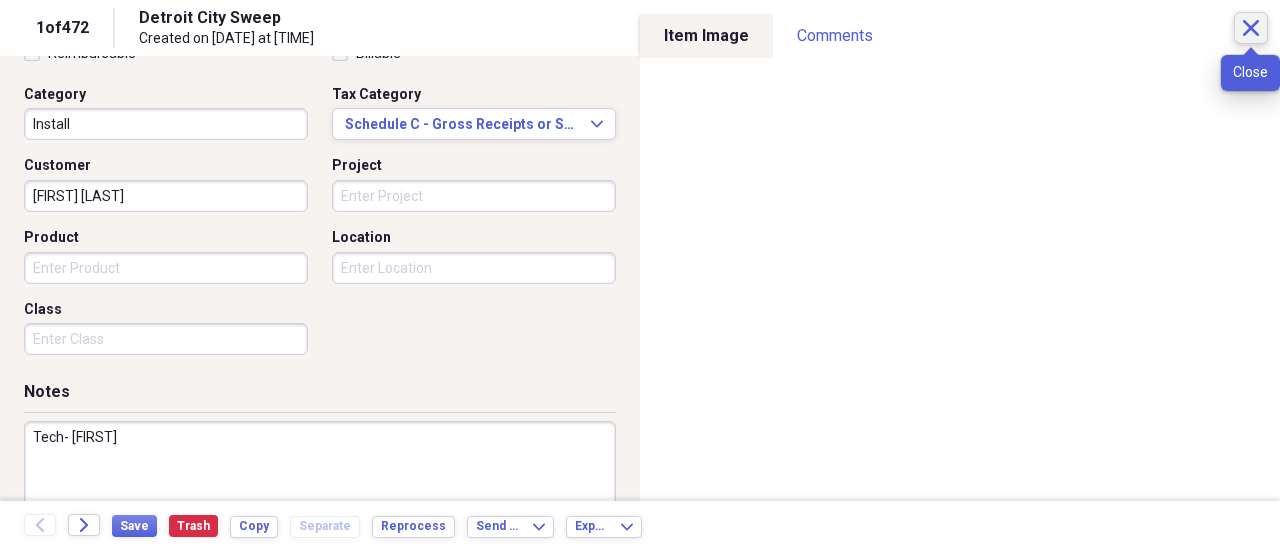 click on "Close" 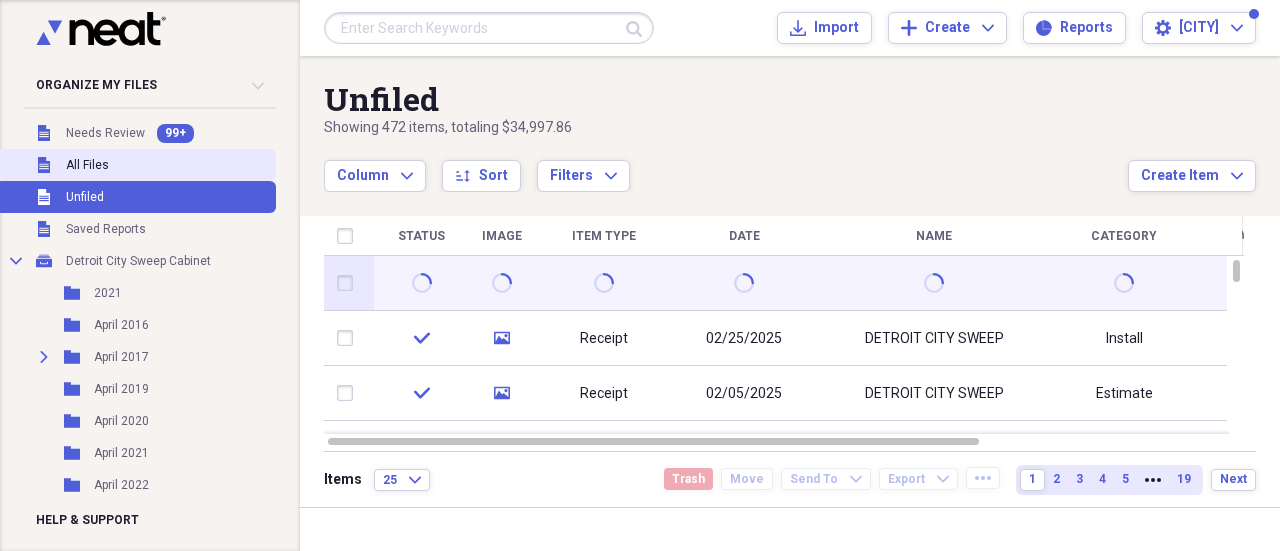 click on "Unfiled All Files" at bounding box center [136, 165] 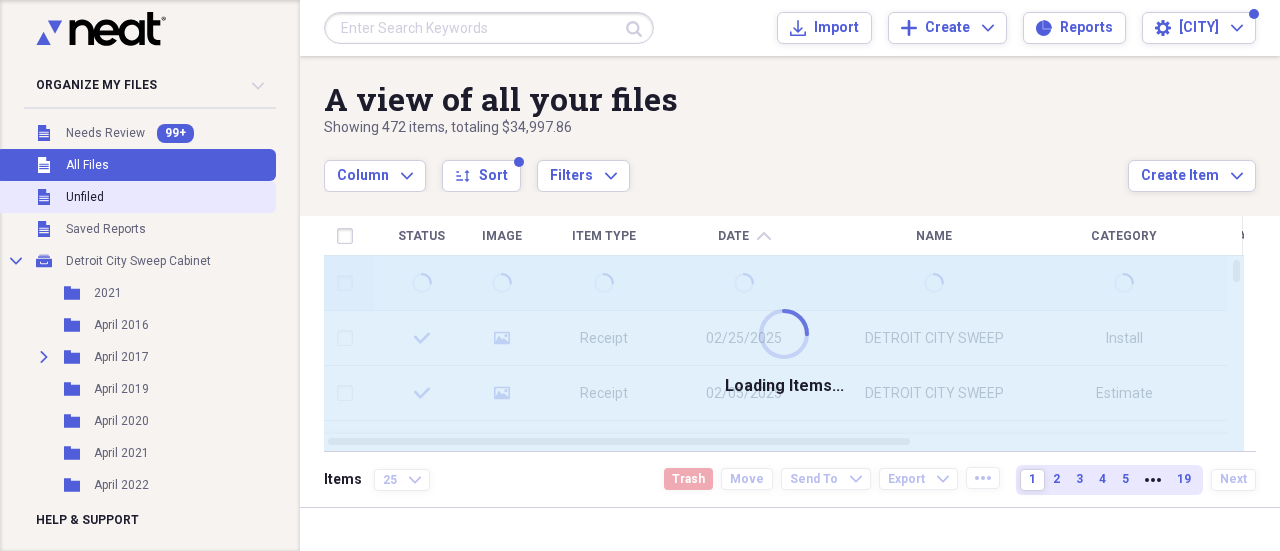 click on "Unfiled Unfiled" at bounding box center [136, 197] 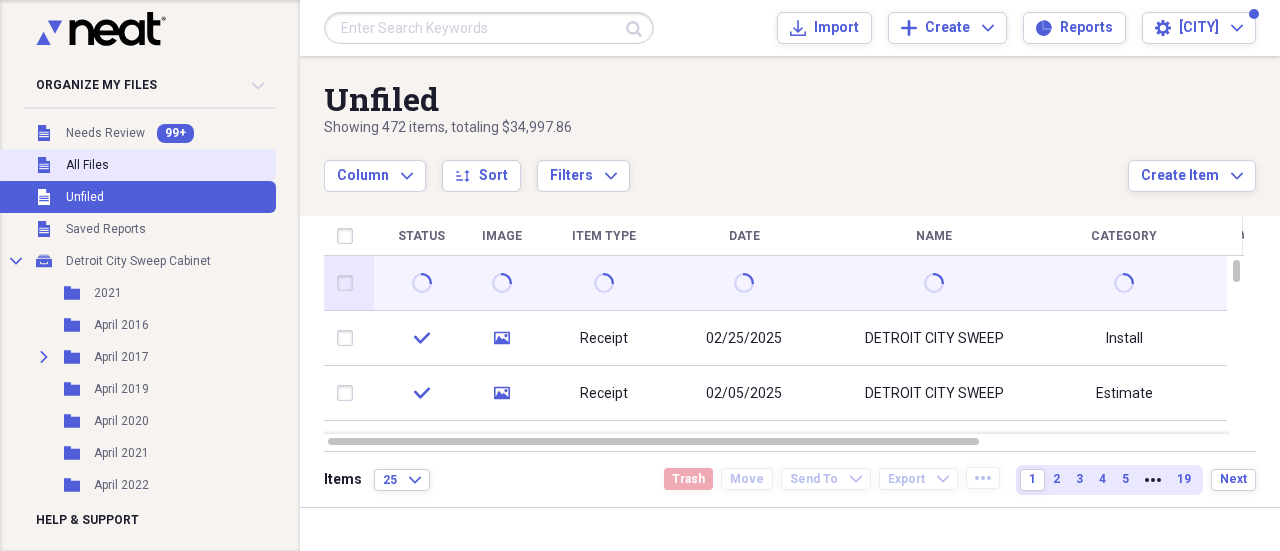 click on "Unfiled All Files" at bounding box center [136, 165] 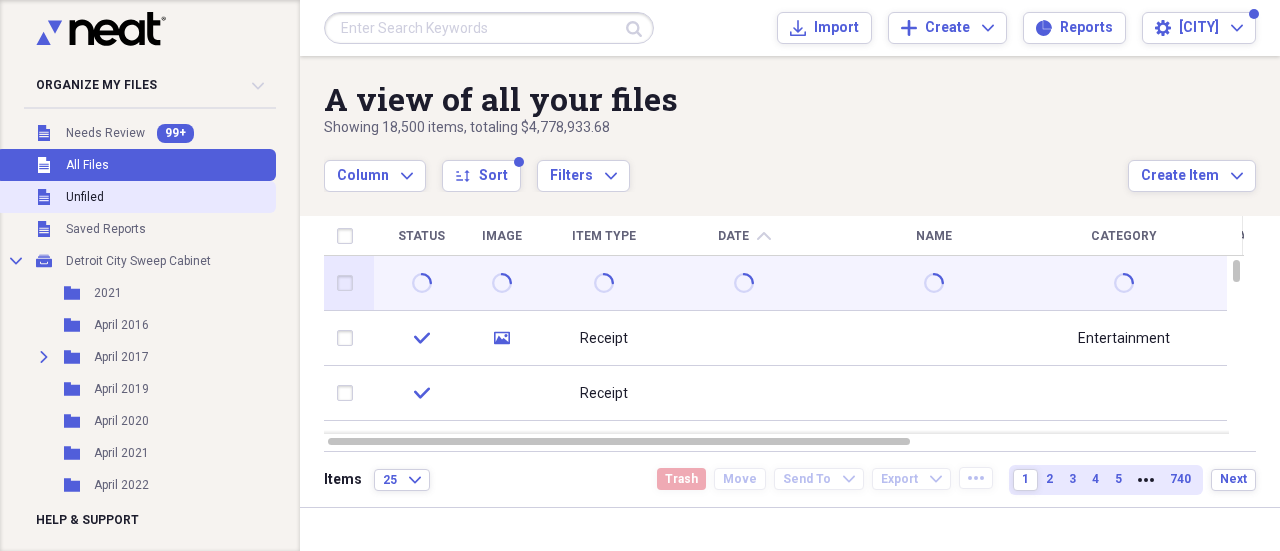 click on "Unfiled Unfiled" at bounding box center (136, 197) 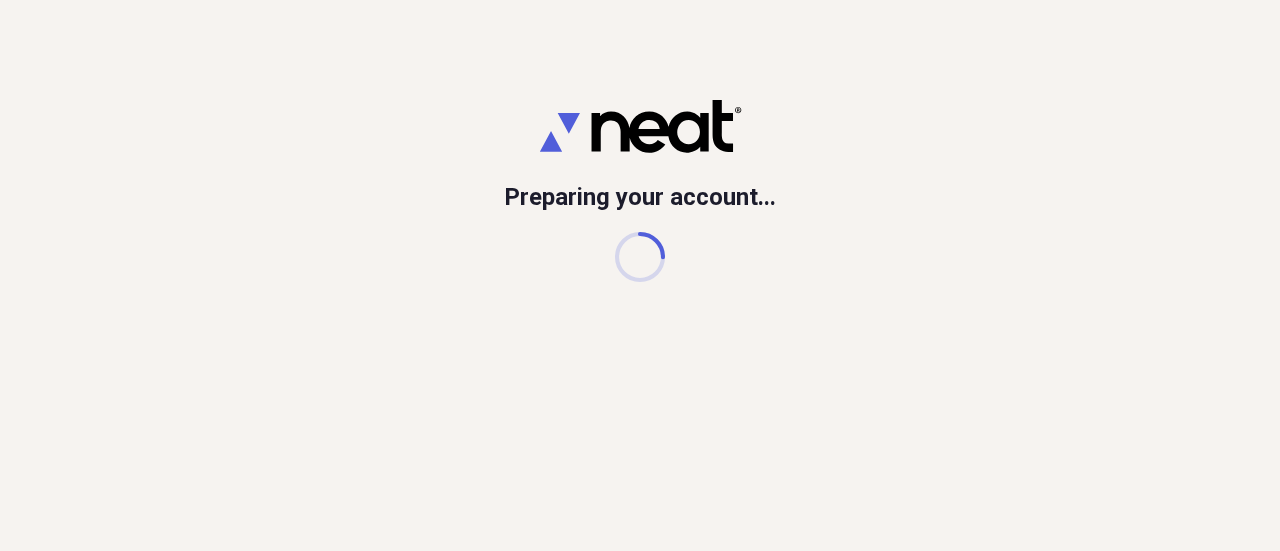 scroll, scrollTop: 0, scrollLeft: 0, axis: both 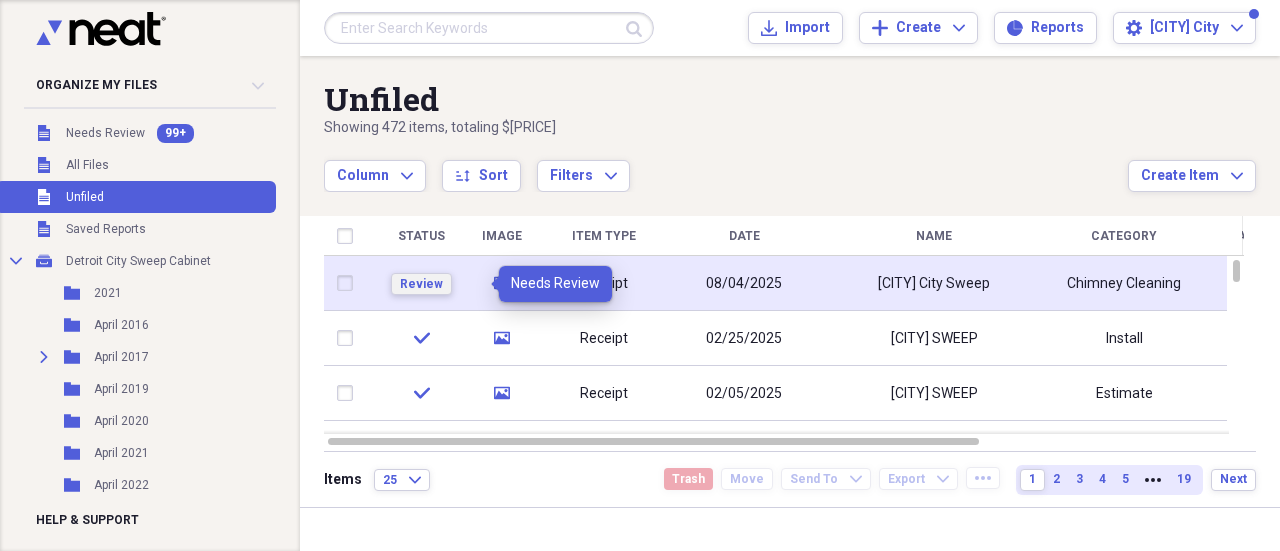 click on "Review" at bounding box center [421, 284] 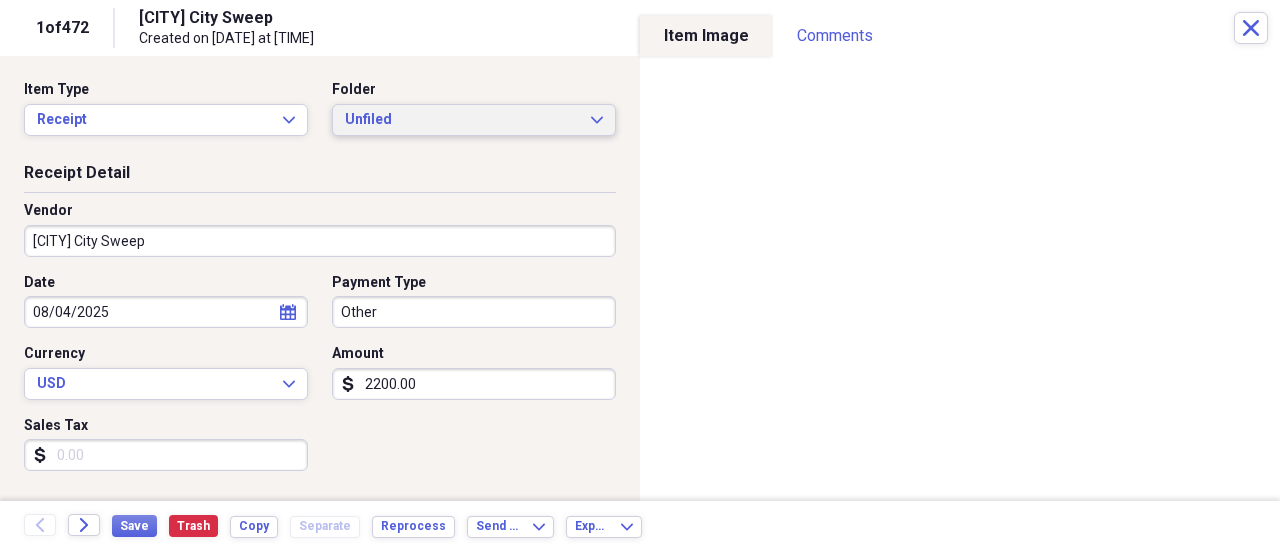 click on "Unfiled" at bounding box center (462, 120) 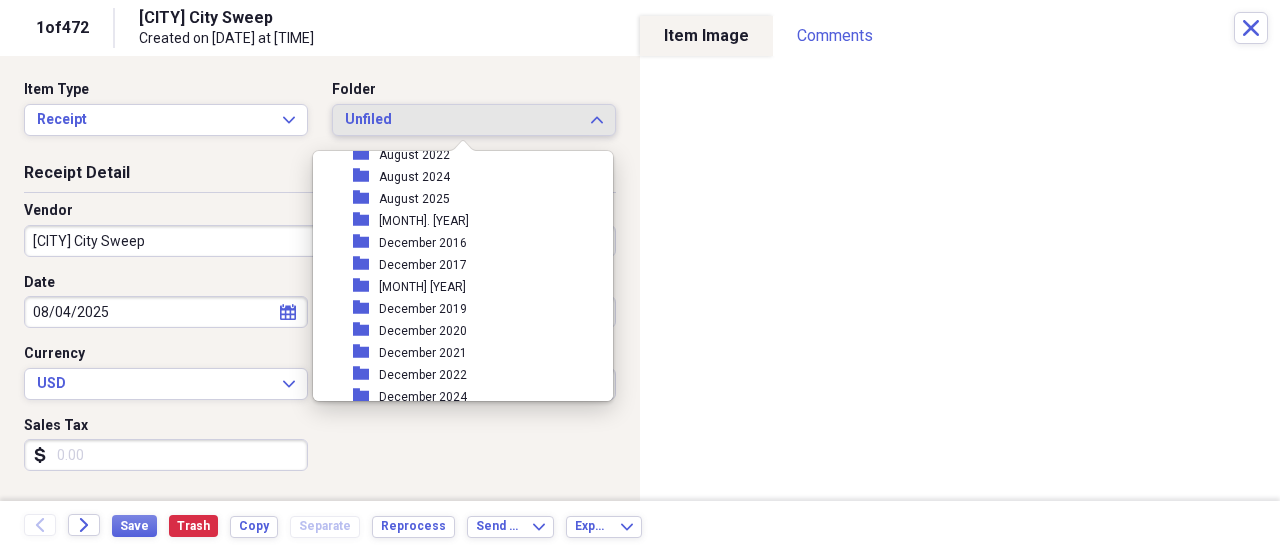 scroll, scrollTop: 400, scrollLeft: 0, axis: vertical 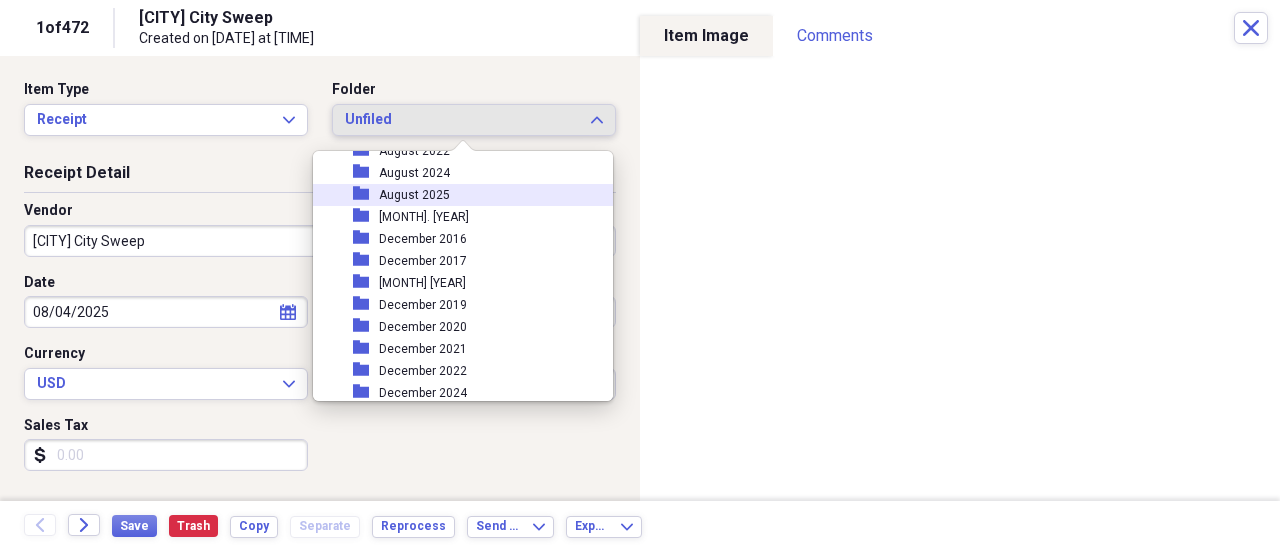 click on "folder August 2025" at bounding box center (455, 195) 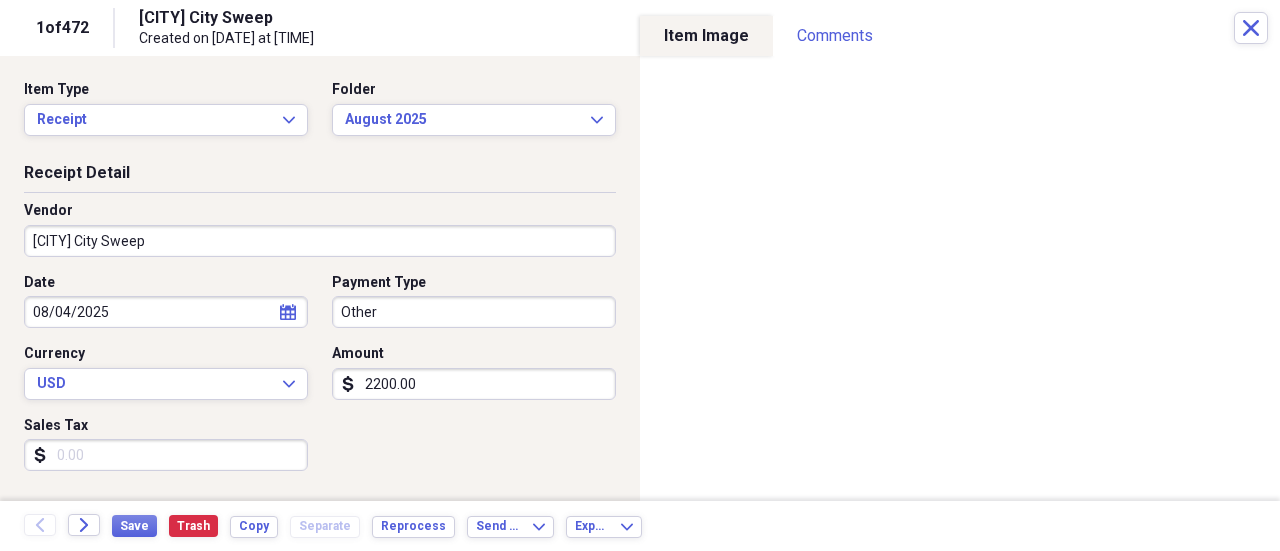 click on "08/04/2025" at bounding box center (166, 312) 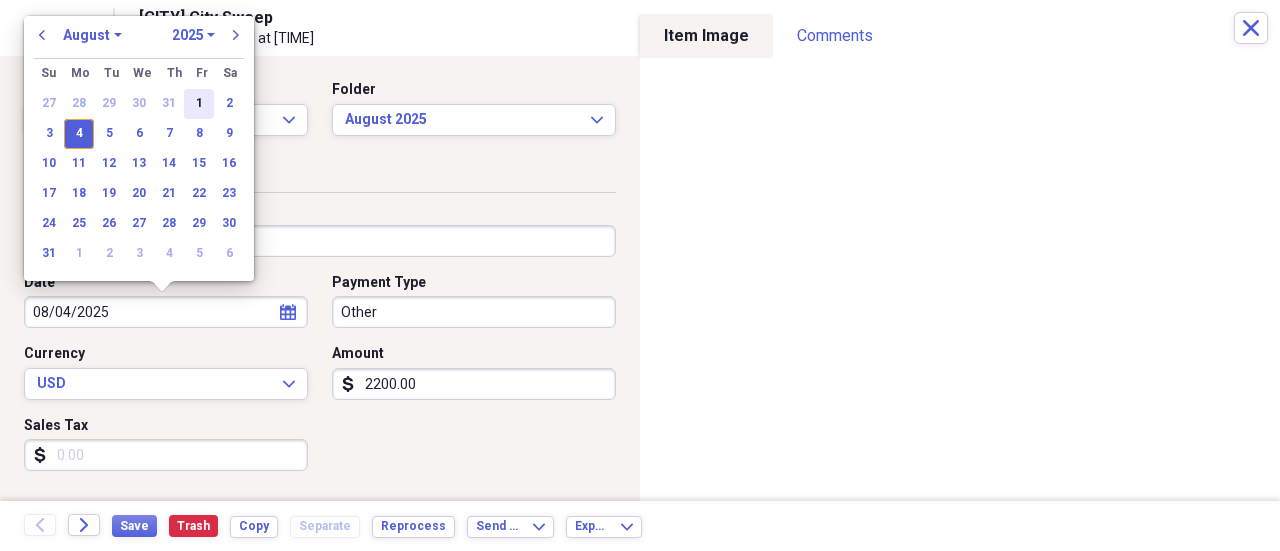 click on "1" at bounding box center [199, 104] 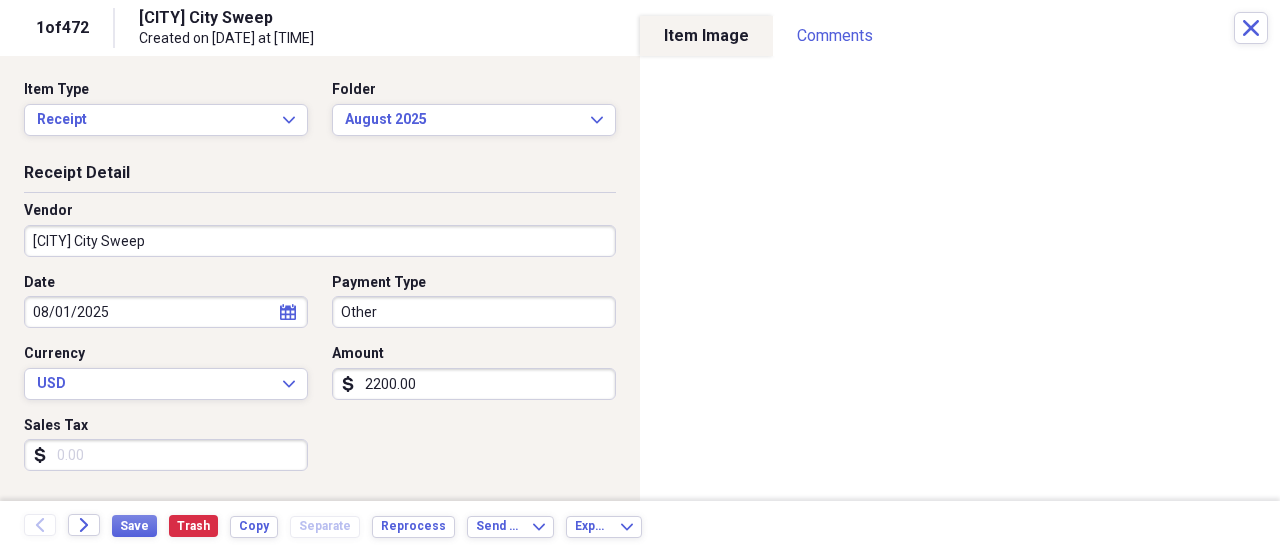 click on "Organize My Files 99+ Collapse Unfiled Needs Review 99+ Unfiled All Files Unfiled Unfiled Unfiled Saved Reports Collapse My Cabinet [CITY] Sweep Cabinet Add Folder Folder 2021 Add Folder Folder April 2016 Add Folder Expand Folder April 2017 Add Folder Folder April 2019 Add Folder Folder April 2020 Add Folder Folder April 2021 Add Folder Folder April 2022 Add Folder Folder April 2023 Add Folder Folder April 2024 Add Folder Folder April 2025 Add Folder Expand Folder August 2017 Add Folder Folder August 2018 Add Folder Folder August 2019 Add Folder Folder August 2020 Add Folder Folder August 2021 Add Folder Folder August 2022 Add Folder Folder August 2024 Add Folder Folder August 2025 Folder August. 2023 Add Folder Folder December 2016 Add Folder Folder December 2017 Add Folder Folder December 2018 Add Folder Folder December 2019 Add Folder Folder December 2020 Add Folder Folder December 2021 Add Folder Folder December 2022 Add Folder Folder December 2024 Add Folder Folder December 2025 Folder 1" at bounding box center (640, 275) 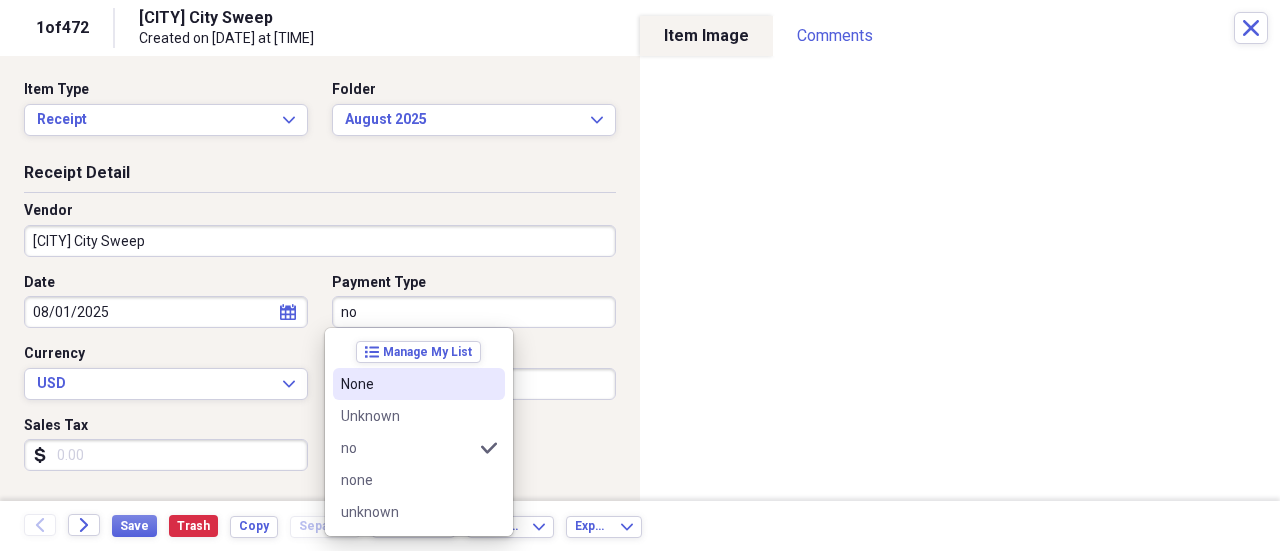 click on "None" at bounding box center (419, 384) 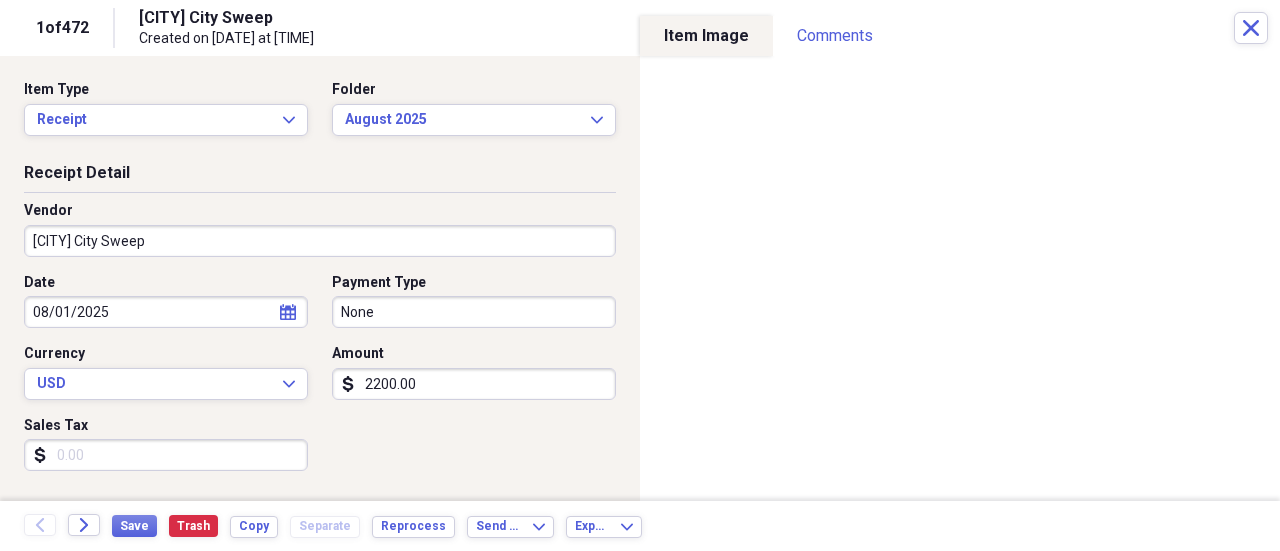 click on "2200.00" at bounding box center (474, 384) 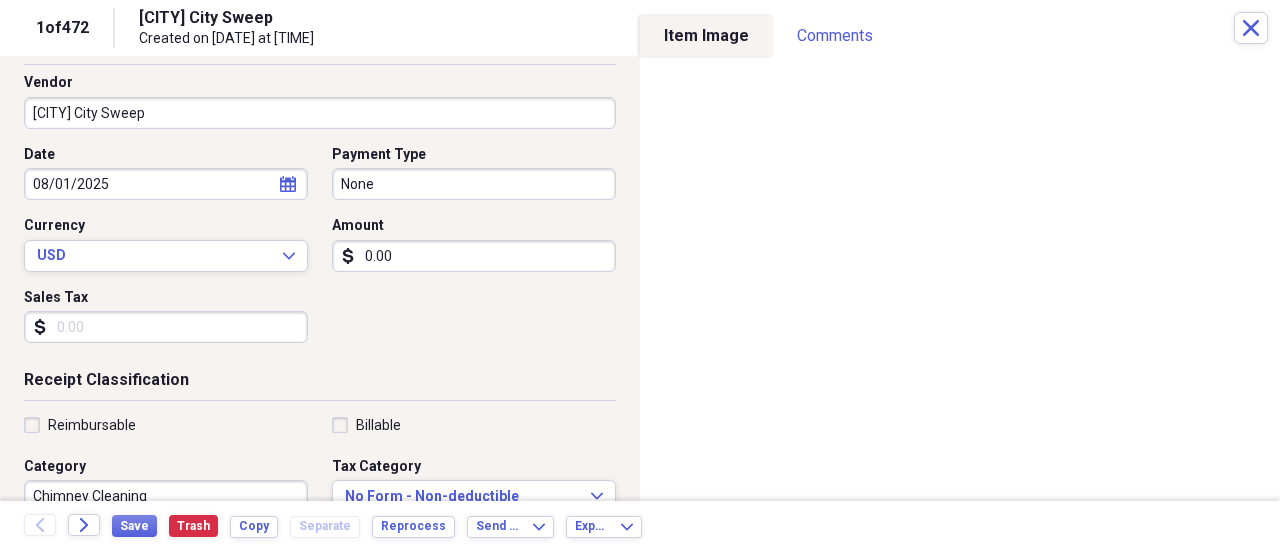 scroll, scrollTop: 200, scrollLeft: 0, axis: vertical 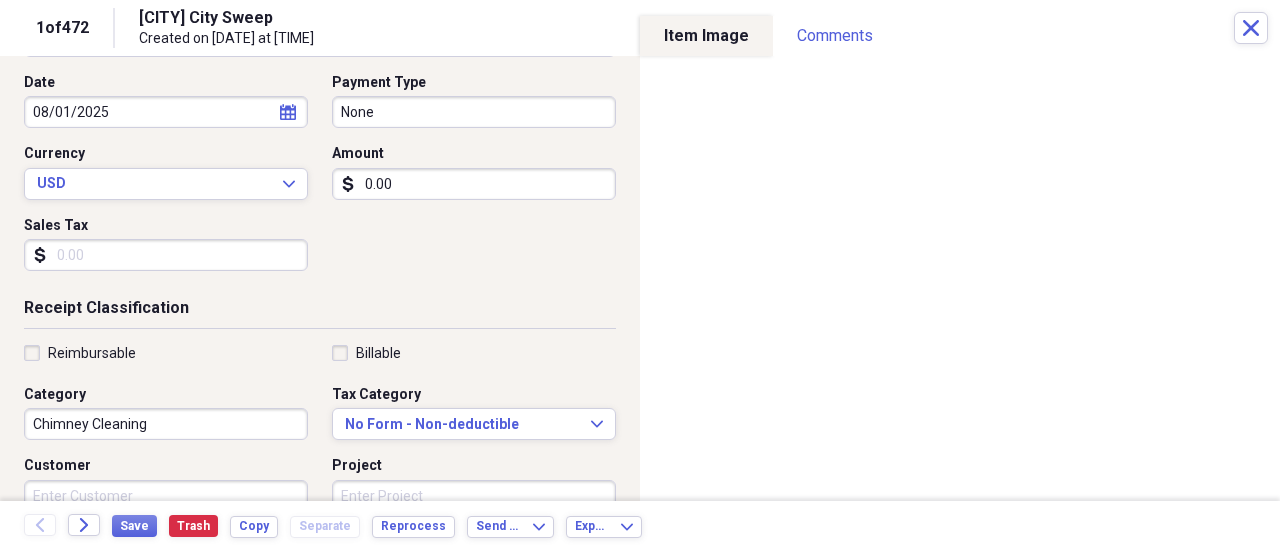 type on "0.00" 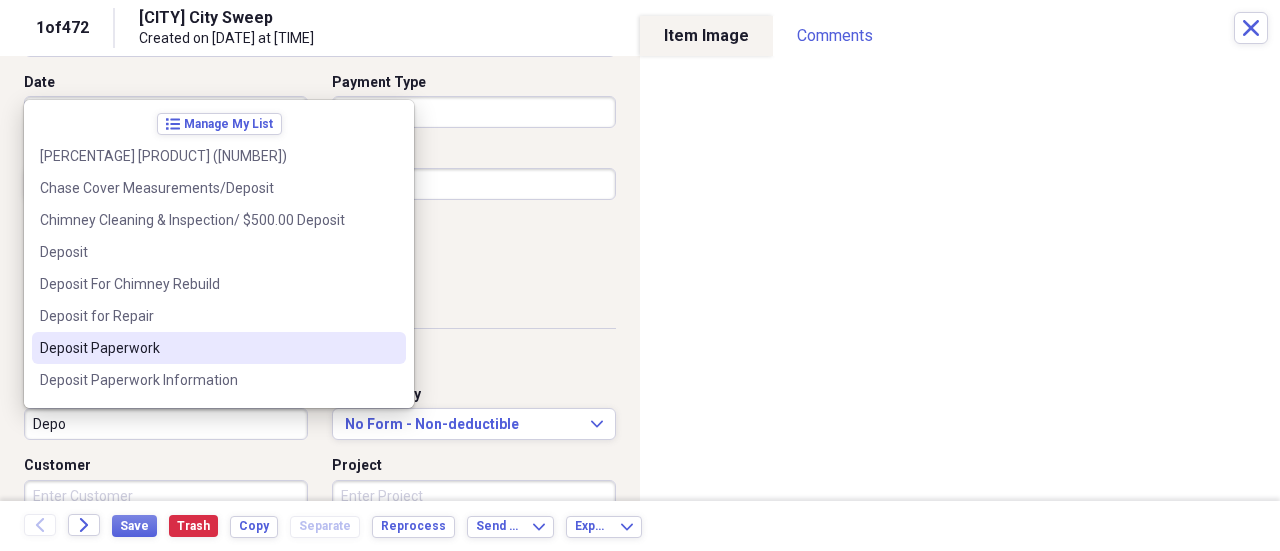 click on "Deposit Paperwork" at bounding box center [207, 348] 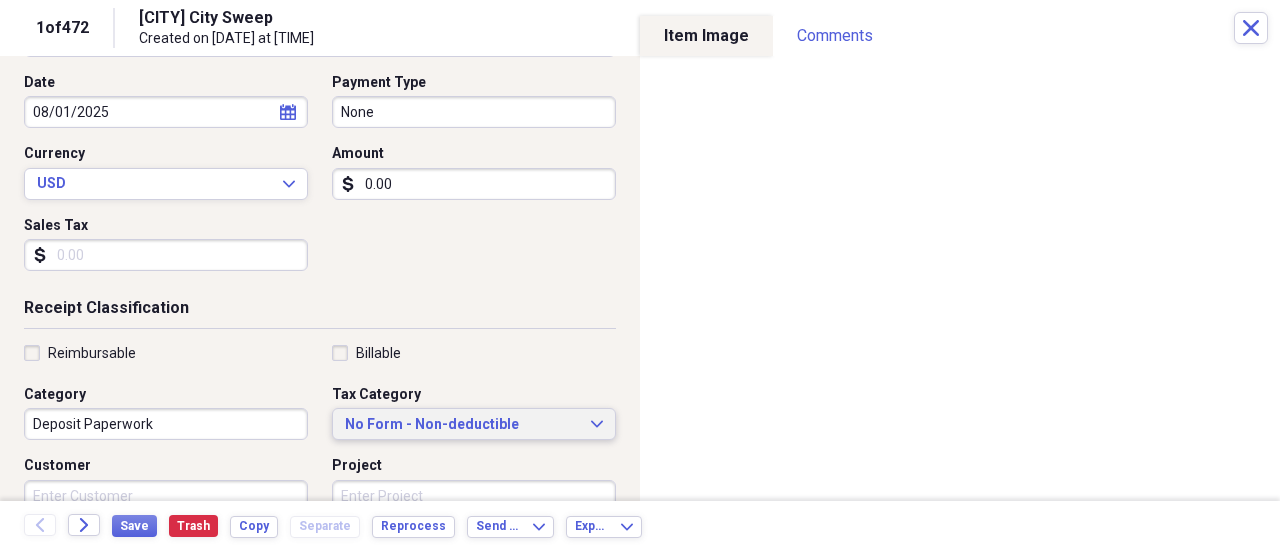click on "No Form - Non-deductible" at bounding box center [462, 425] 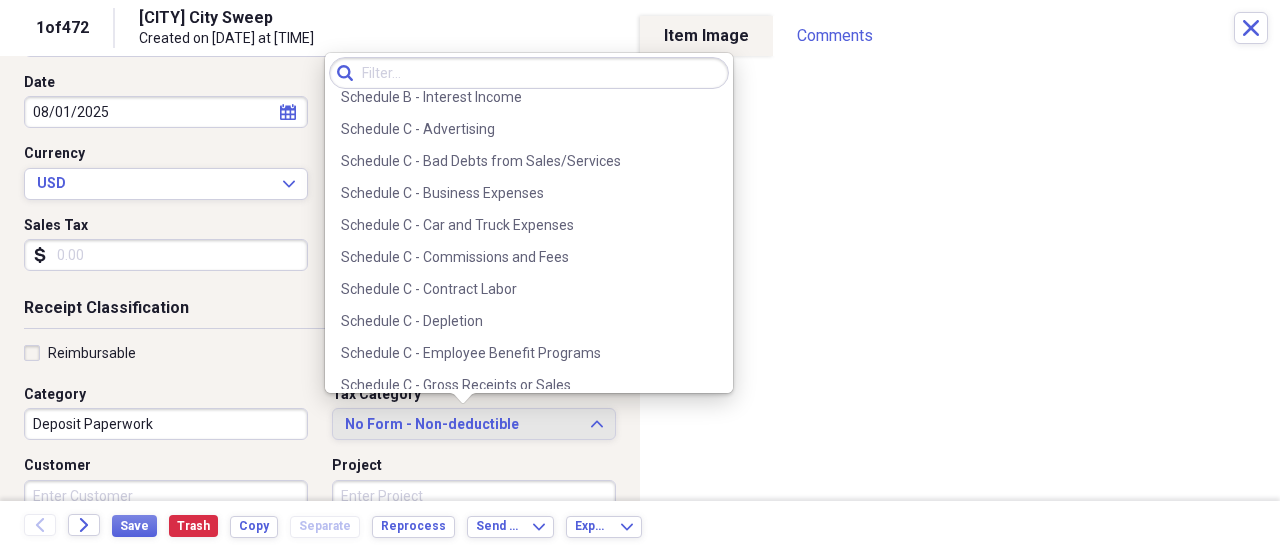 scroll, scrollTop: 3600, scrollLeft: 0, axis: vertical 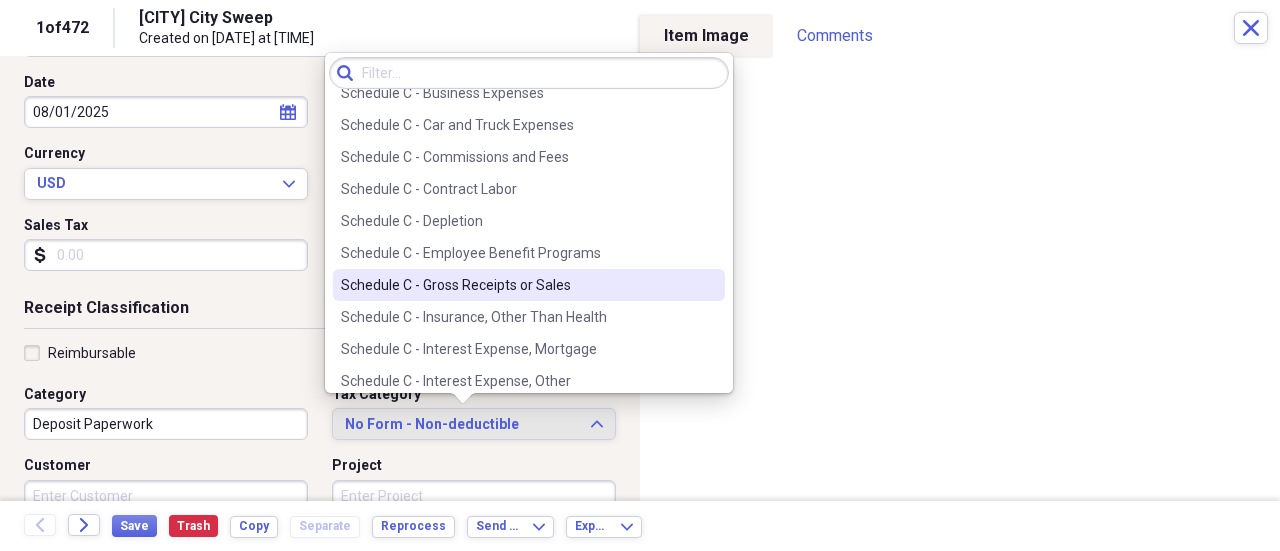 click on "Schedule C - Gross Receipts or Sales" at bounding box center (517, 285) 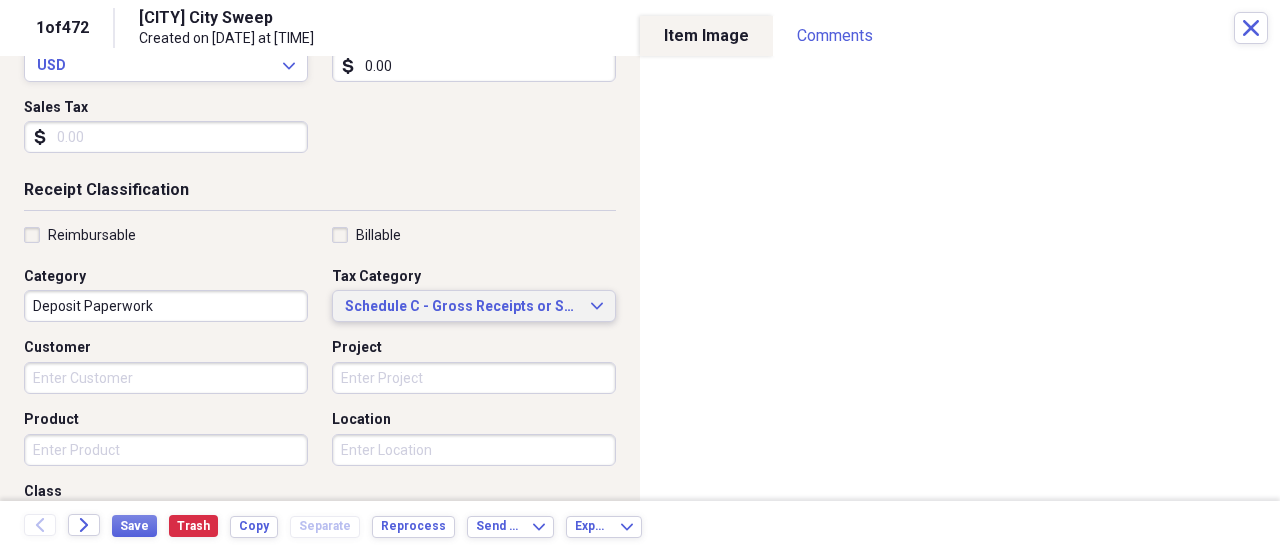 scroll, scrollTop: 400, scrollLeft: 0, axis: vertical 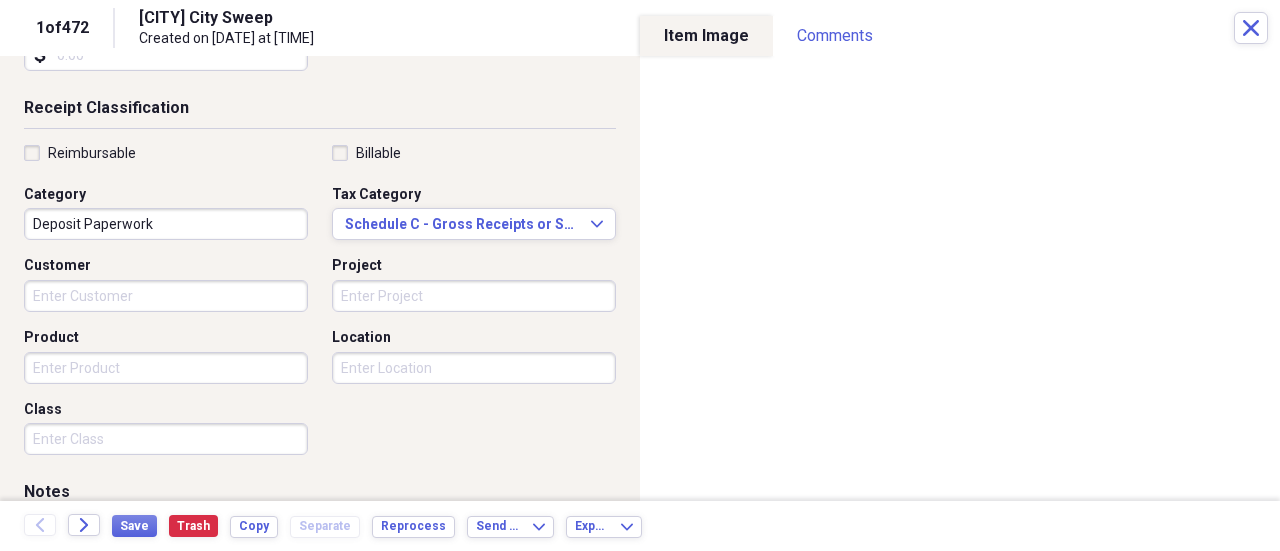 click on "Organize My Files 99+ Collapse Unfiled Needs Review 99+ Unfiled All Files Unfiled Unfiled Unfiled Saved Reports Collapse My Cabinet [CITY] Sweep Cabinet Add Folder Folder 2021 Add Folder Folder April 2016 Add Folder Expand Folder April 2017 Add Folder Folder April 2019 Add Folder Folder April 2020 Add Folder Folder April 2021 Add Folder Folder April 2022 Add Folder Folder April 2023 Add Folder Folder April 2024 Add Folder Folder April 2025 Add Folder Expand Folder August 2017 Add Folder Folder August 2018 Add Folder Folder August 2019 Add Folder Folder August 2020 Add Folder Folder August 2021 Add Folder Folder August 2022 Add Folder Folder August 2024 Add Folder Folder August 2025 Folder August. 2023 Add Folder Folder December 2016 Add Folder Folder December 2017 Add Folder Folder December 2018 Add Folder Folder December 2019 Add Folder Folder December 2020 Add Folder Folder December 2021 Add Folder Folder December 2022 Add Folder Folder December 2024 Add Folder Folder December 2025 Folder 1" at bounding box center [640, 275] 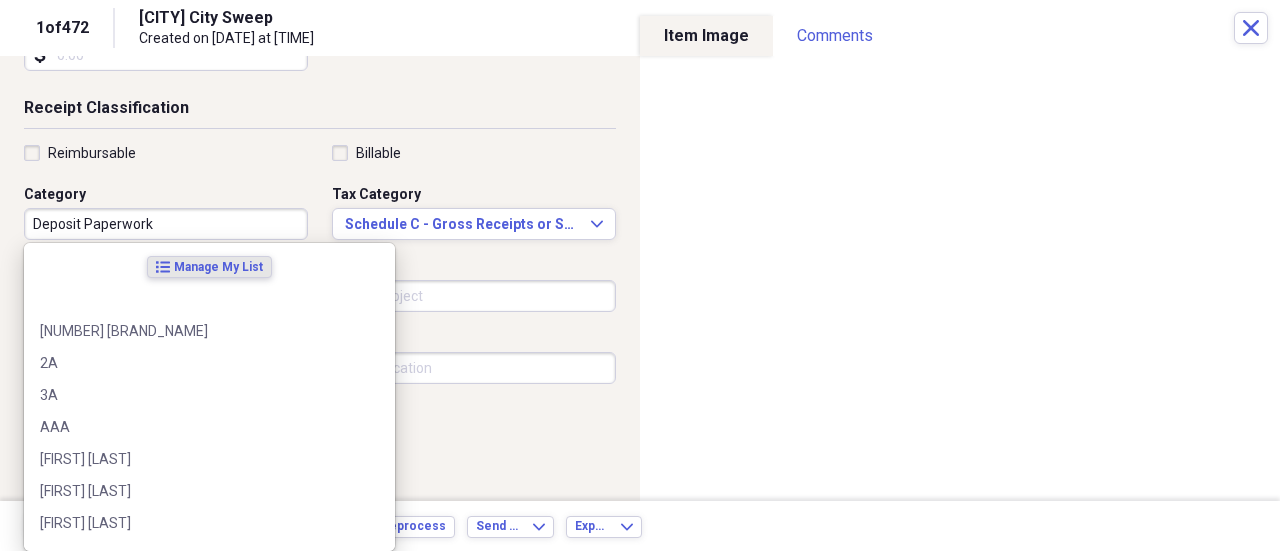 scroll, scrollTop: 500, scrollLeft: 0, axis: vertical 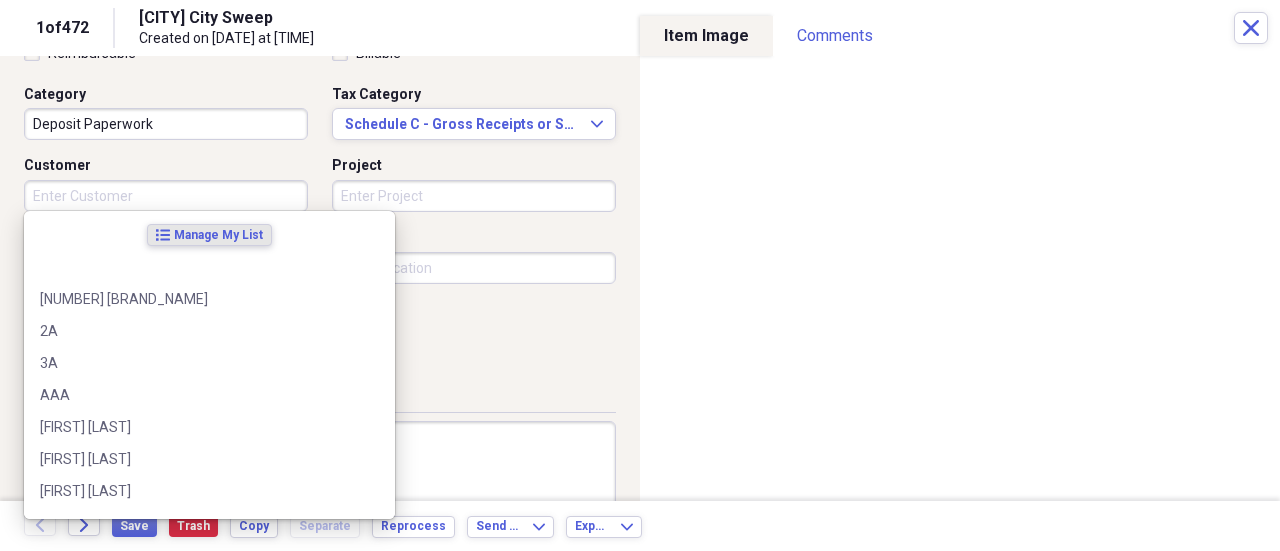 paste on "[FIRST] [LAST]" 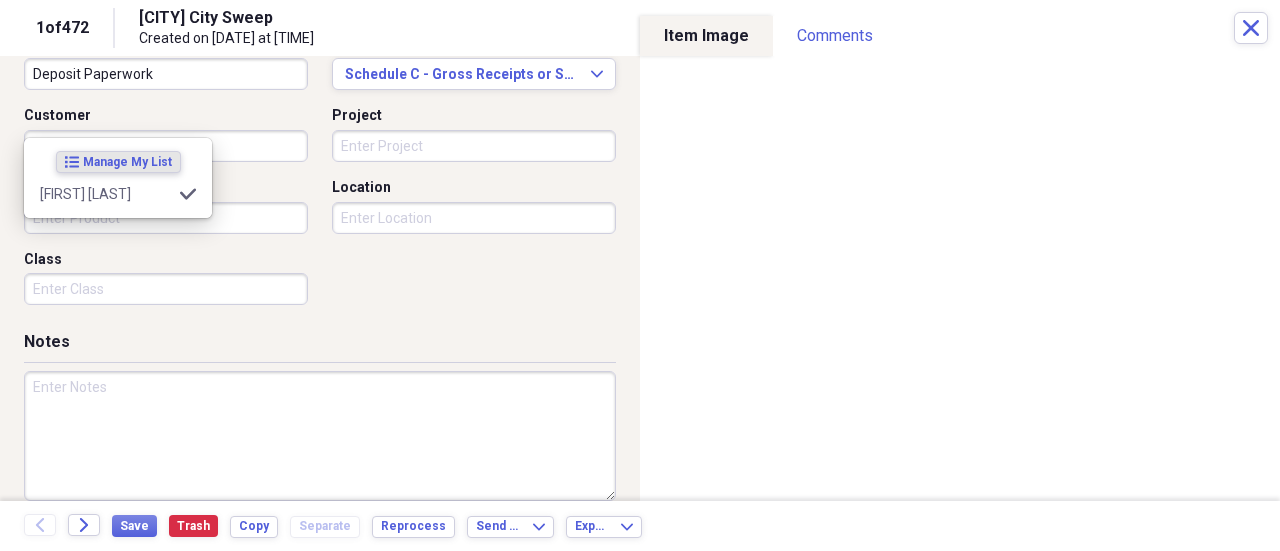 scroll, scrollTop: 573, scrollLeft: 0, axis: vertical 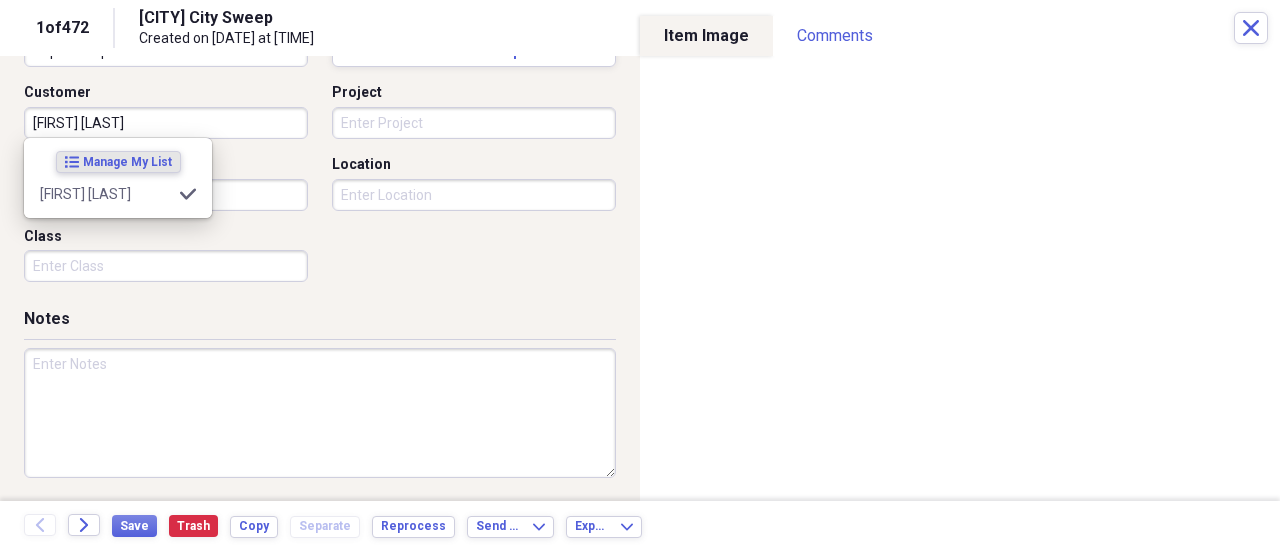 type on "[FIRST] [LAST]" 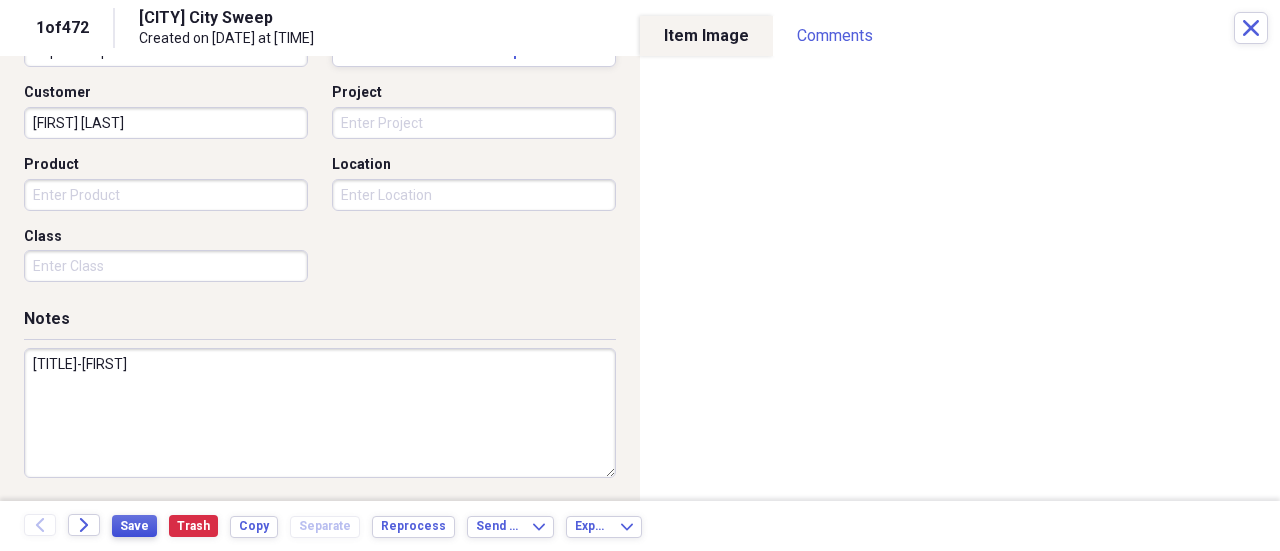 type on "[JOB_TITLE] - [FIRST]" 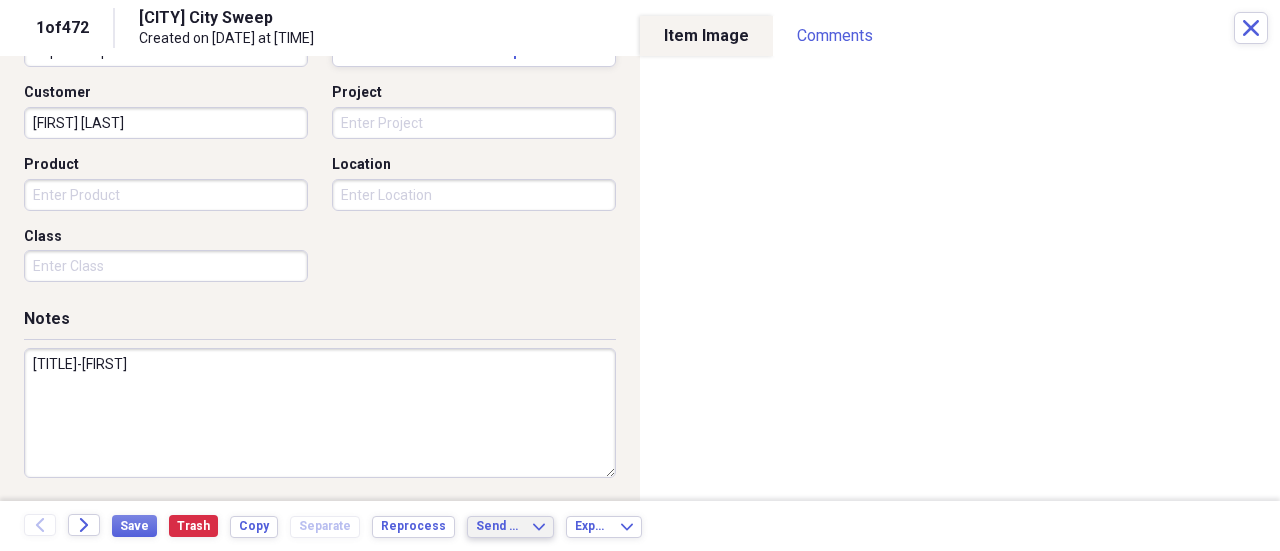 click on "Send To" at bounding box center (498, 526) 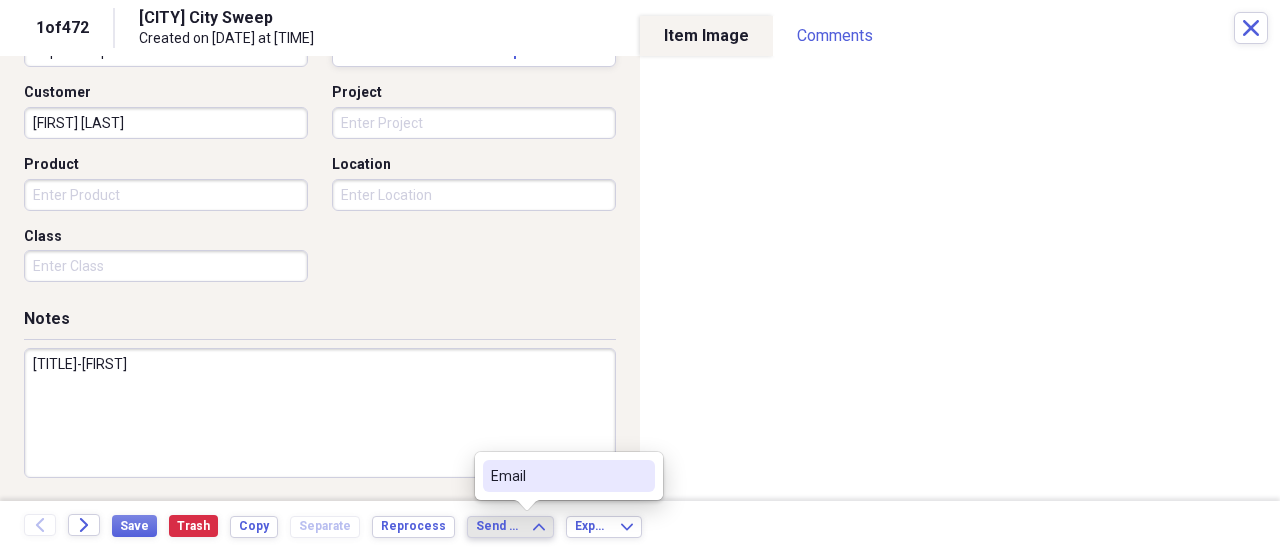 click 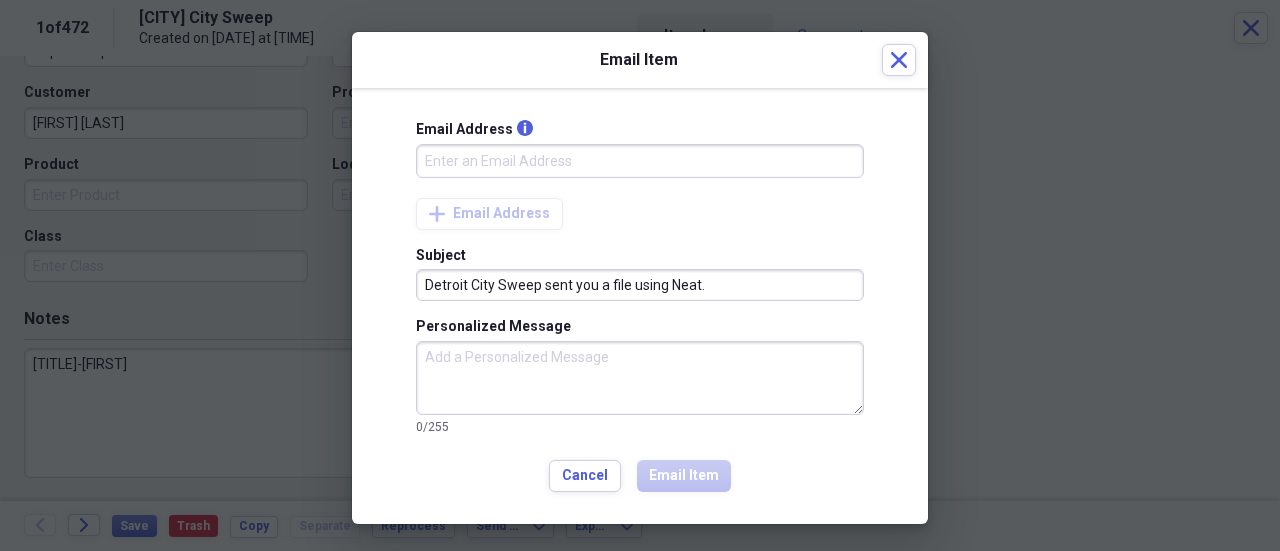 click on "Email Address info" at bounding box center (640, 161) 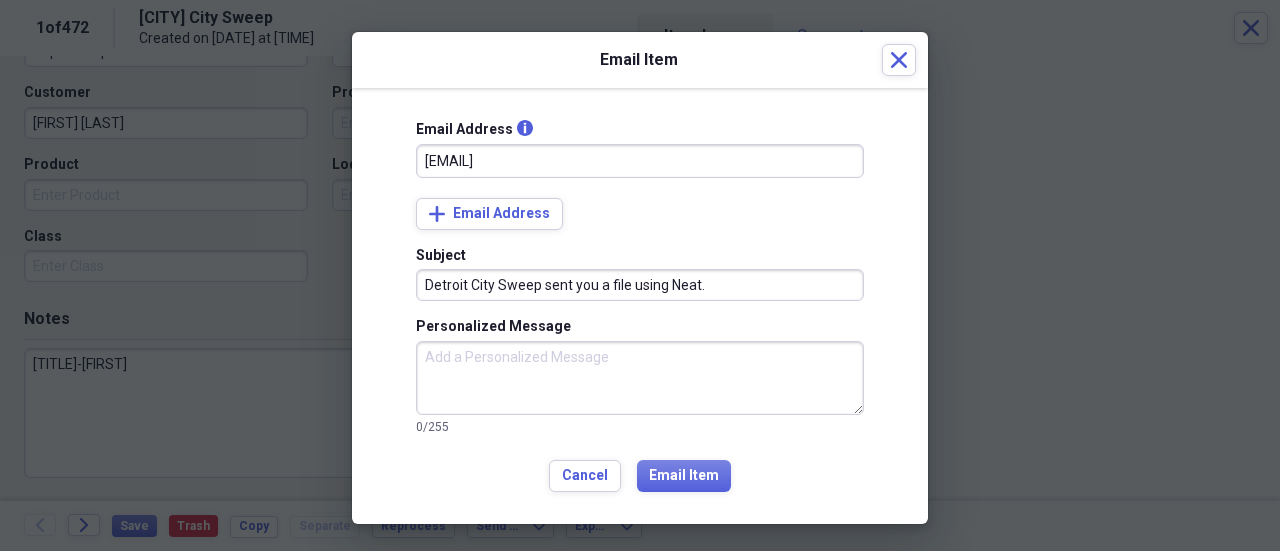 type on "prentisedwards@gmail.com" 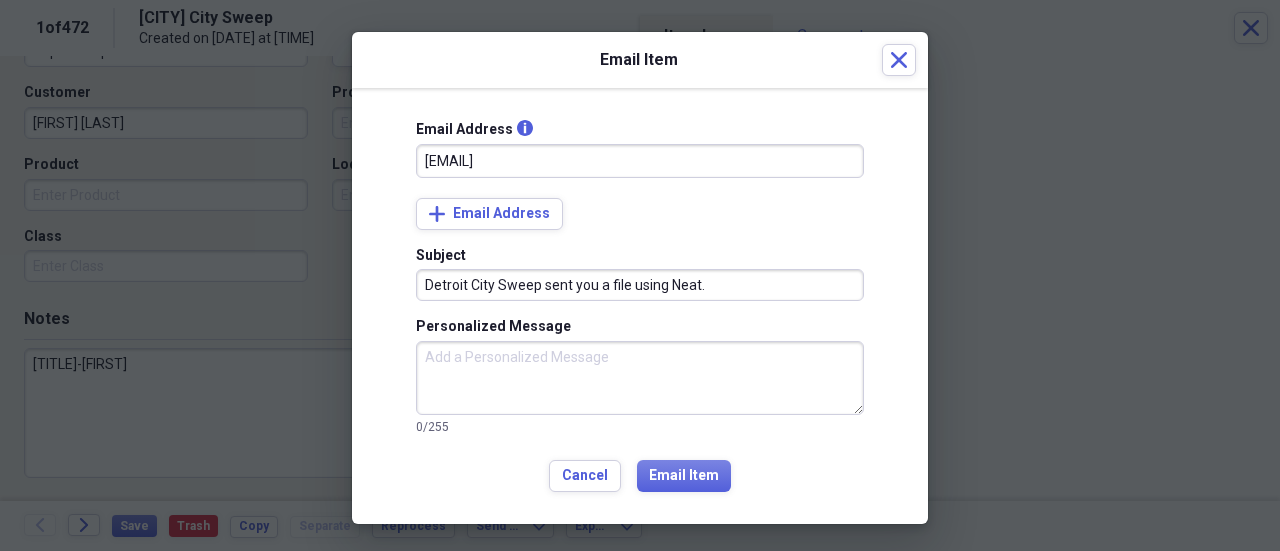 drag, startPoint x: 722, startPoint y: 285, endPoint x: 536, endPoint y: 285, distance: 186 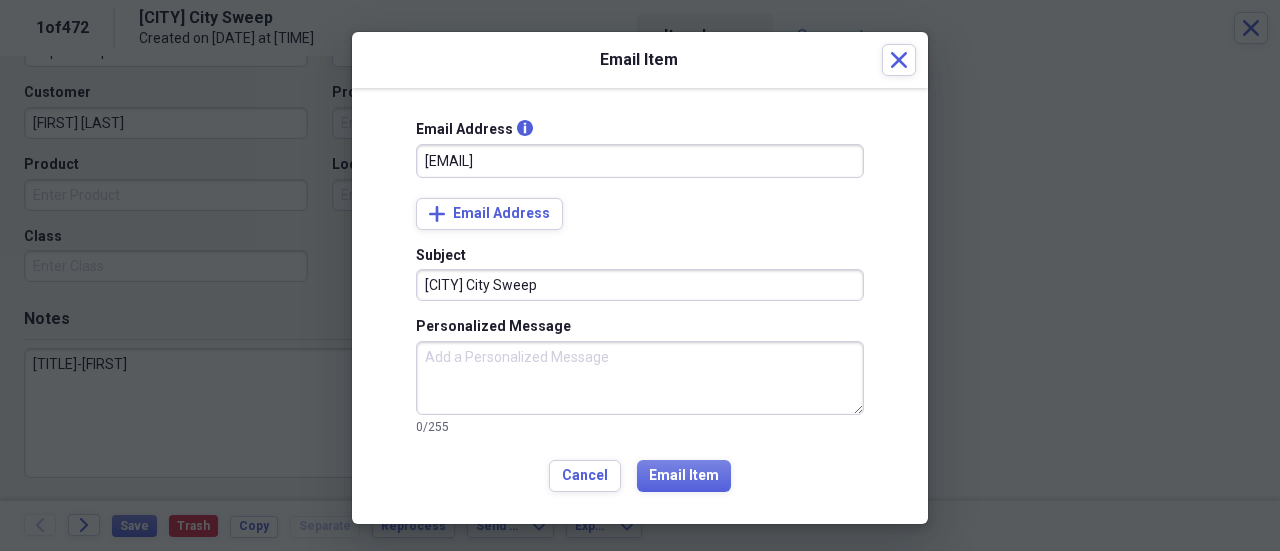 type on "Detroit City Sweep" 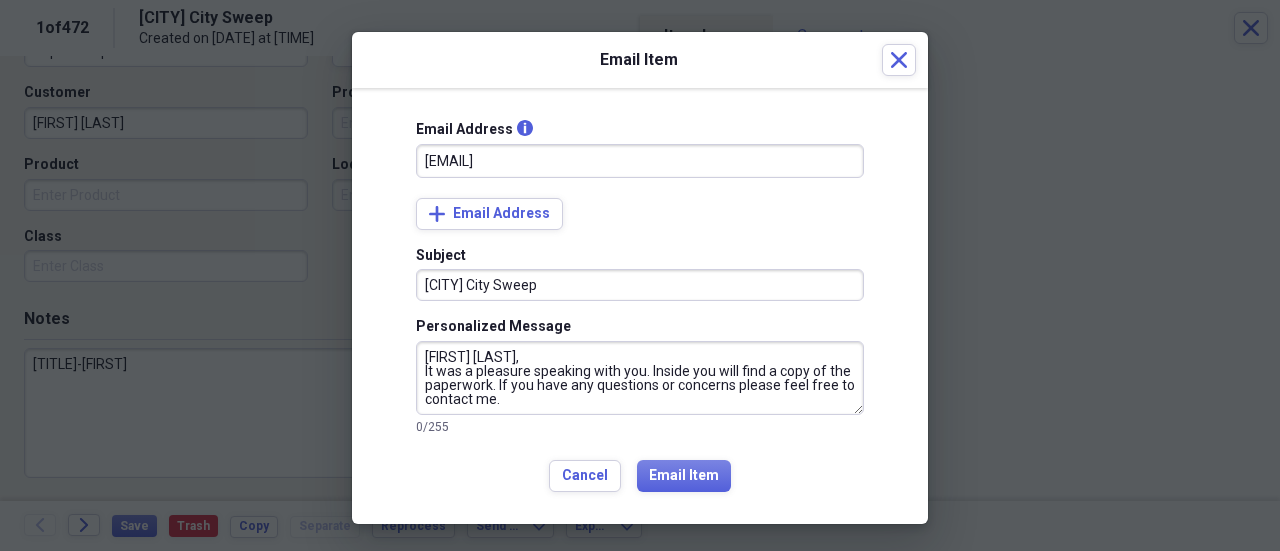 scroll, scrollTop: 78, scrollLeft: 0, axis: vertical 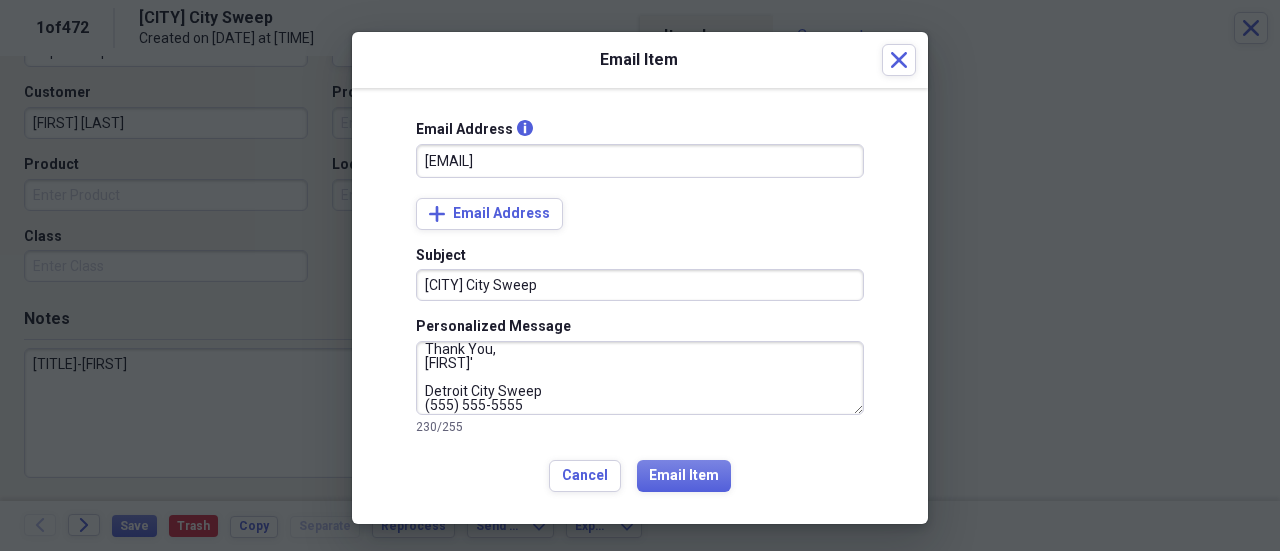 click on "Hello Dixon Allen Mgt.,
It was a pleasure speaking with you. Inside you will find a copy of the paperwork. If you have any questions or concerns please feel free to contact me.
Thank You,
Nakia'
Detroit City Sweep
(313) 437-2254" at bounding box center (640, 378) 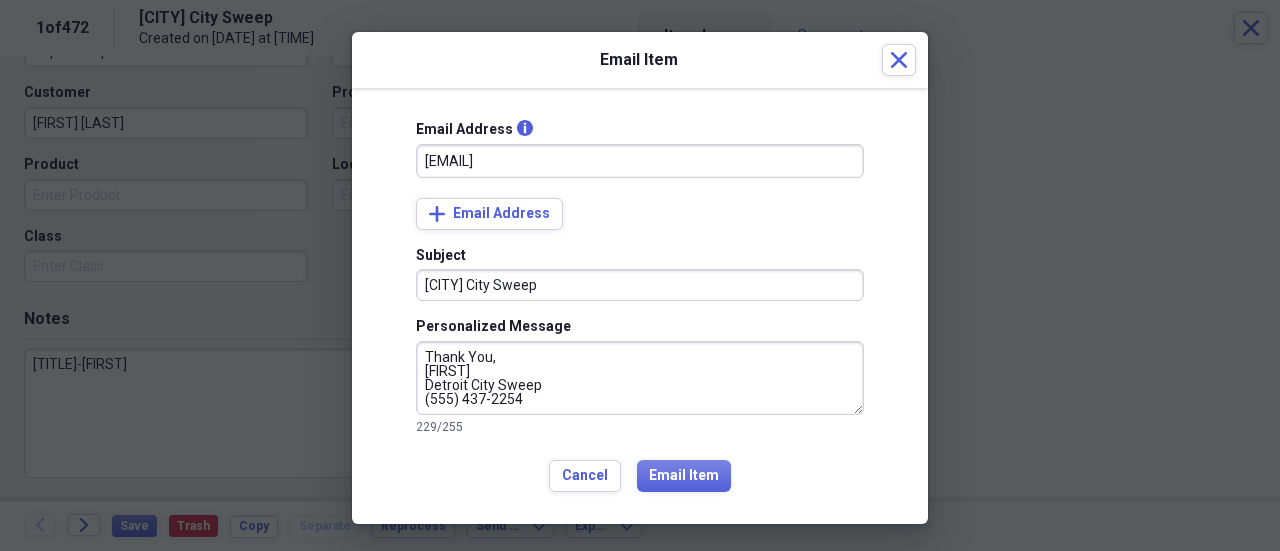 scroll, scrollTop: 70, scrollLeft: 0, axis: vertical 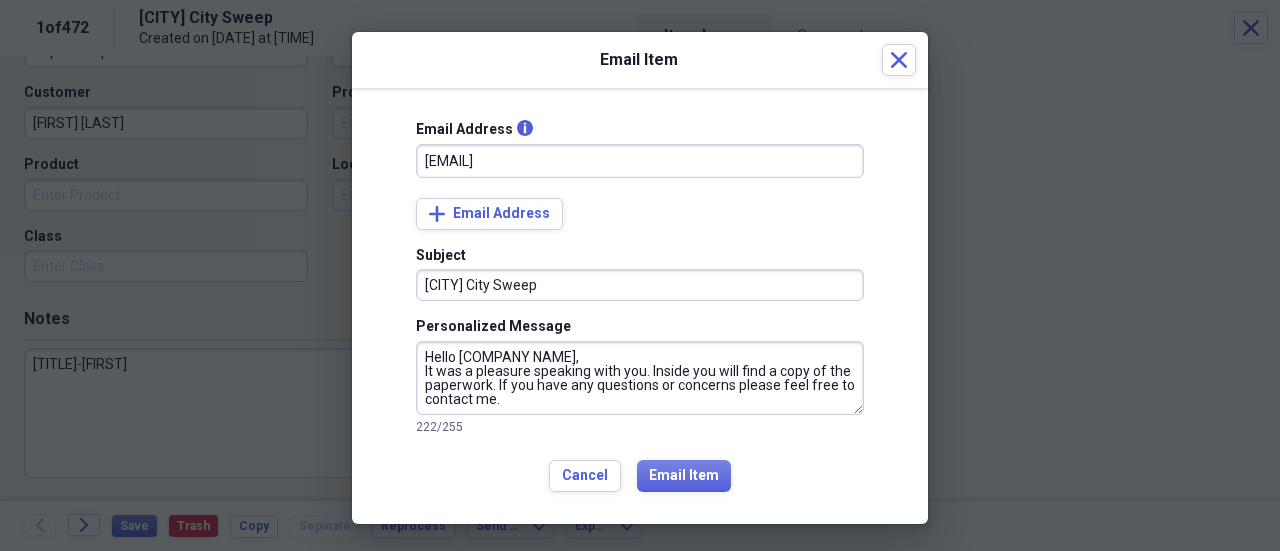 drag, startPoint x: 425, startPoint y: 385, endPoint x: 401, endPoint y: 385, distance: 24 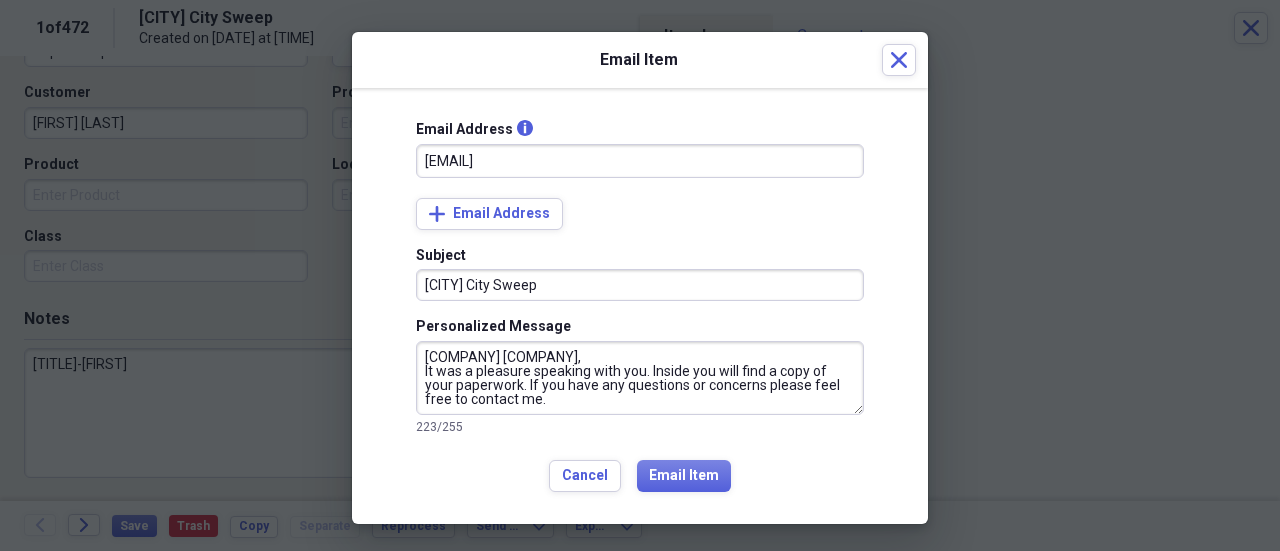 drag, startPoint x: 568, startPoint y: 353, endPoint x: 452, endPoint y: 351, distance: 116.01724 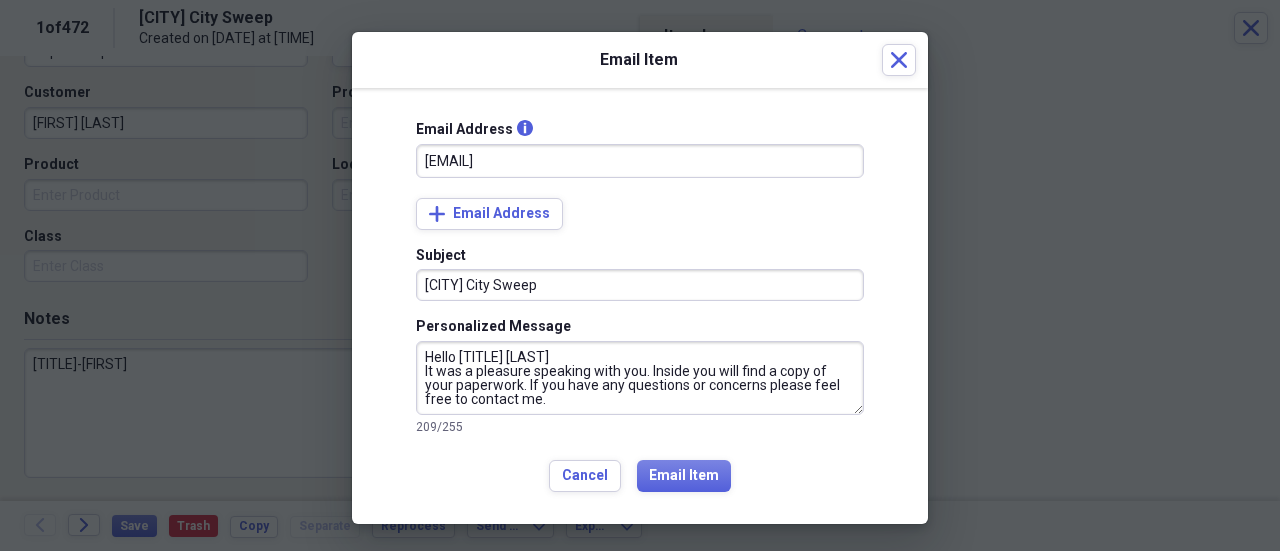 paste on "Edwards" 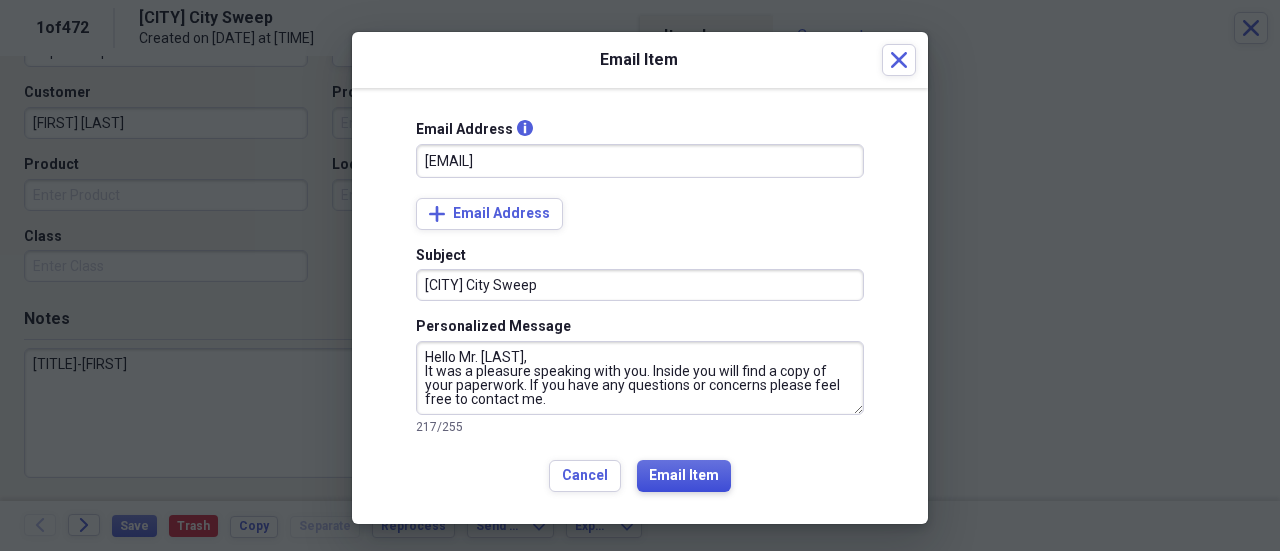 type on "Hello Mr.Edwards,
It was a pleasure speaking with you. Inside you will find a copy of your paperwork. If you have any questions or concerns please feel free to contact me.
Thank You,
Detroit City Sweep
(313) 437-2254" 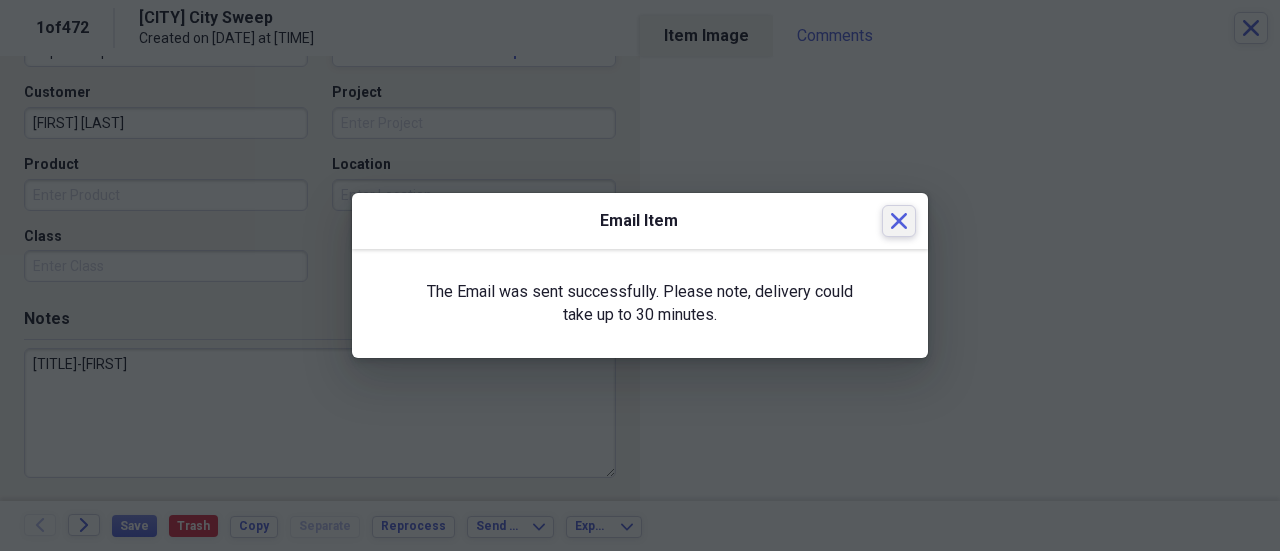 click 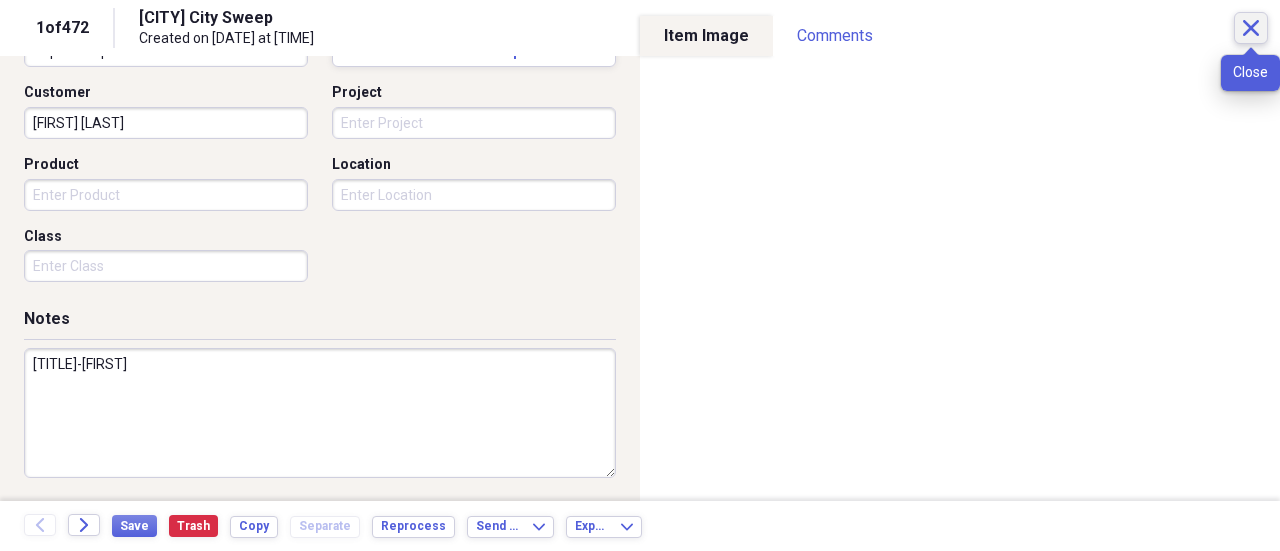 click 